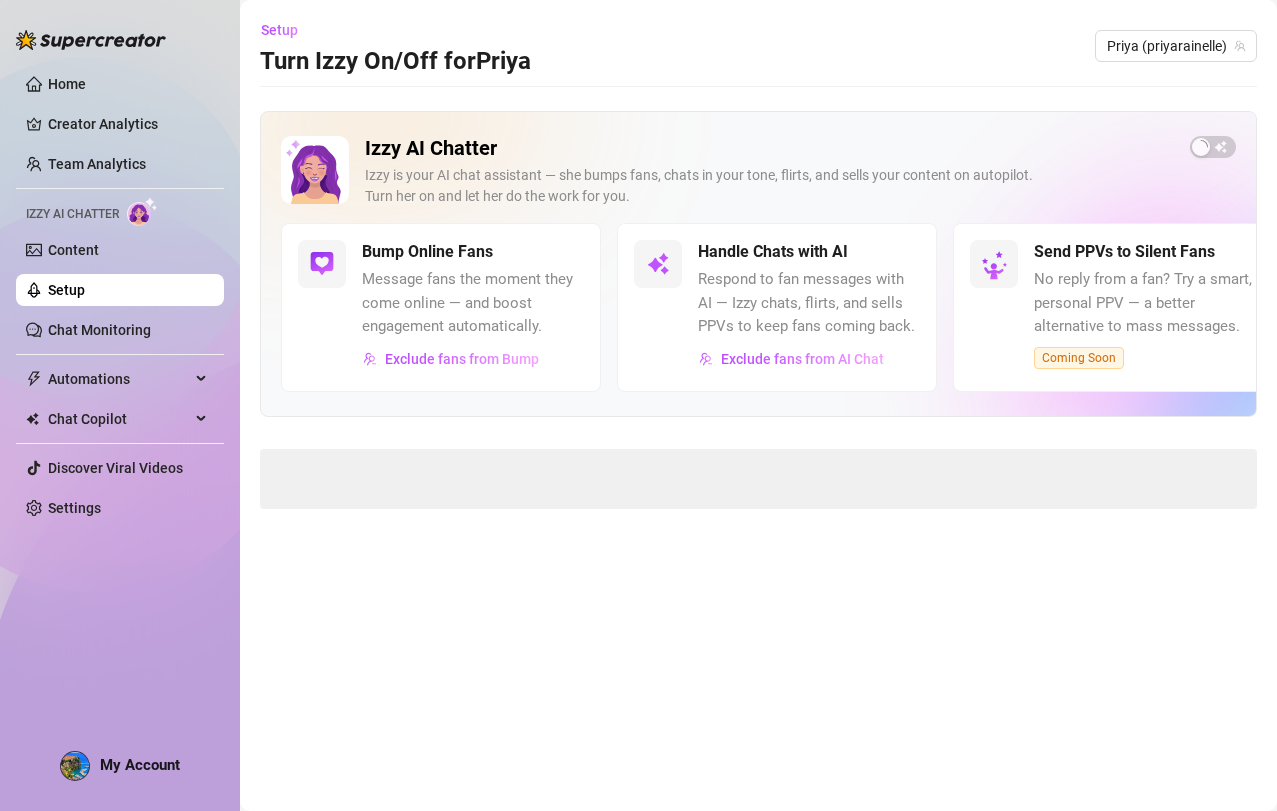 scroll, scrollTop: 0, scrollLeft: 0, axis: both 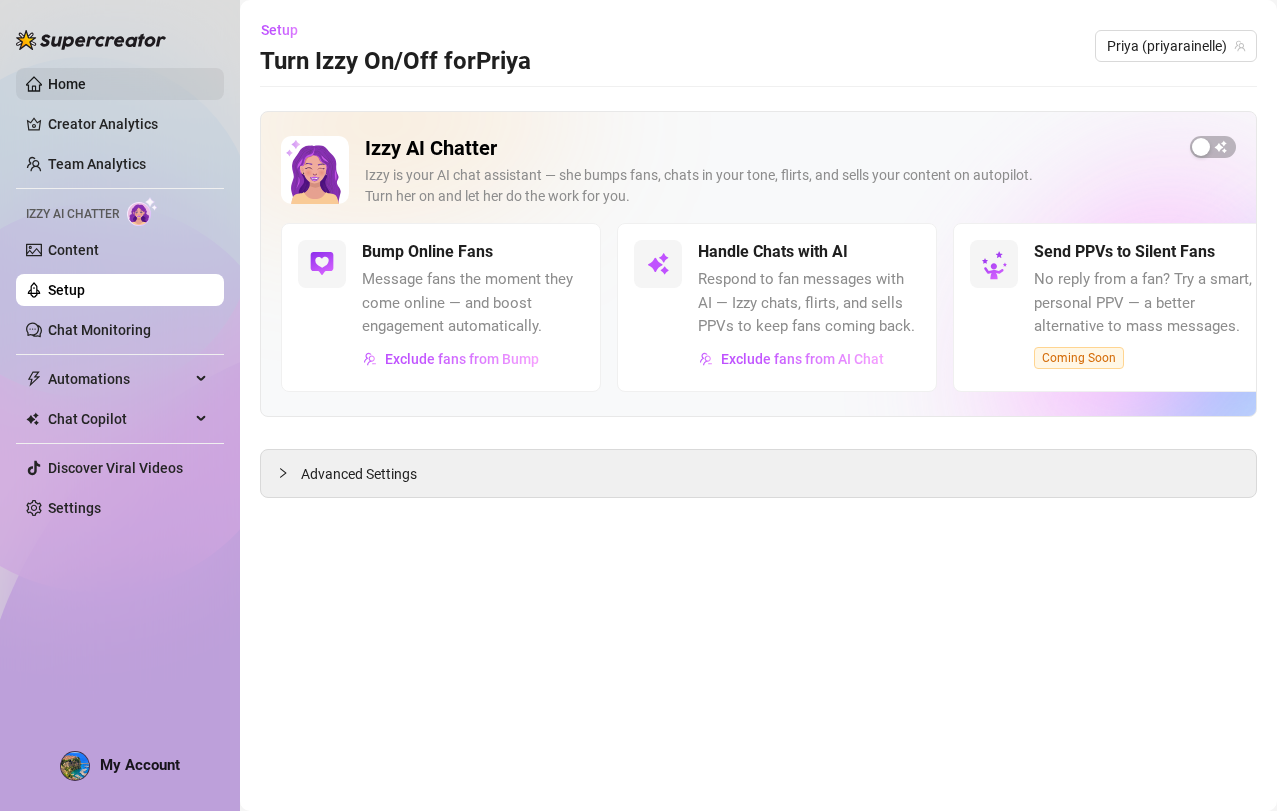 click on "Home" at bounding box center (67, 84) 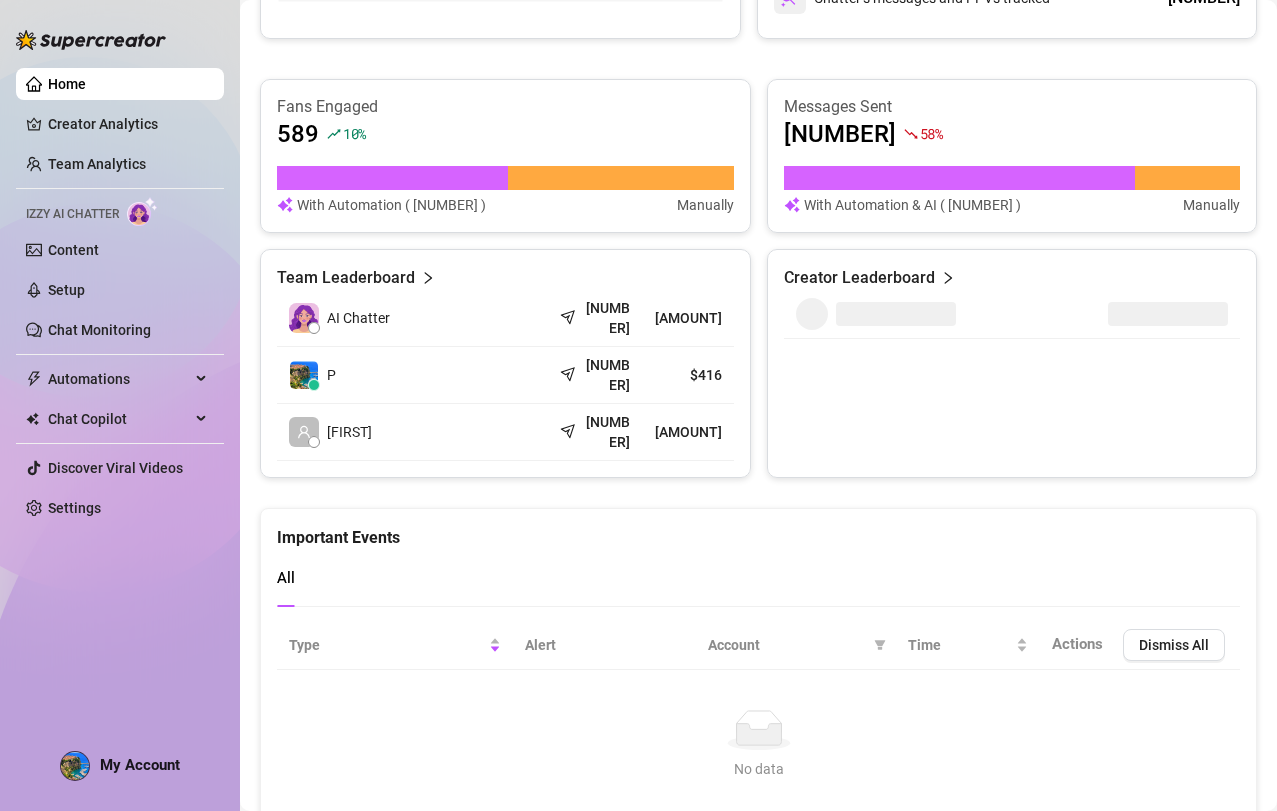 scroll, scrollTop: 774, scrollLeft: 0, axis: vertical 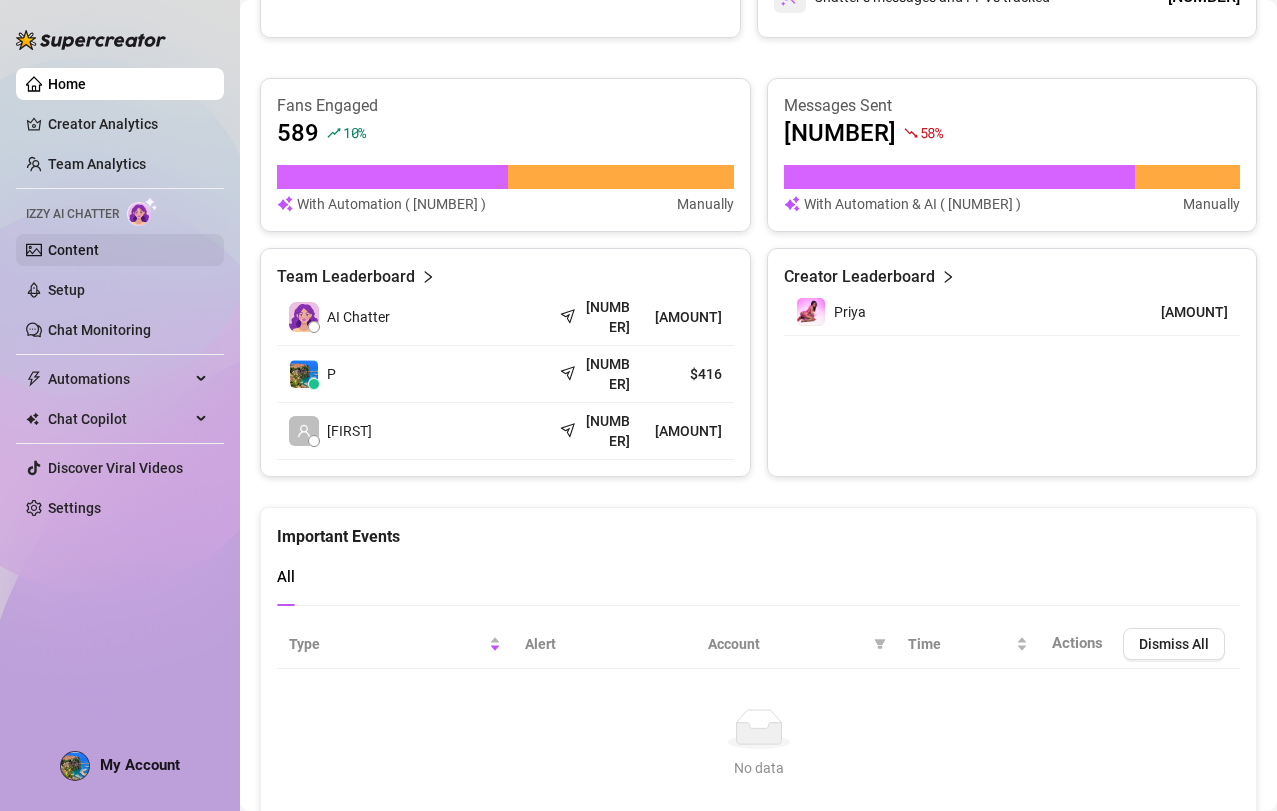 click on "Content" at bounding box center (73, 250) 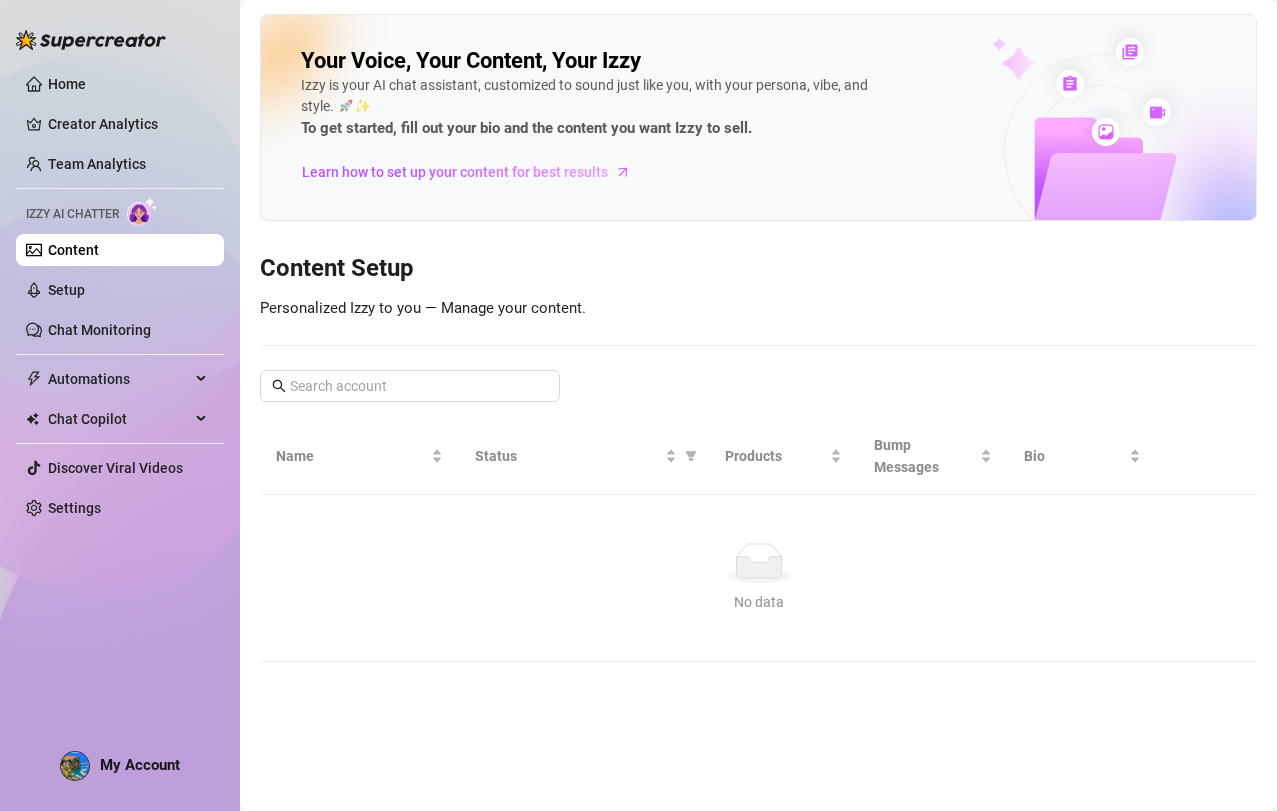 scroll, scrollTop: 0, scrollLeft: 0, axis: both 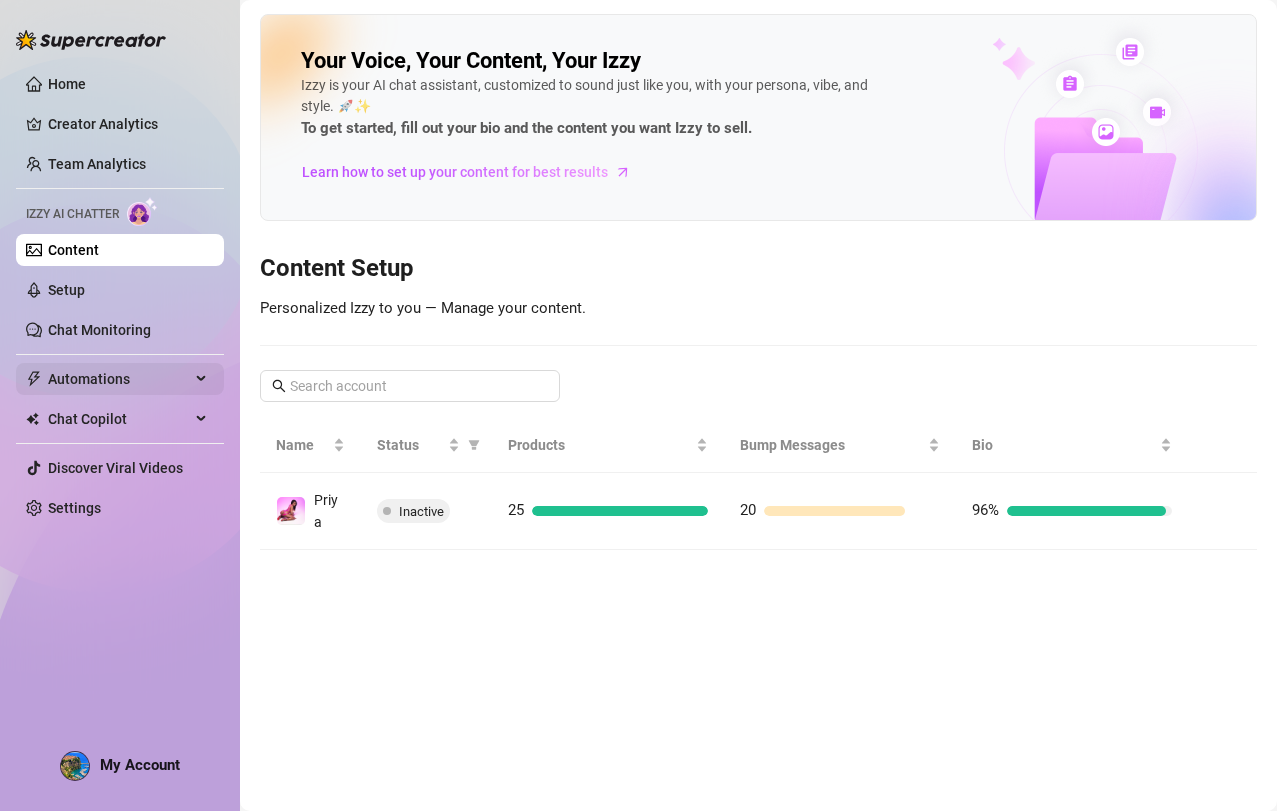 click on "Automations" at bounding box center [119, 379] 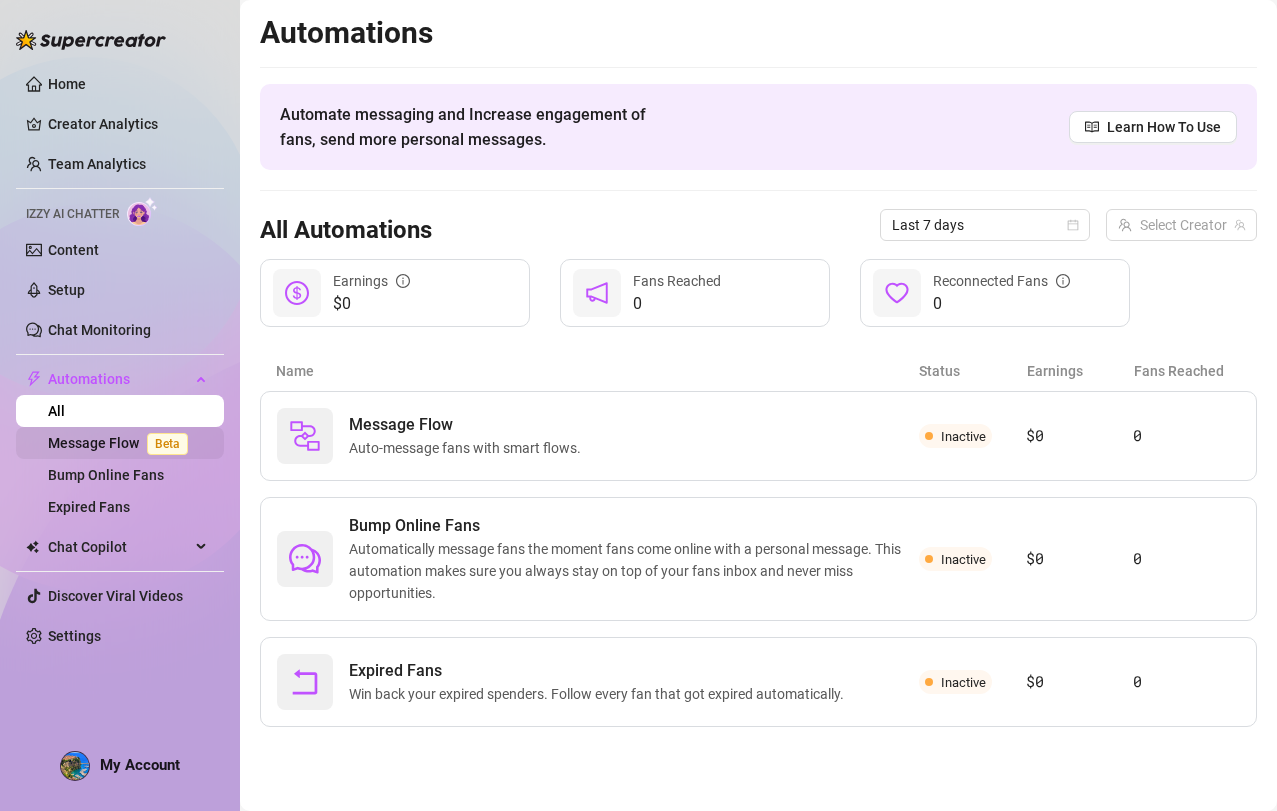 click on "Beta" at bounding box center [167, 444] 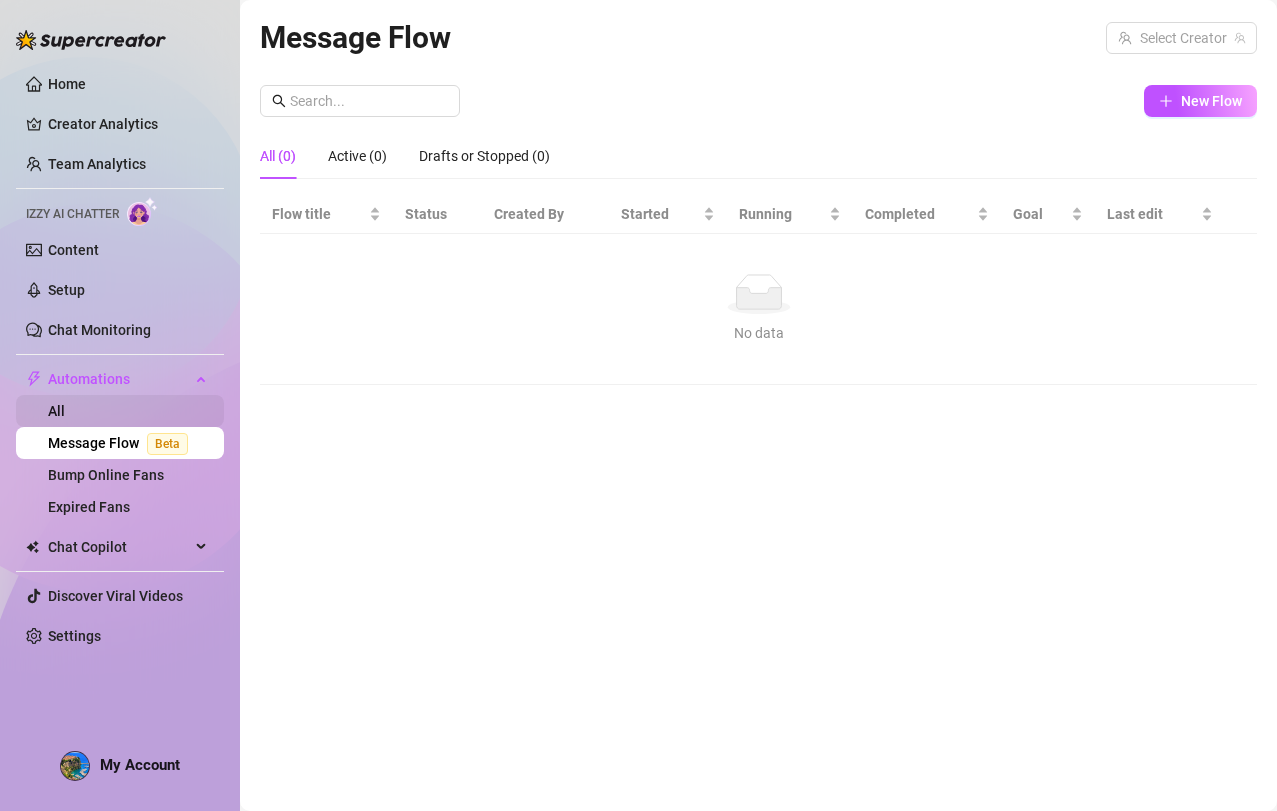 click on "All" at bounding box center [56, 411] 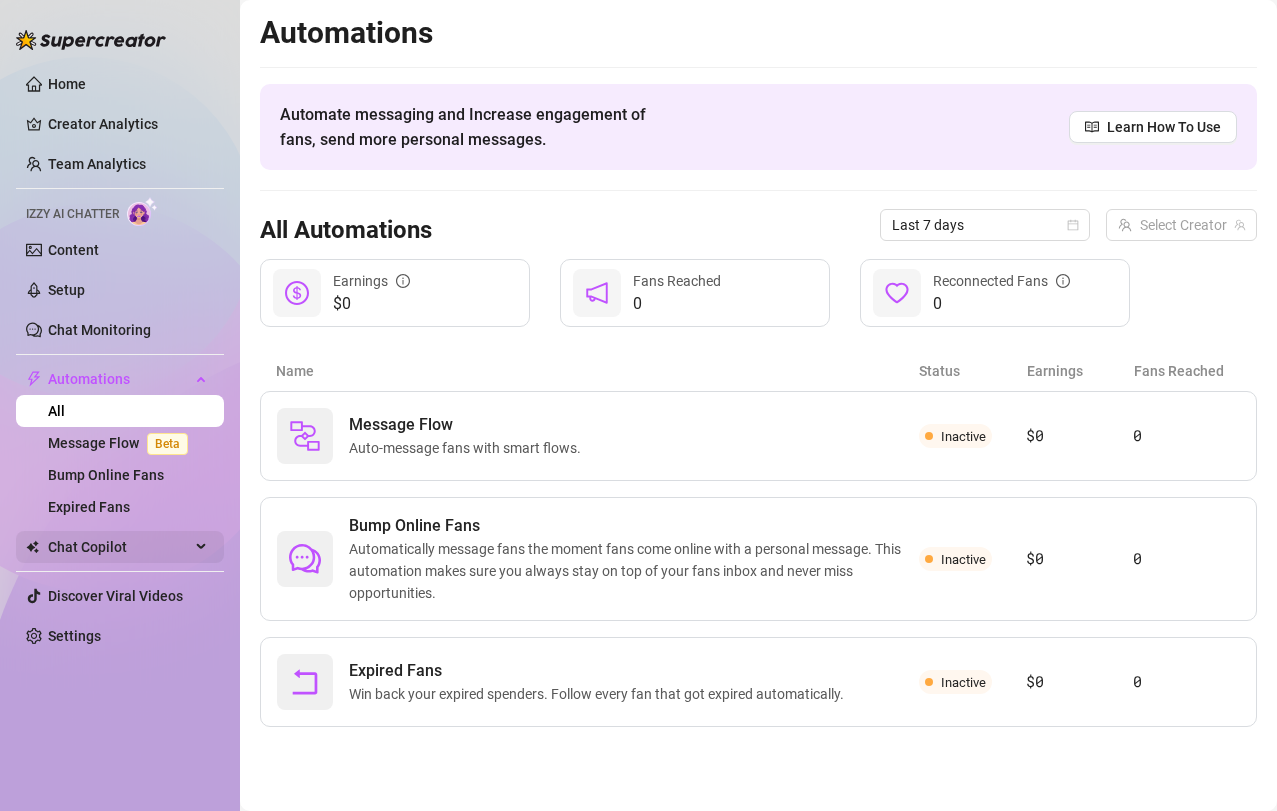 click on "Chat Copilot" at bounding box center (119, 547) 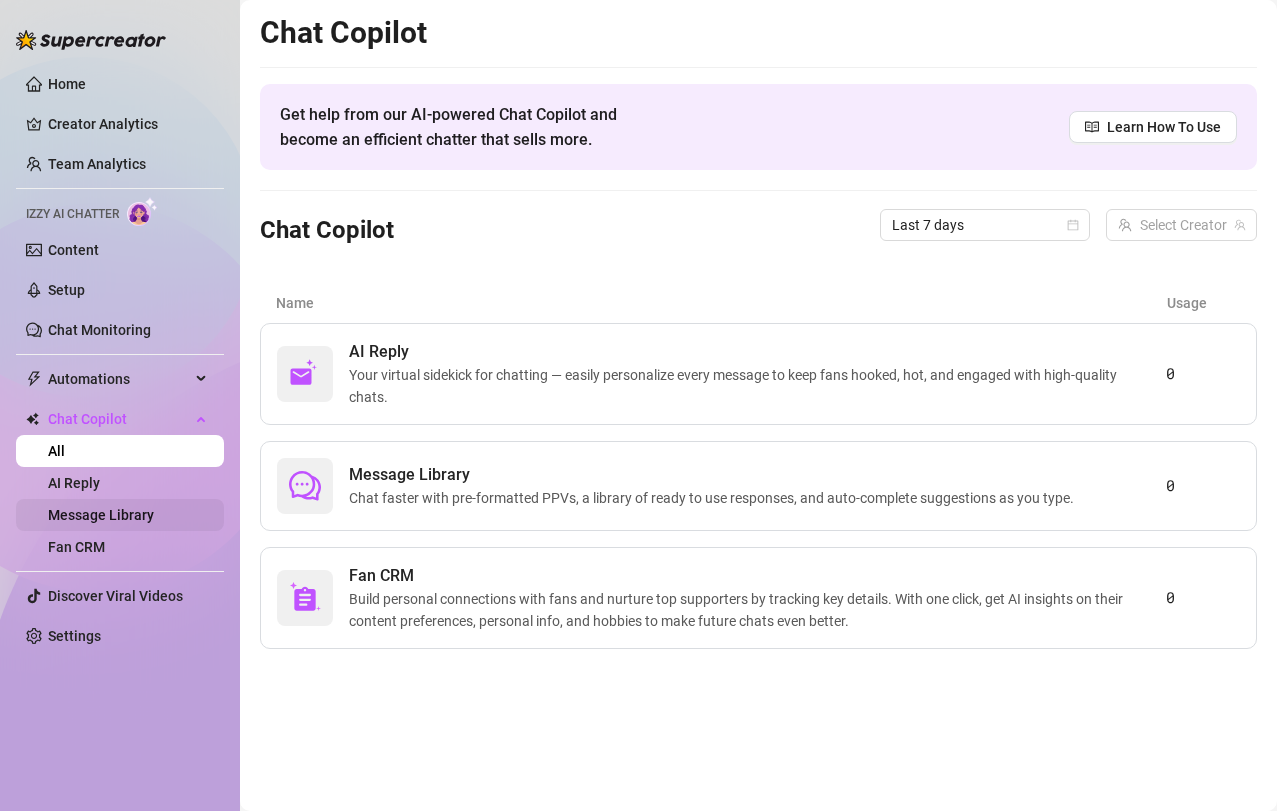 click on "Message Library" at bounding box center [101, 515] 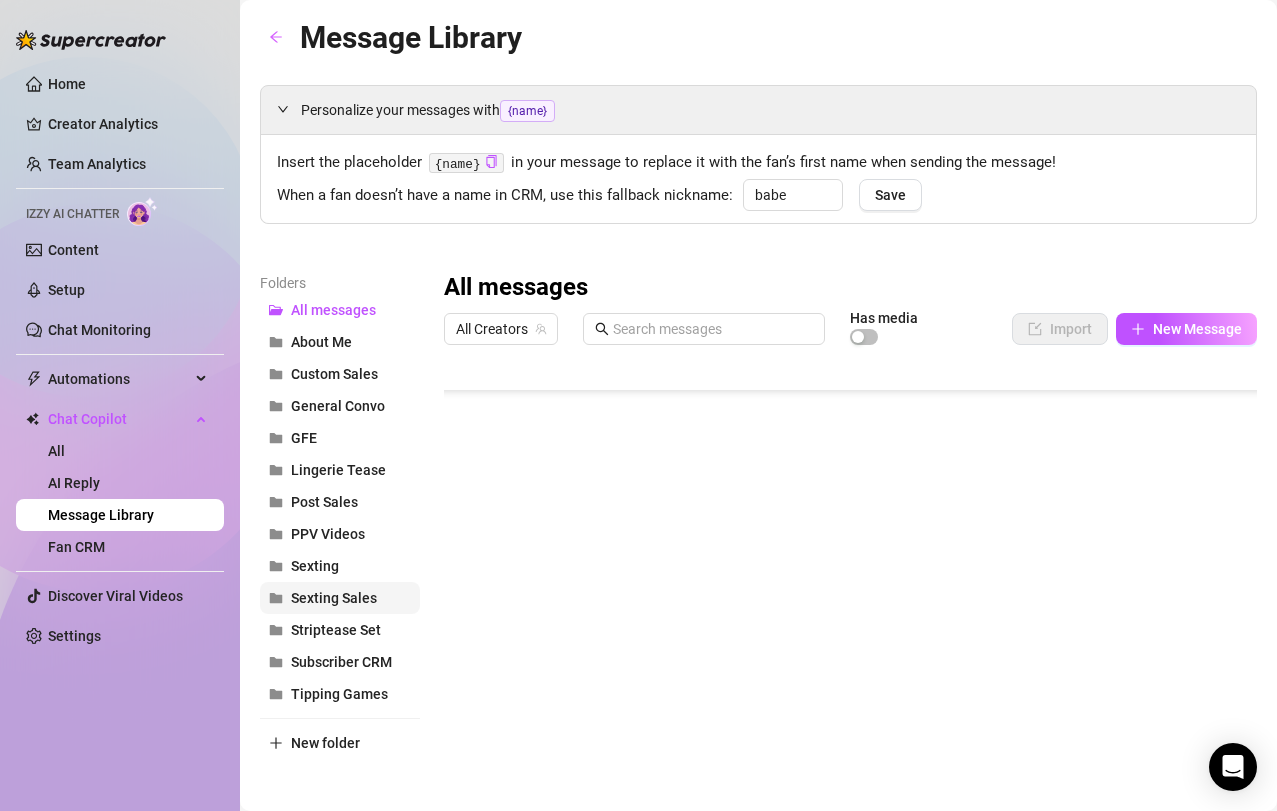 scroll, scrollTop: 772, scrollLeft: 0, axis: vertical 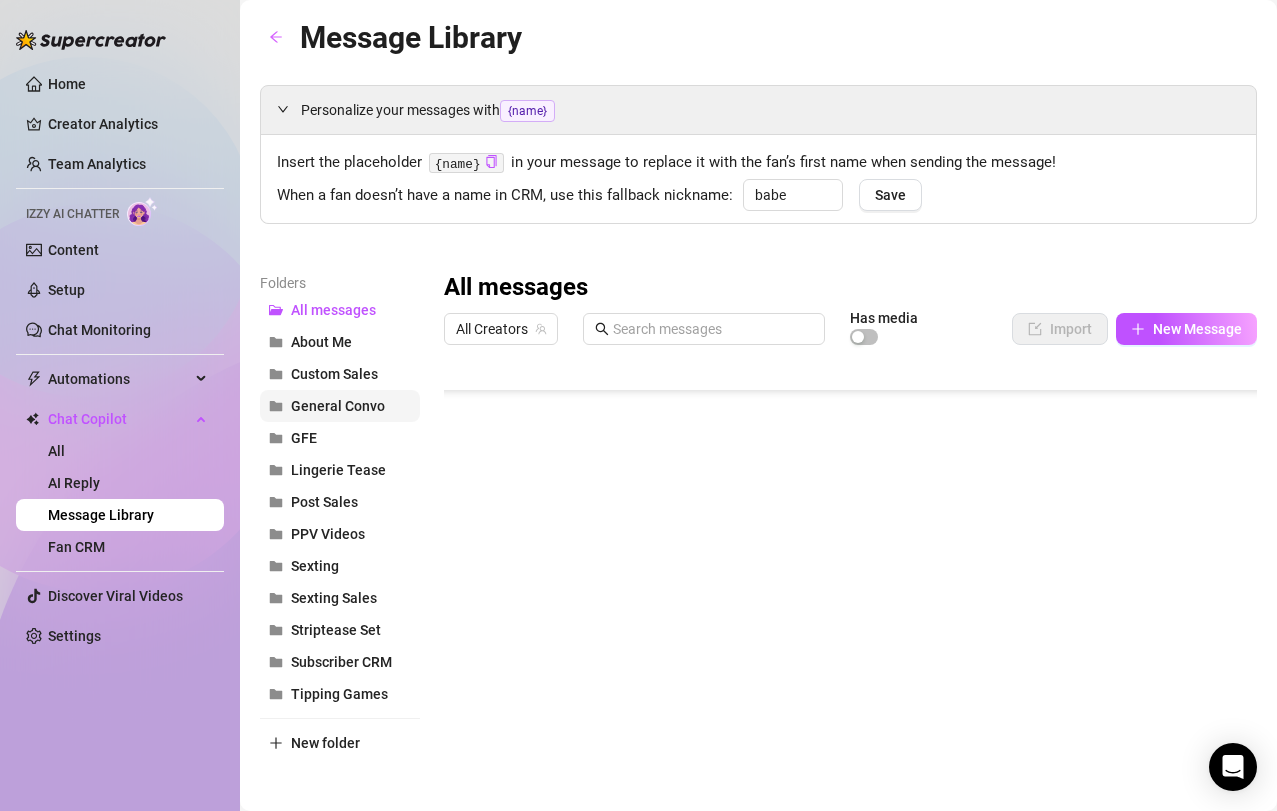 click on "General Convo" at bounding box center [338, 406] 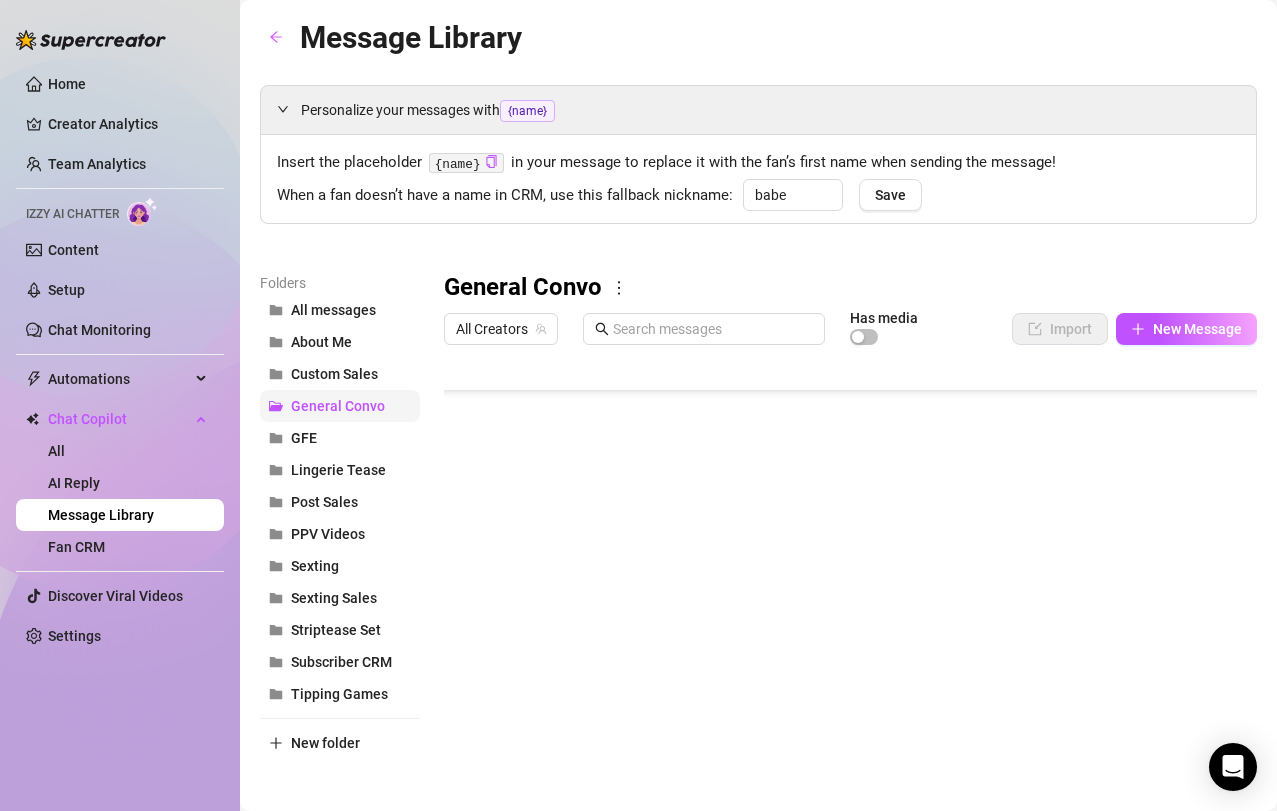 scroll, scrollTop: 720, scrollLeft: 0, axis: vertical 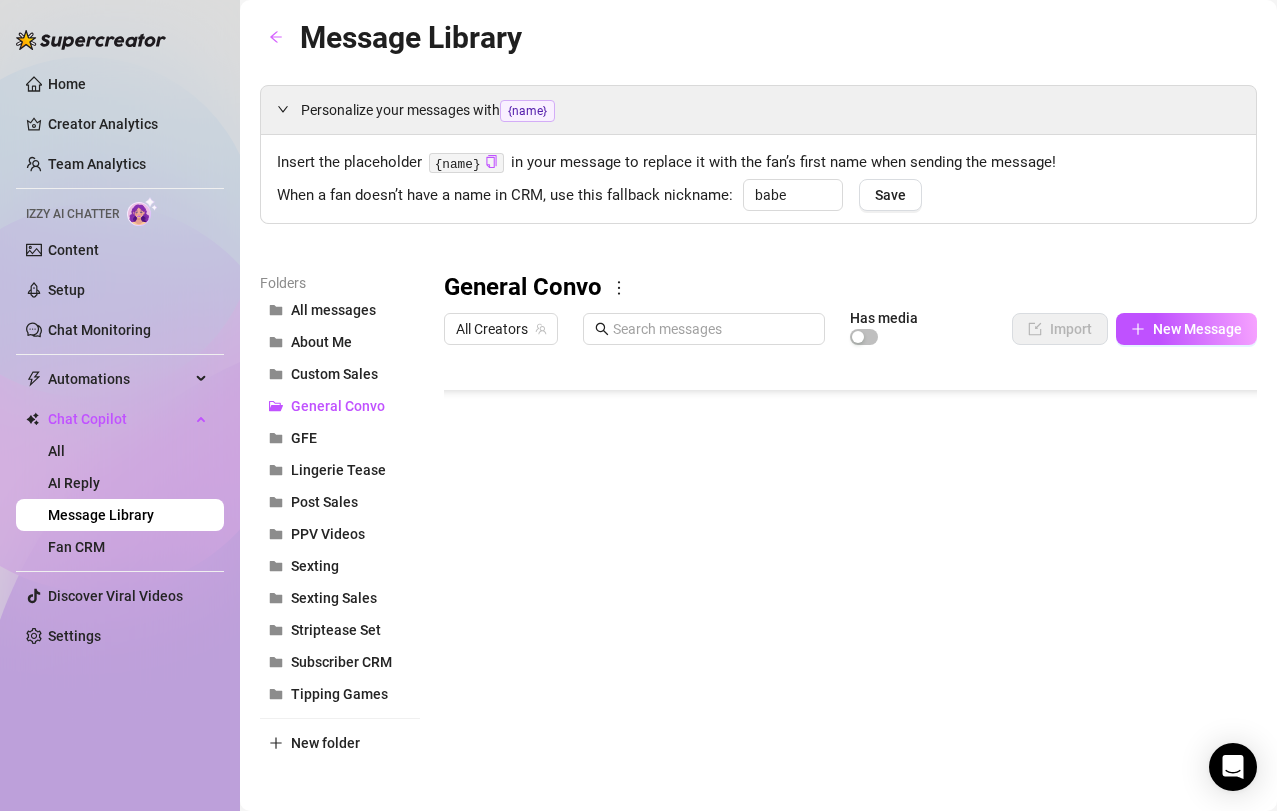 click at bounding box center (850, 577) 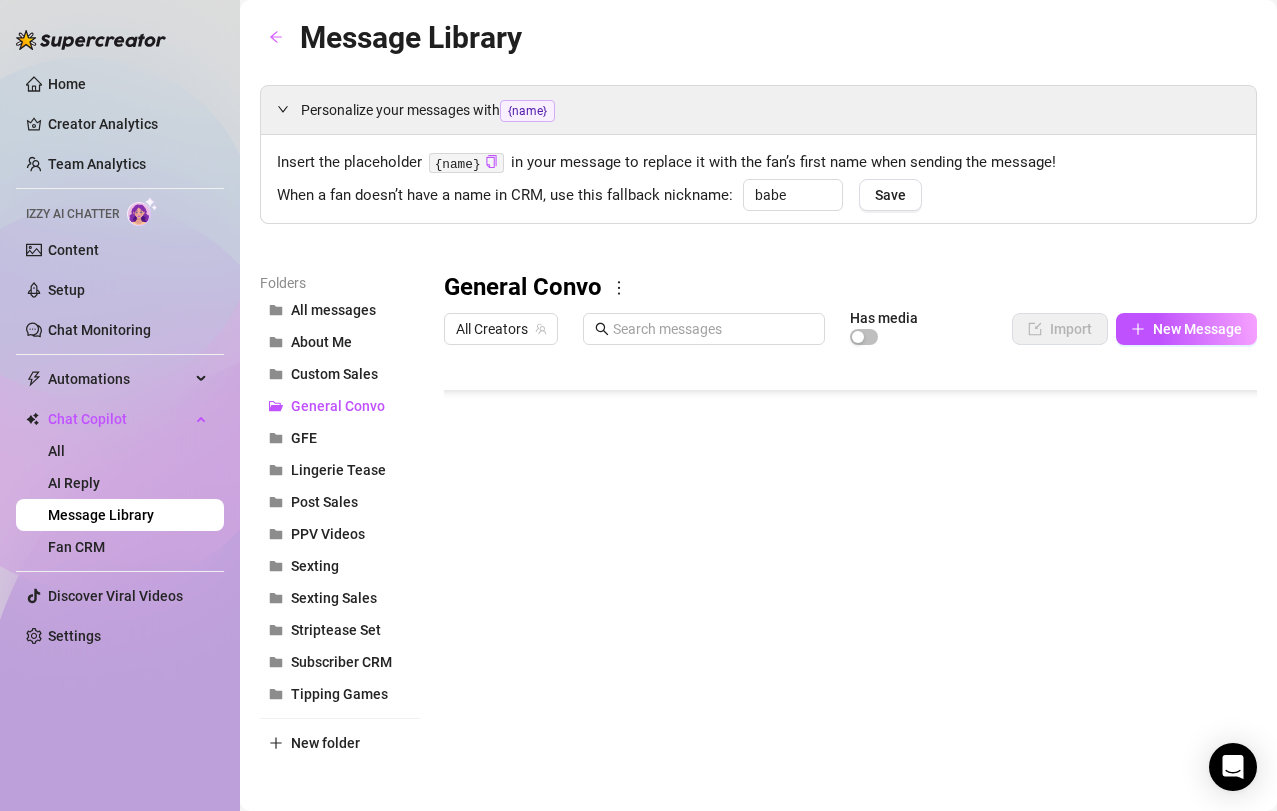 click at bounding box center [850, 577] 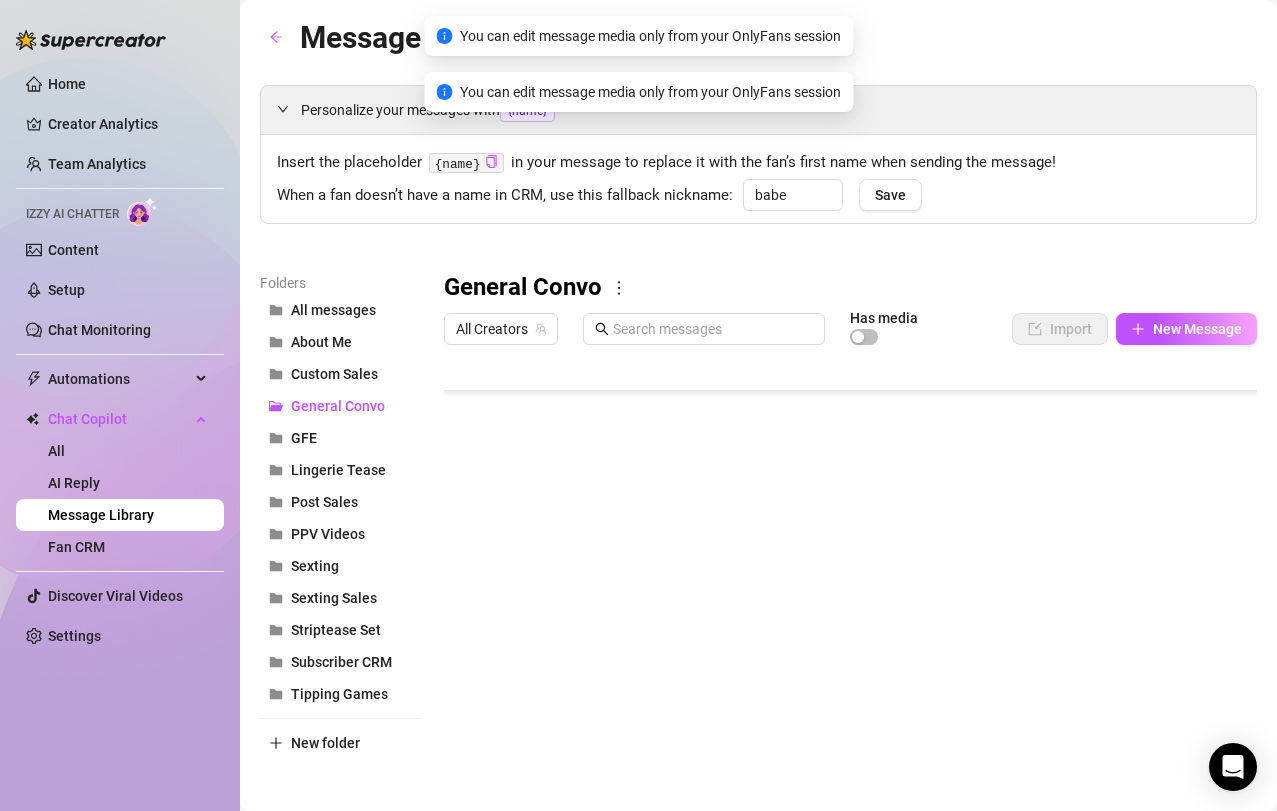 click at bounding box center (850, 577) 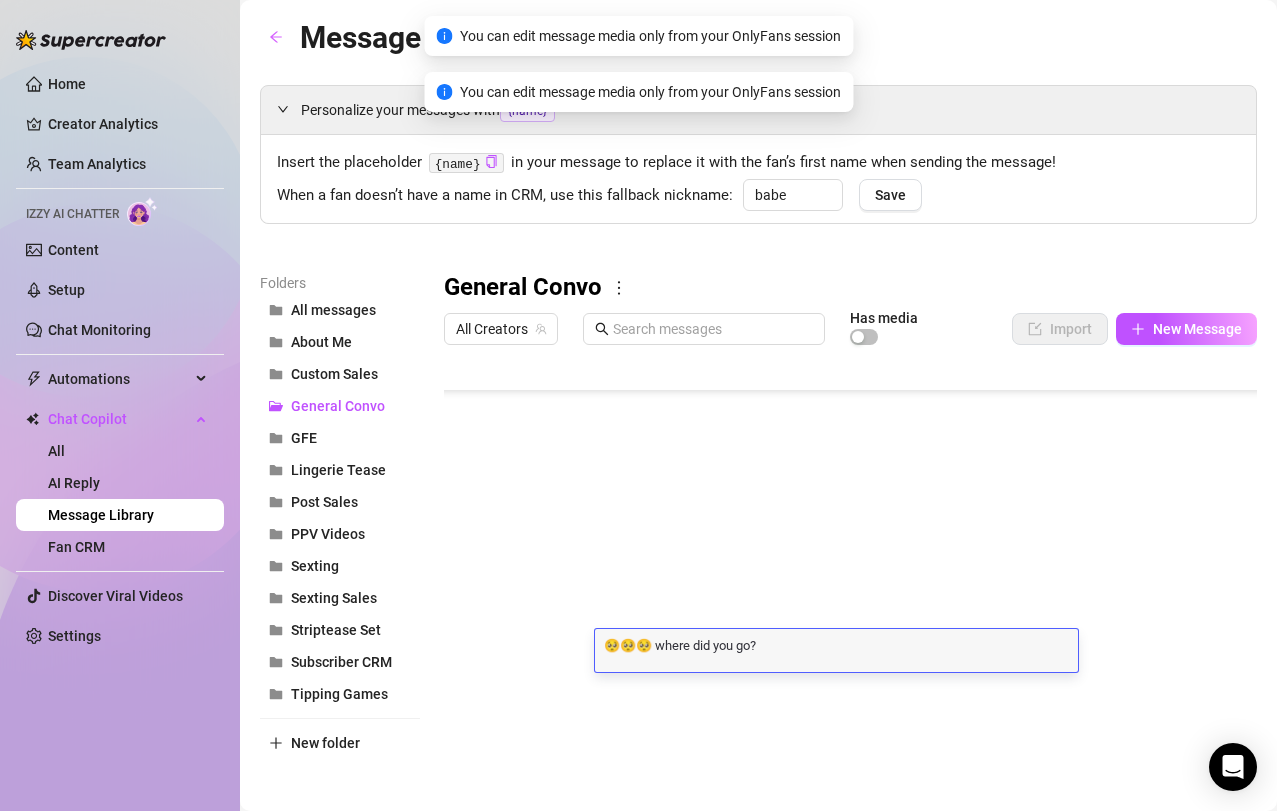 scroll, scrollTop: 0, scrollLeft: 0, axis: both 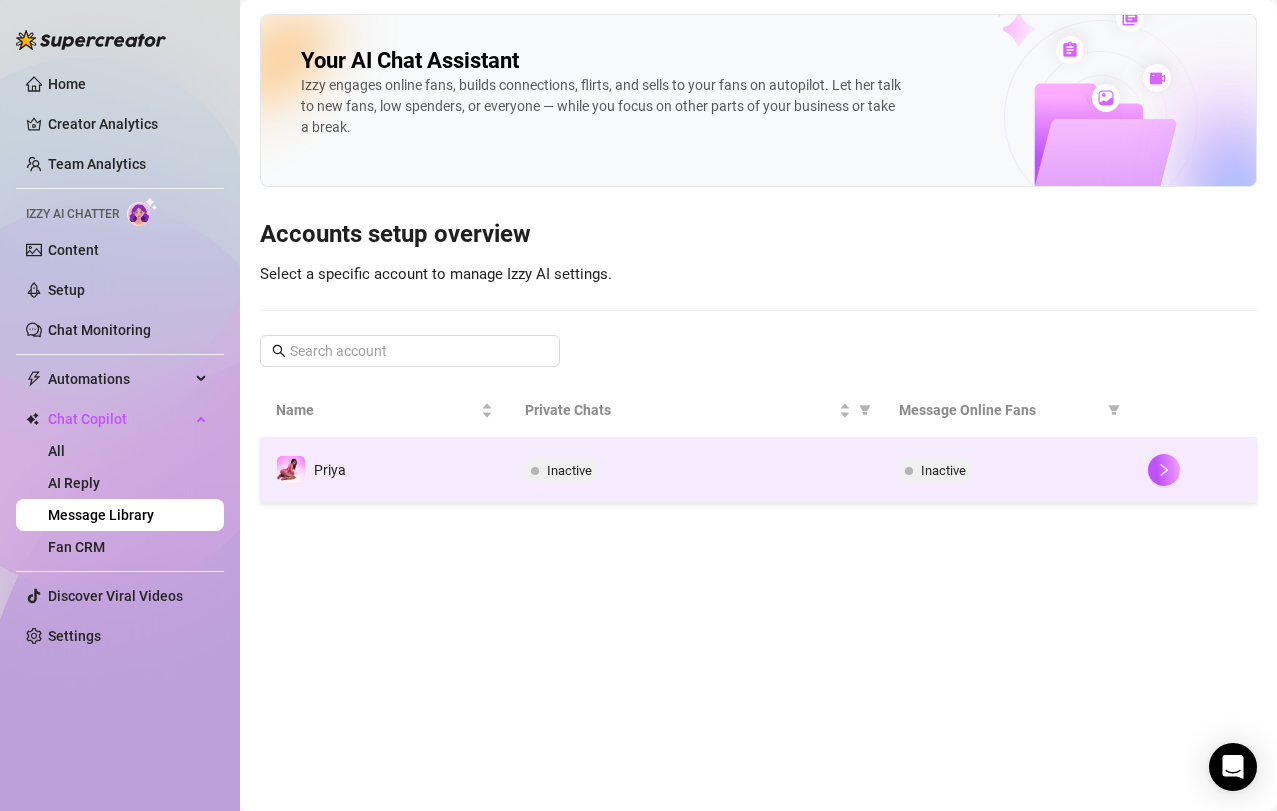 click on "Priya" at bounding box center [384, 470] 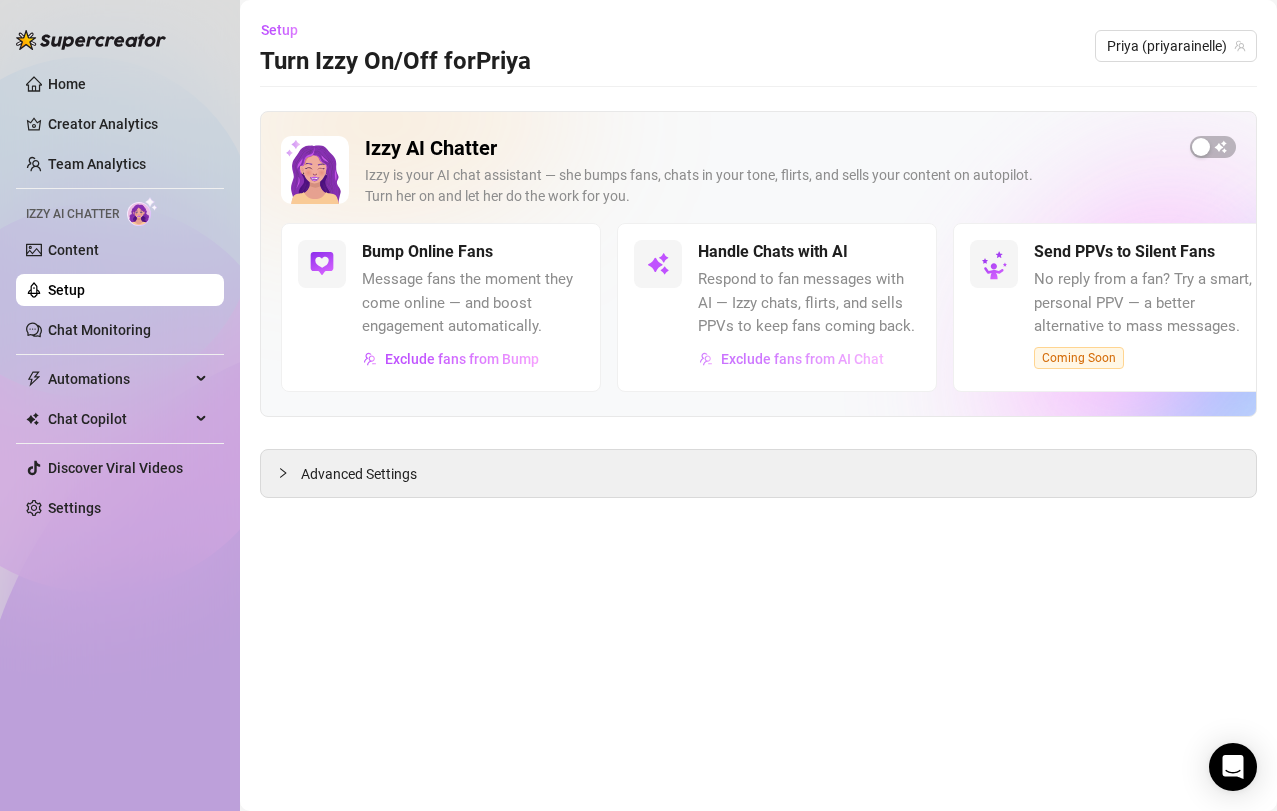 click on "Exclude fans from AI Chat" at bounding box center (802, 359) 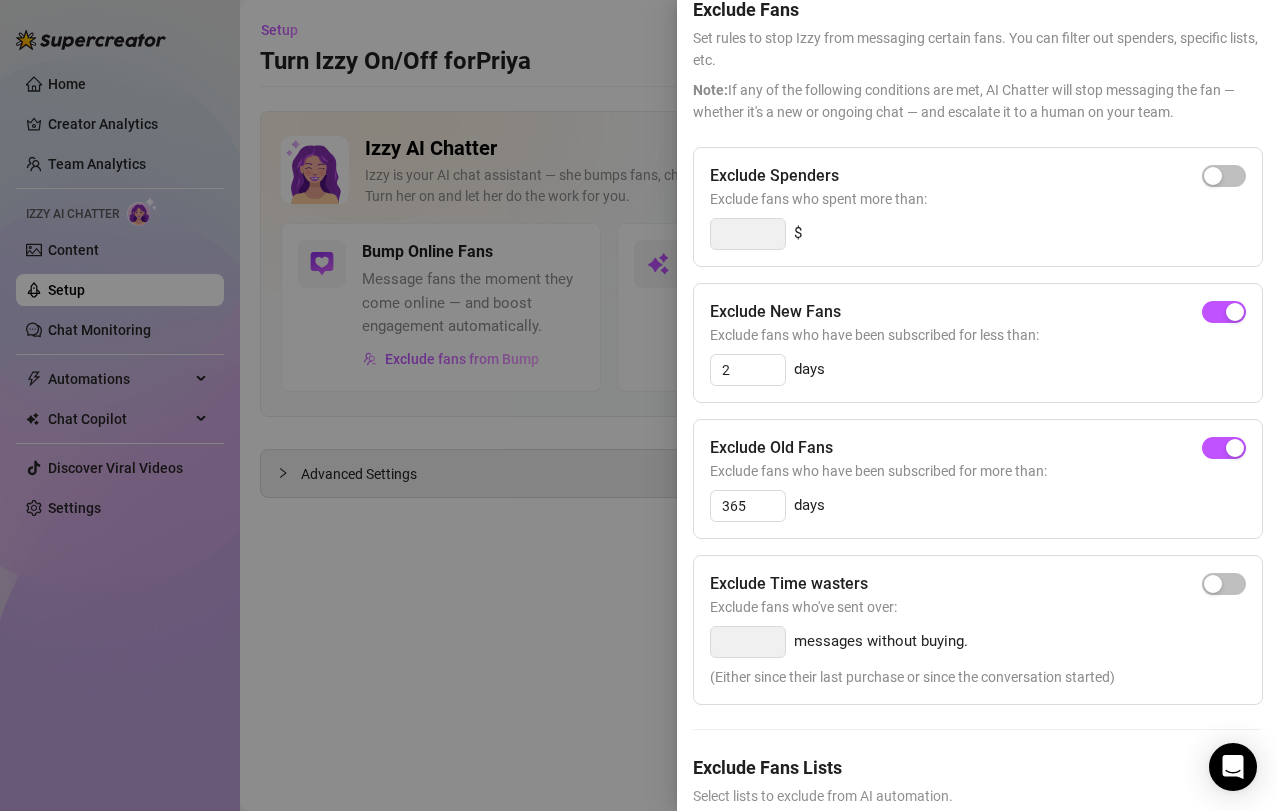 scroll, scrollTop: 178, scrollLeft: 0, axis: vertical 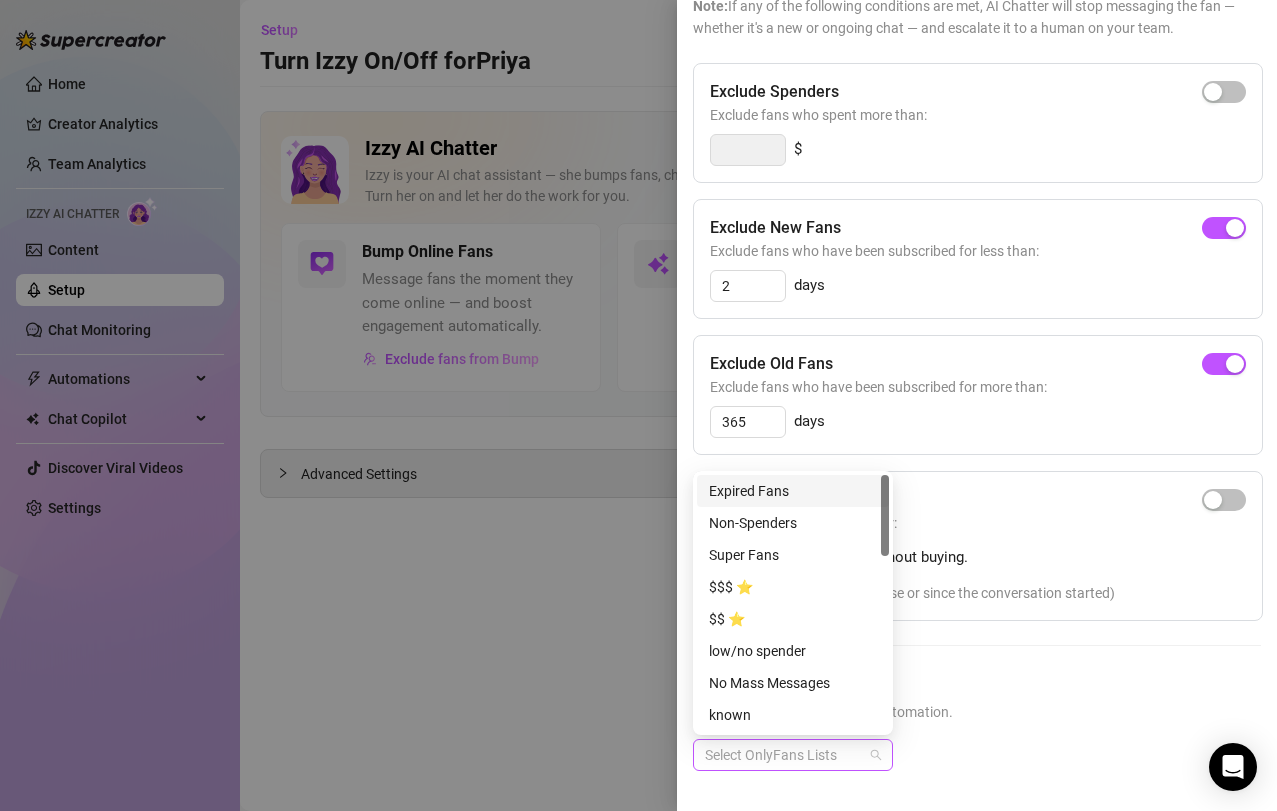 click at bounding box center [782, 755] 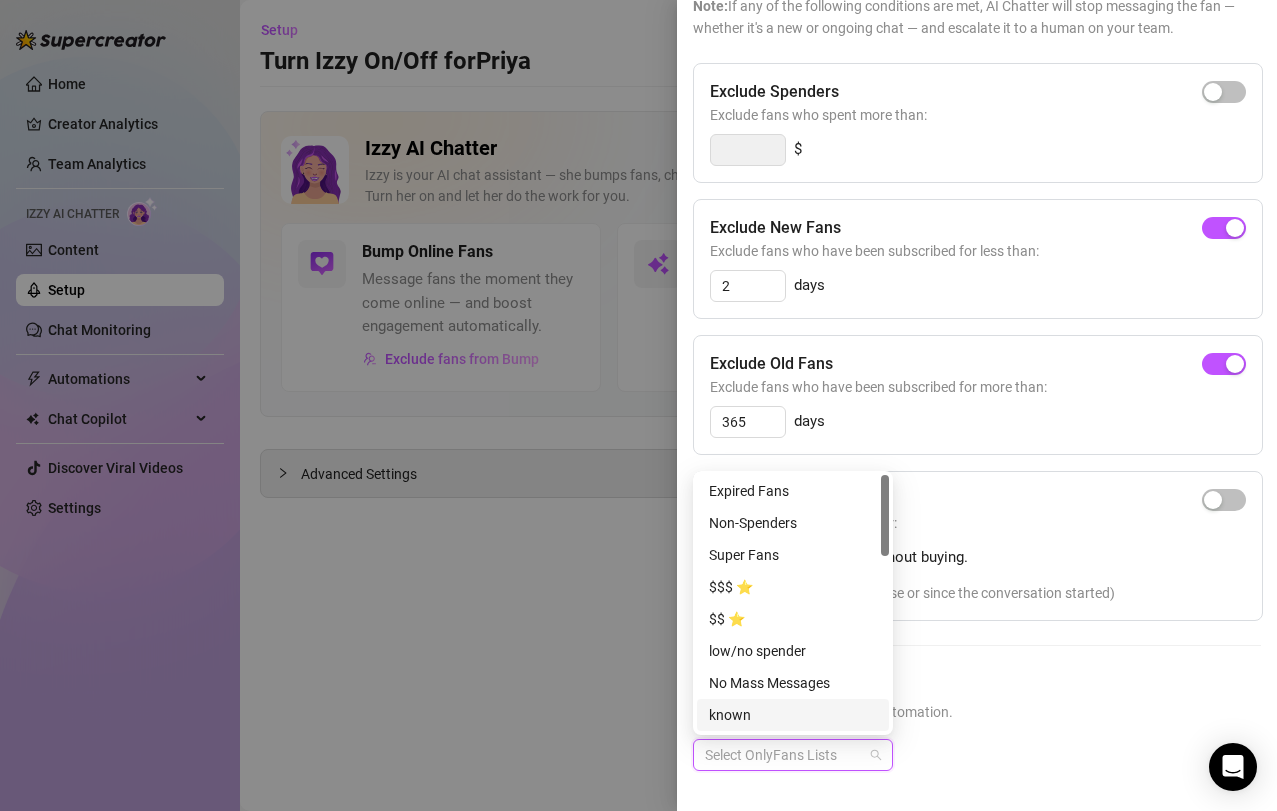 click on "known" at bounding box center [793, 715] 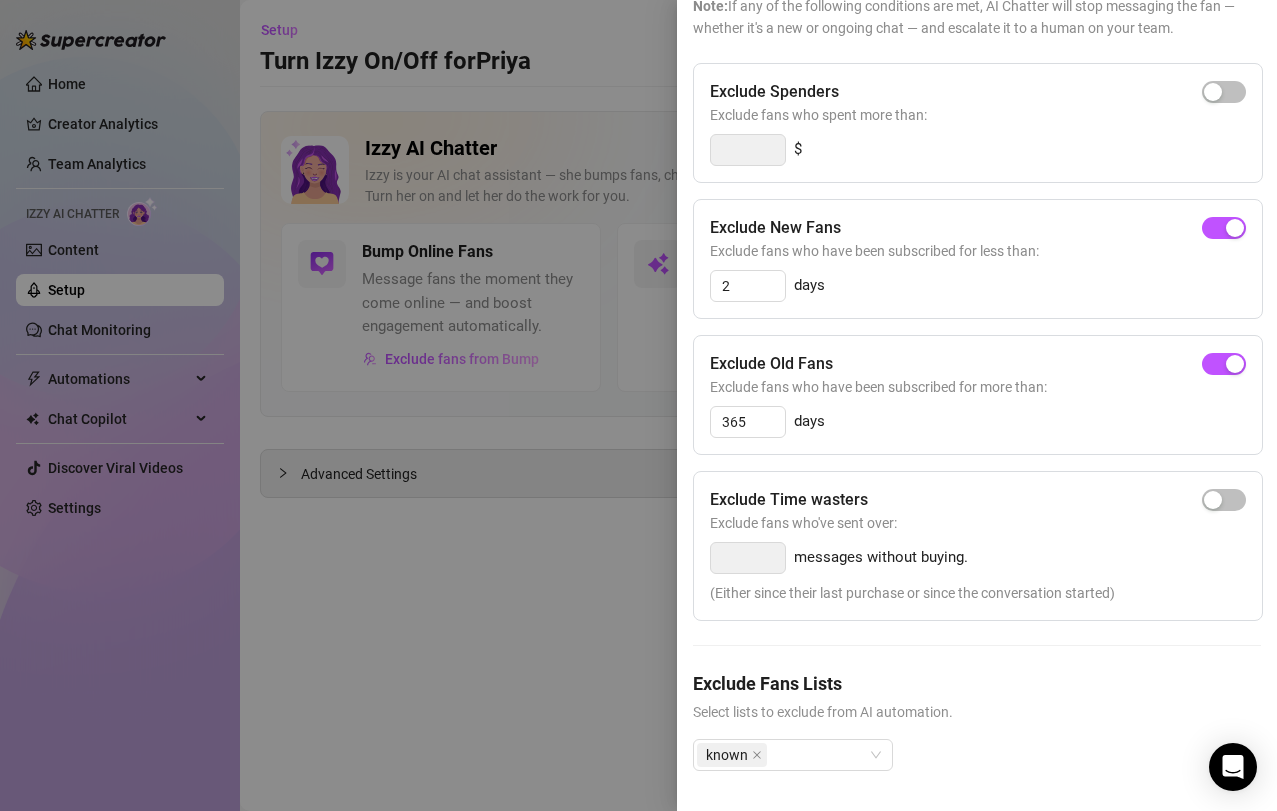 click at bounding box center (638, 405) 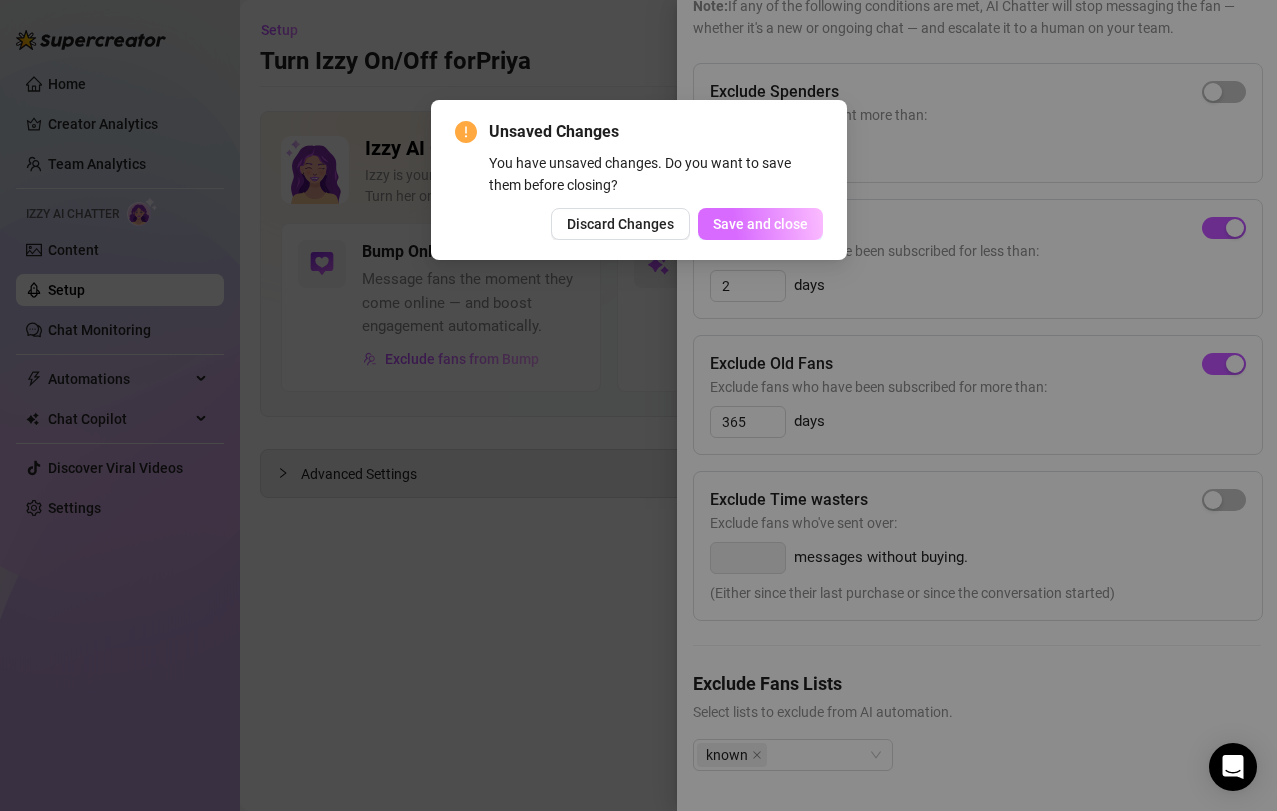 click on "Save and close" at bounding box center (760, 224) 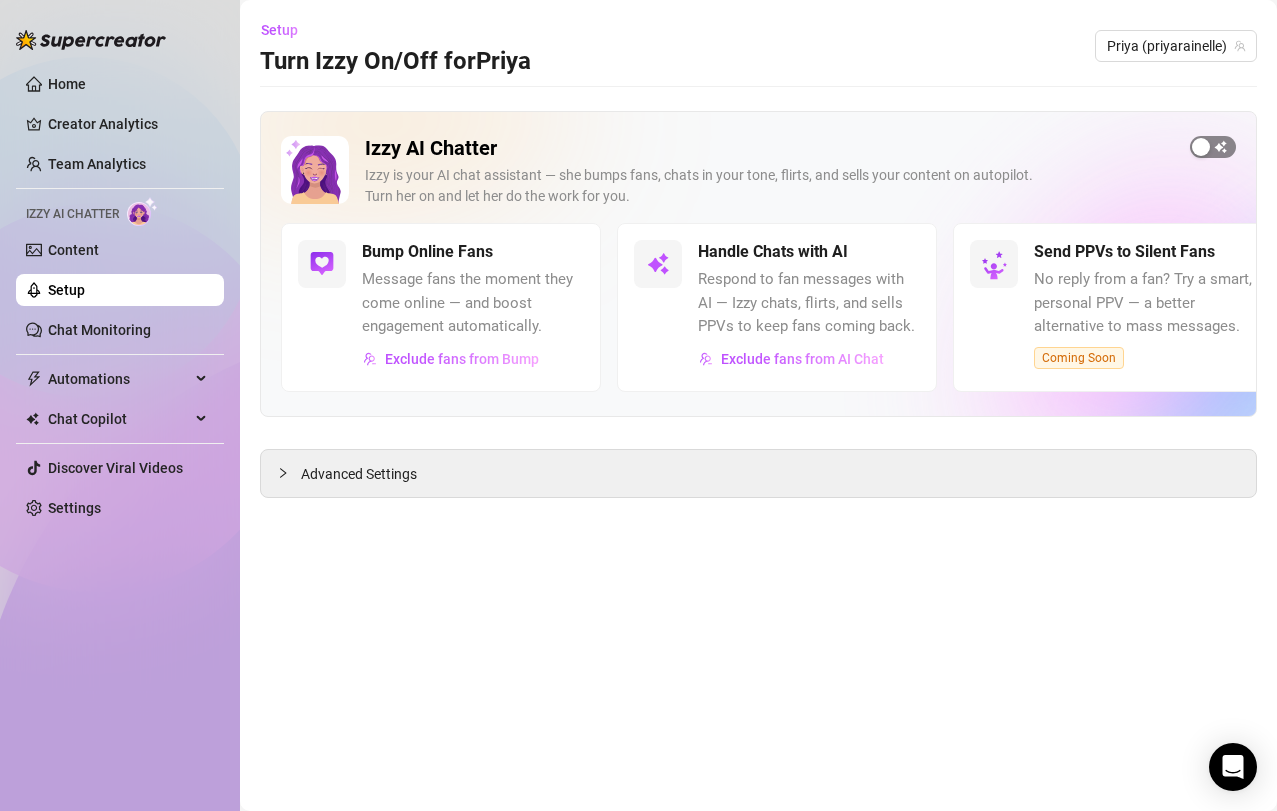 click at bounding box center [1201, 147] 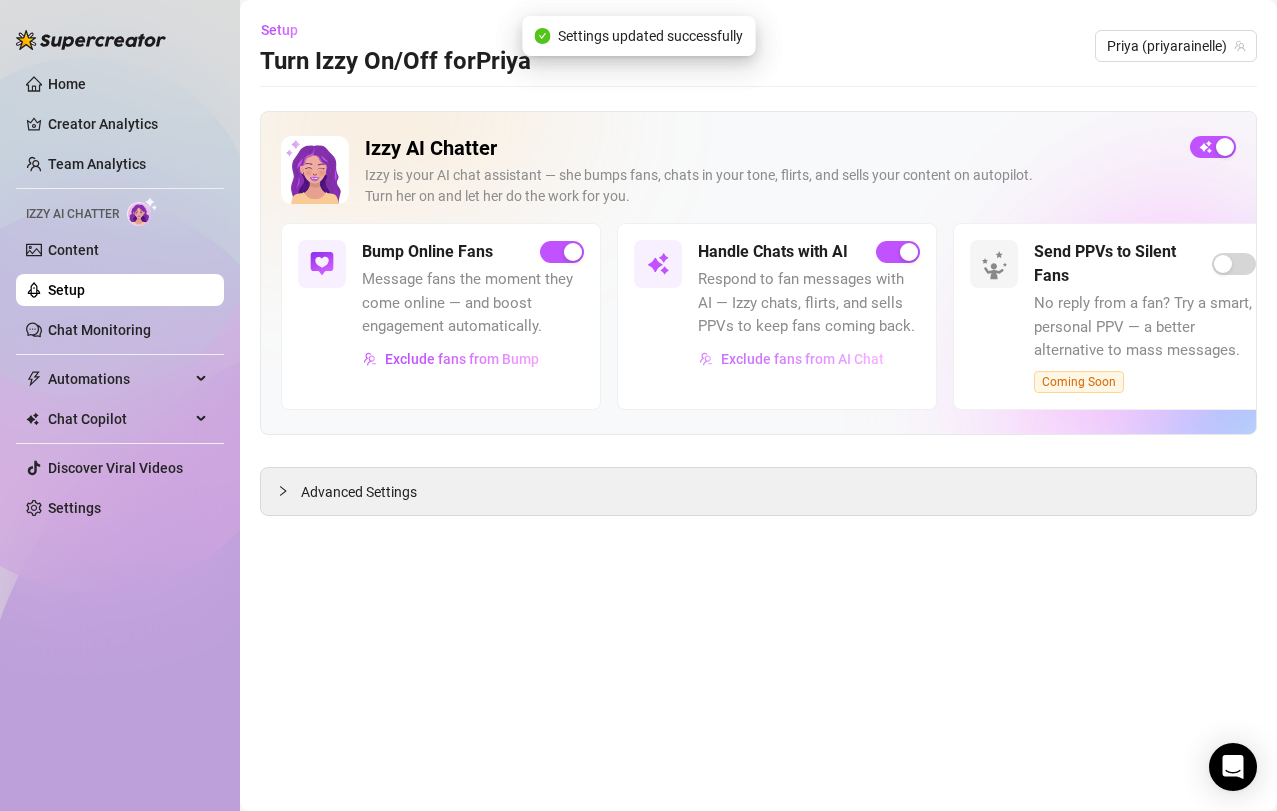 click on "Exclude fans from AI Chat" at bounding box center (802, 359) 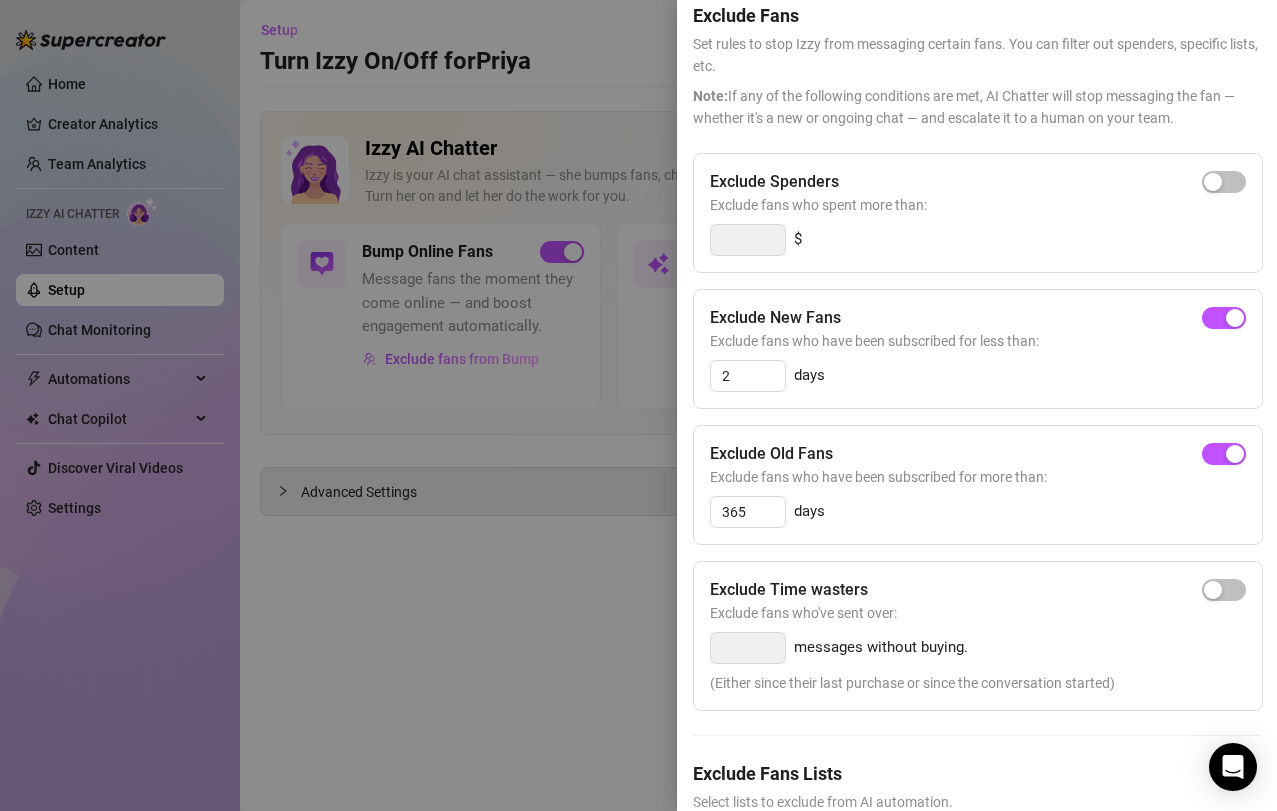 scroll, scrollTop: 178, scrollLeft: 0, axis: vertical 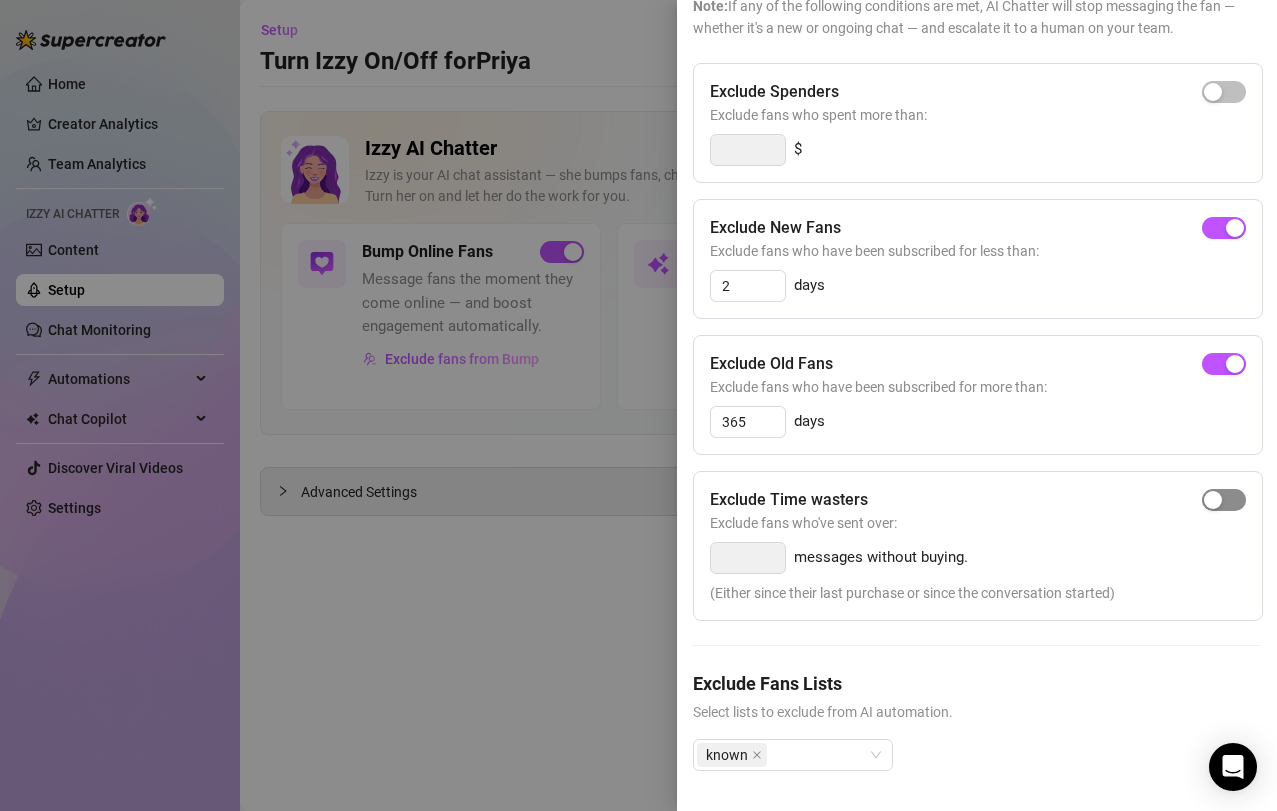 click at bounding box center [1224, 500] 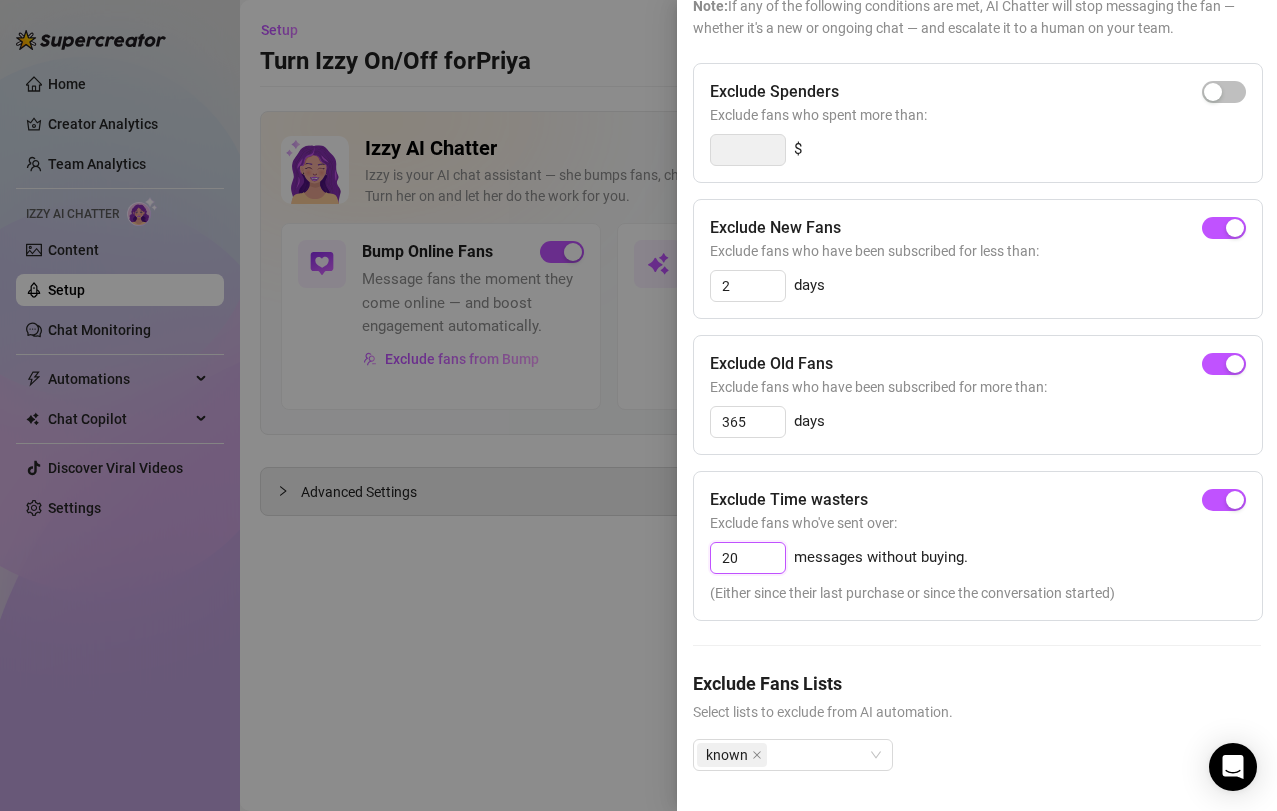drag, startPoint x: 745, startPoint y: 560, endPoint x: 690, endPoint y: 559, distance: 55.00909 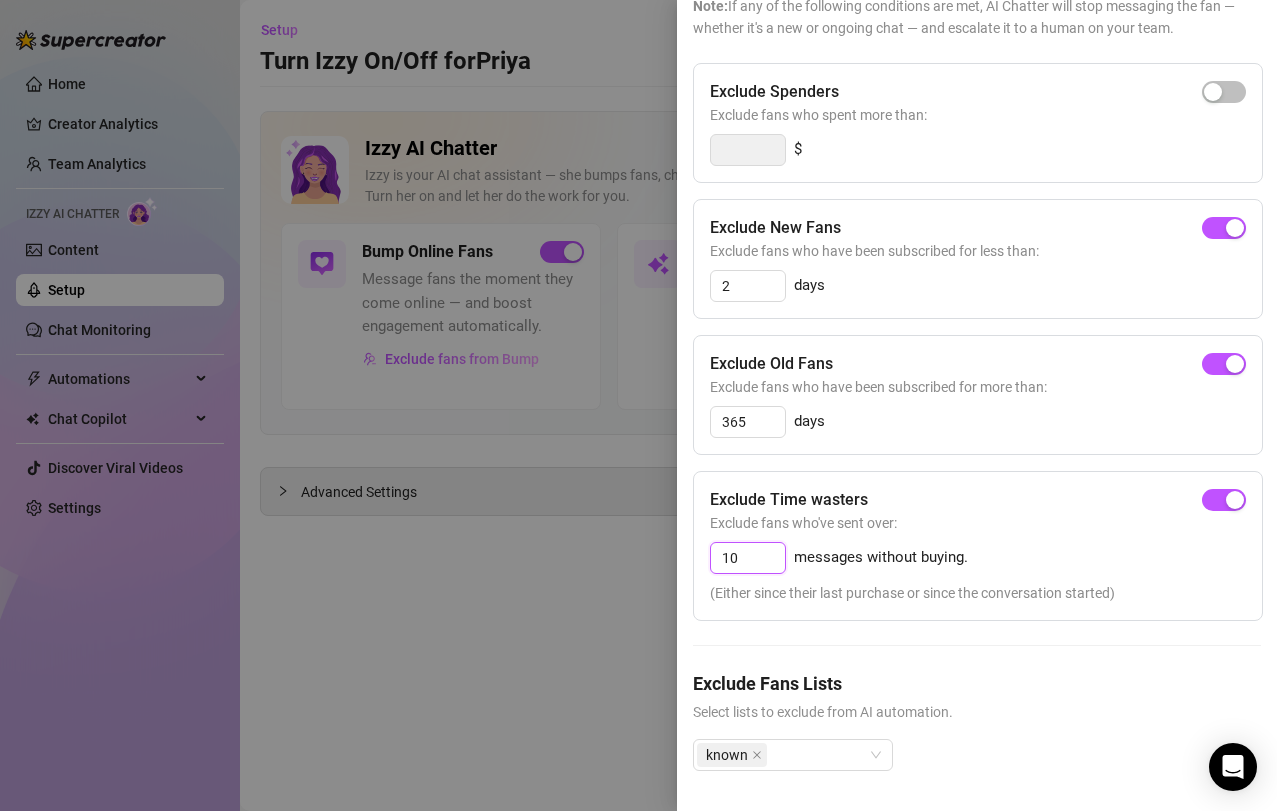 type on "1" 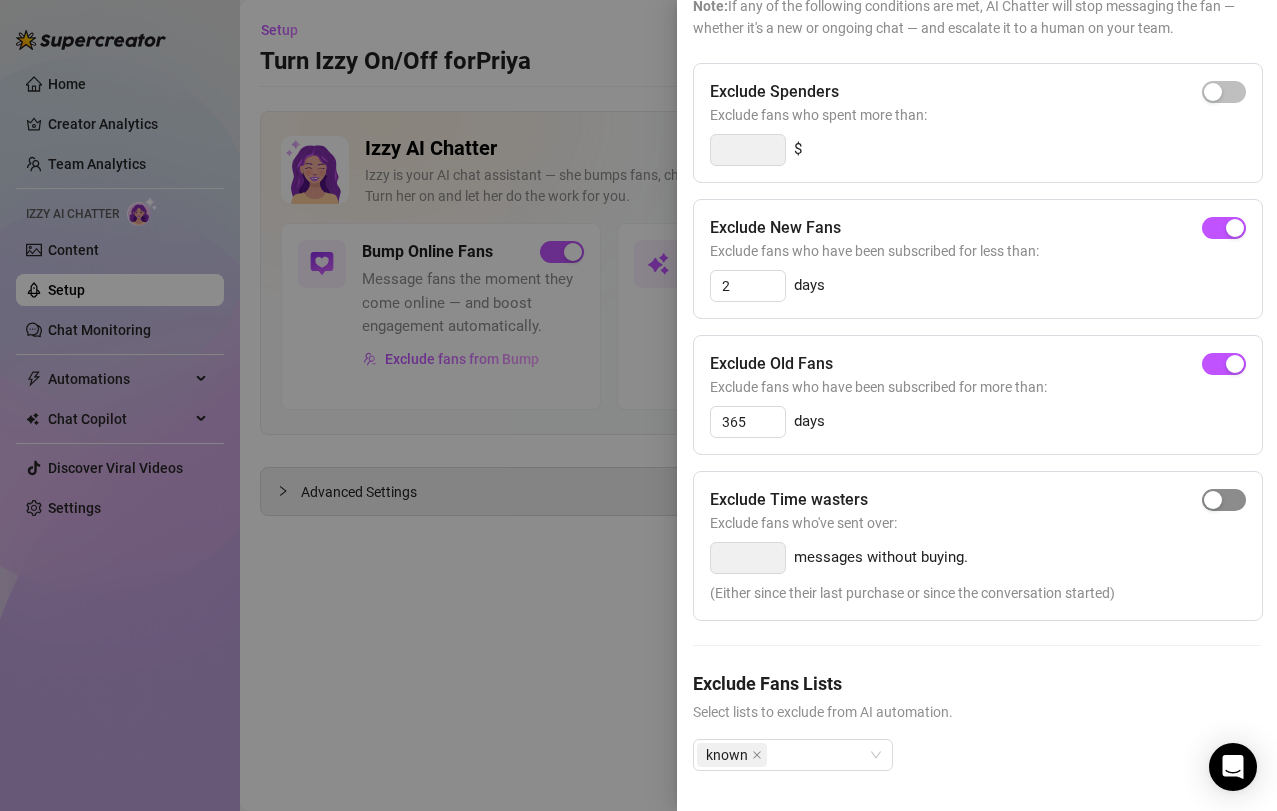 click at bounding box center [1224, 500] 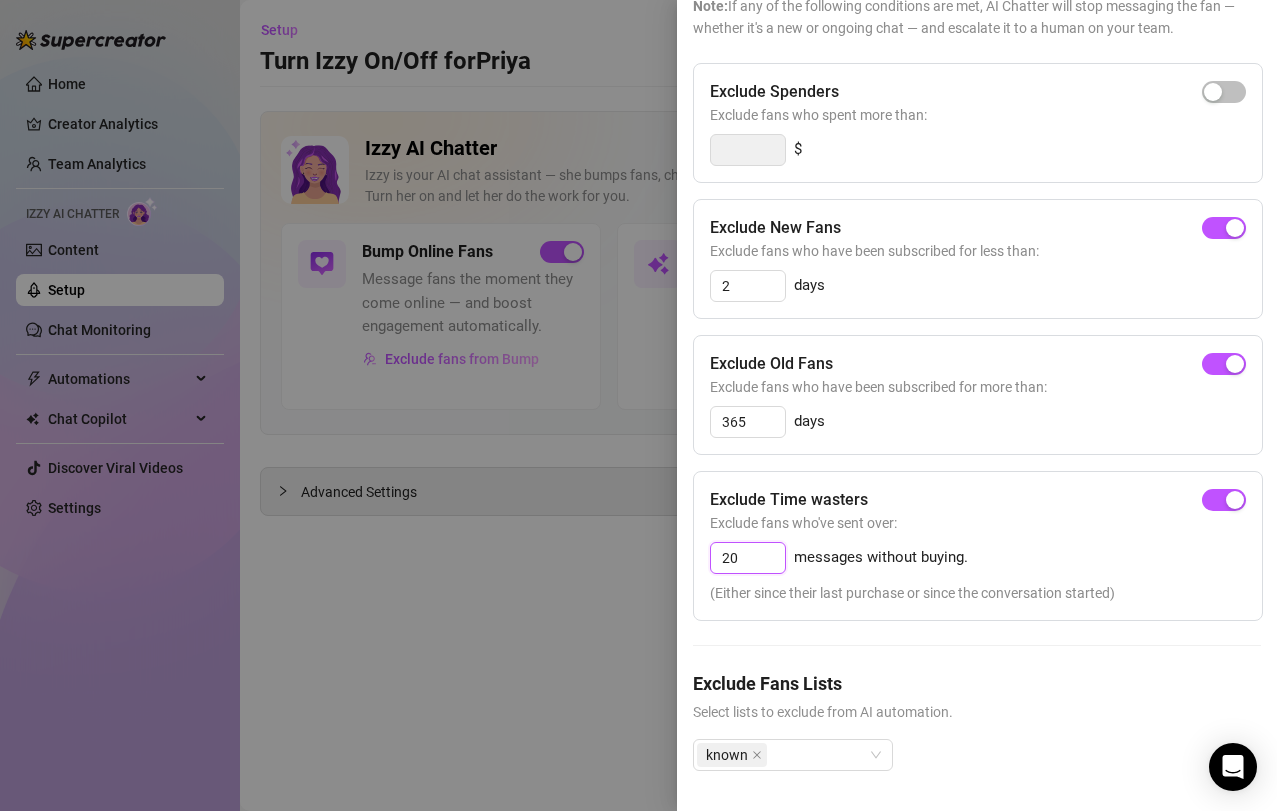 drag, startPoint x: 753, startPoint y: 565, endPoint x: 665, endPoint y: 555, distance: 88.56636 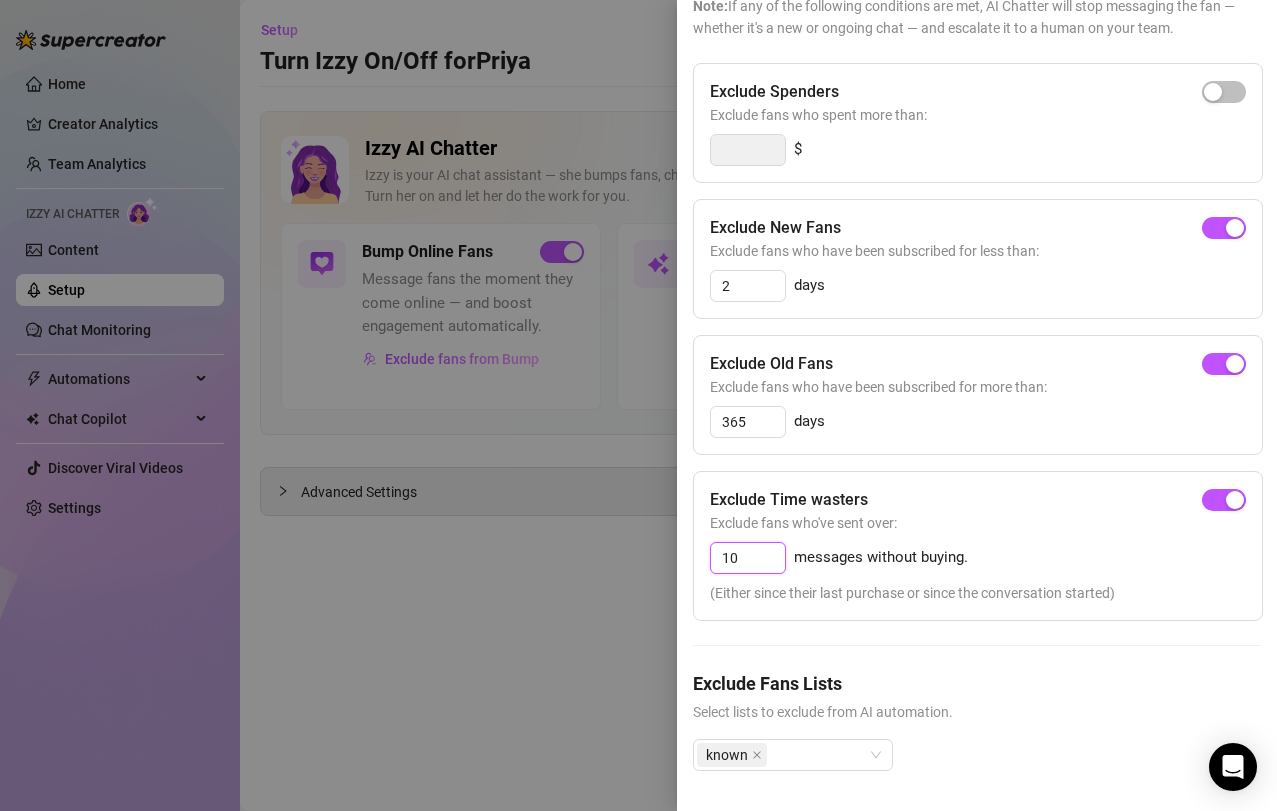 type on "10" 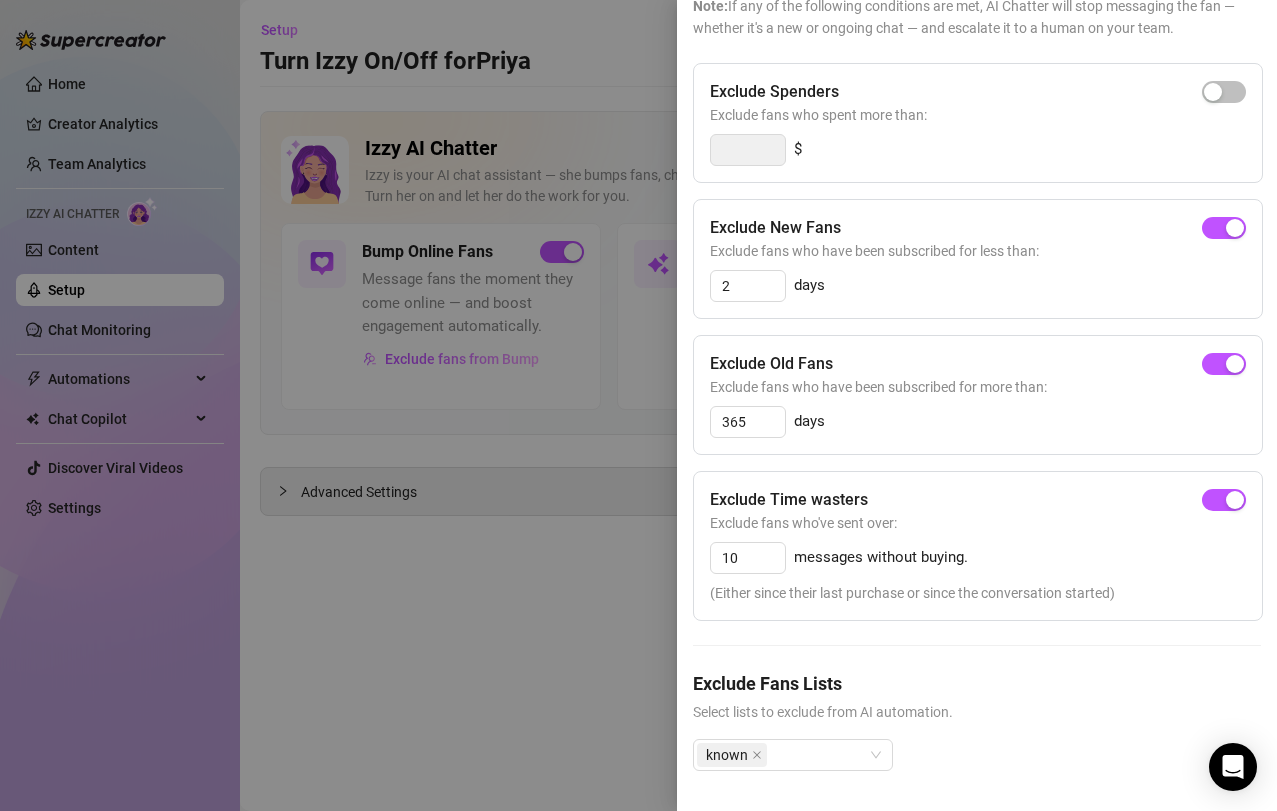 click on "Select lists to exclude from AI automation." at bounding box center (977, 712) 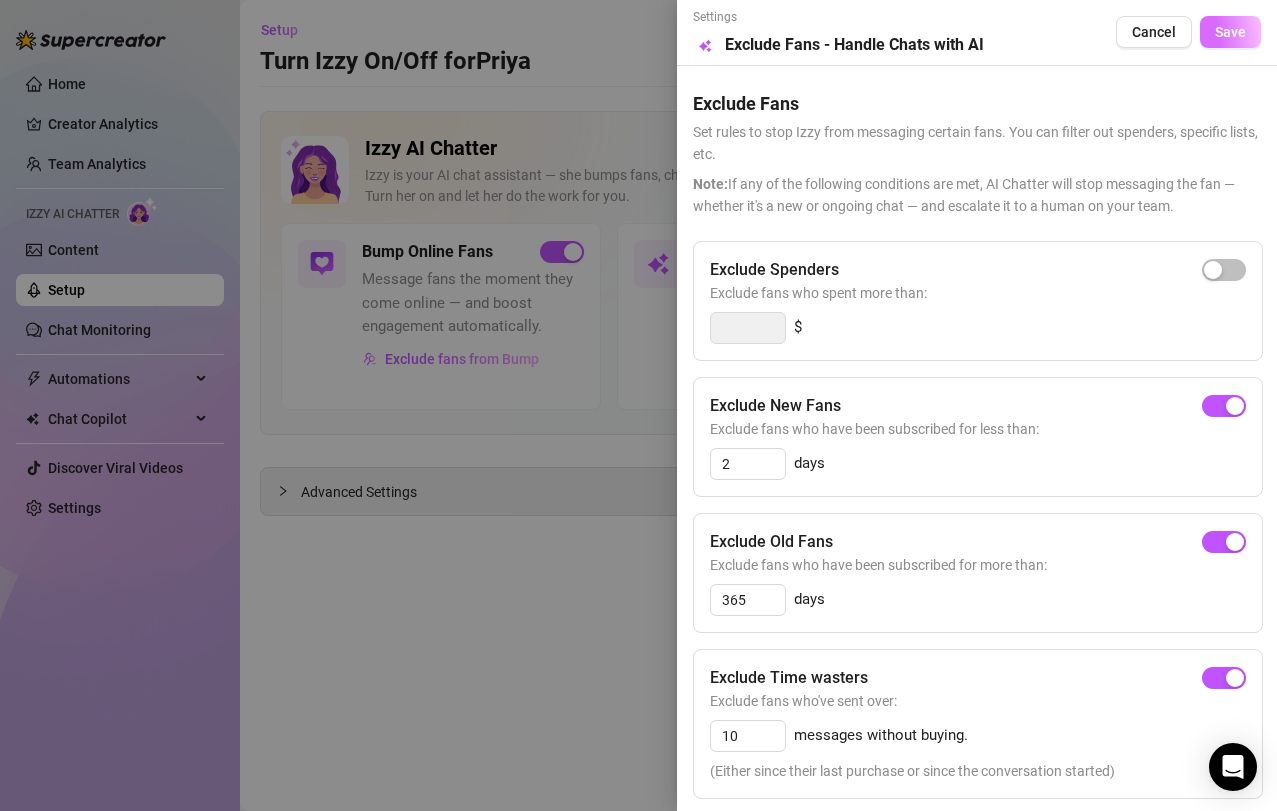 click on "Save" at bounding box center (1230, 32) 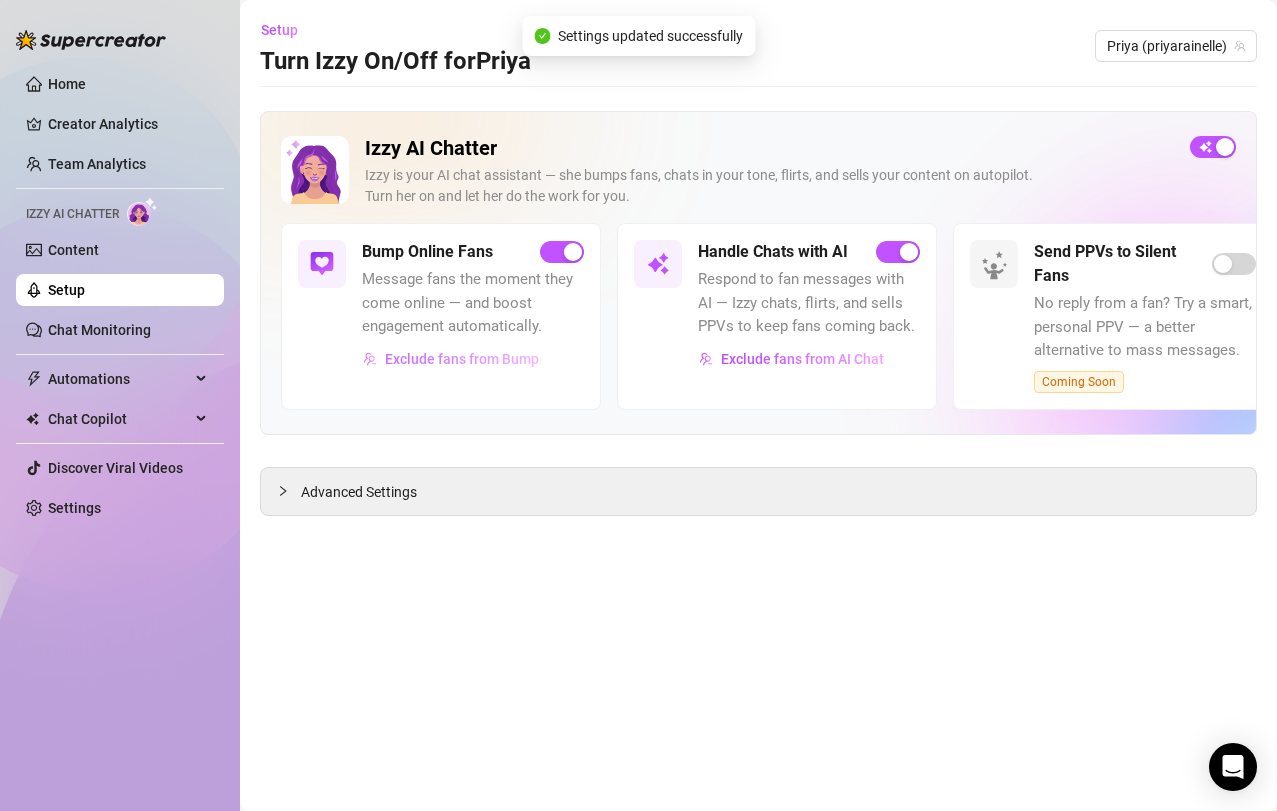 click on "Exclude fans from Bump" at bounding box center [462, 359] 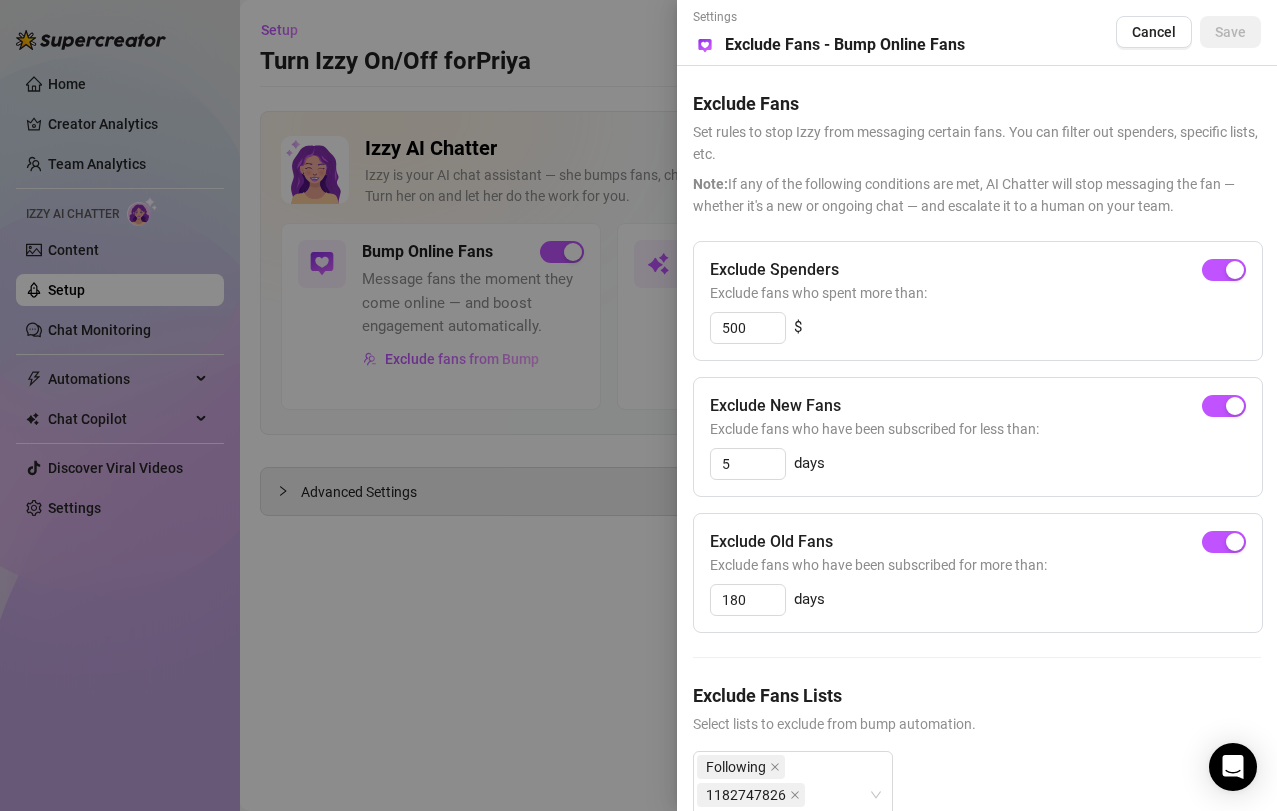 scroll, scrollTop: 68, scrollLeft: 0, axis: vertical 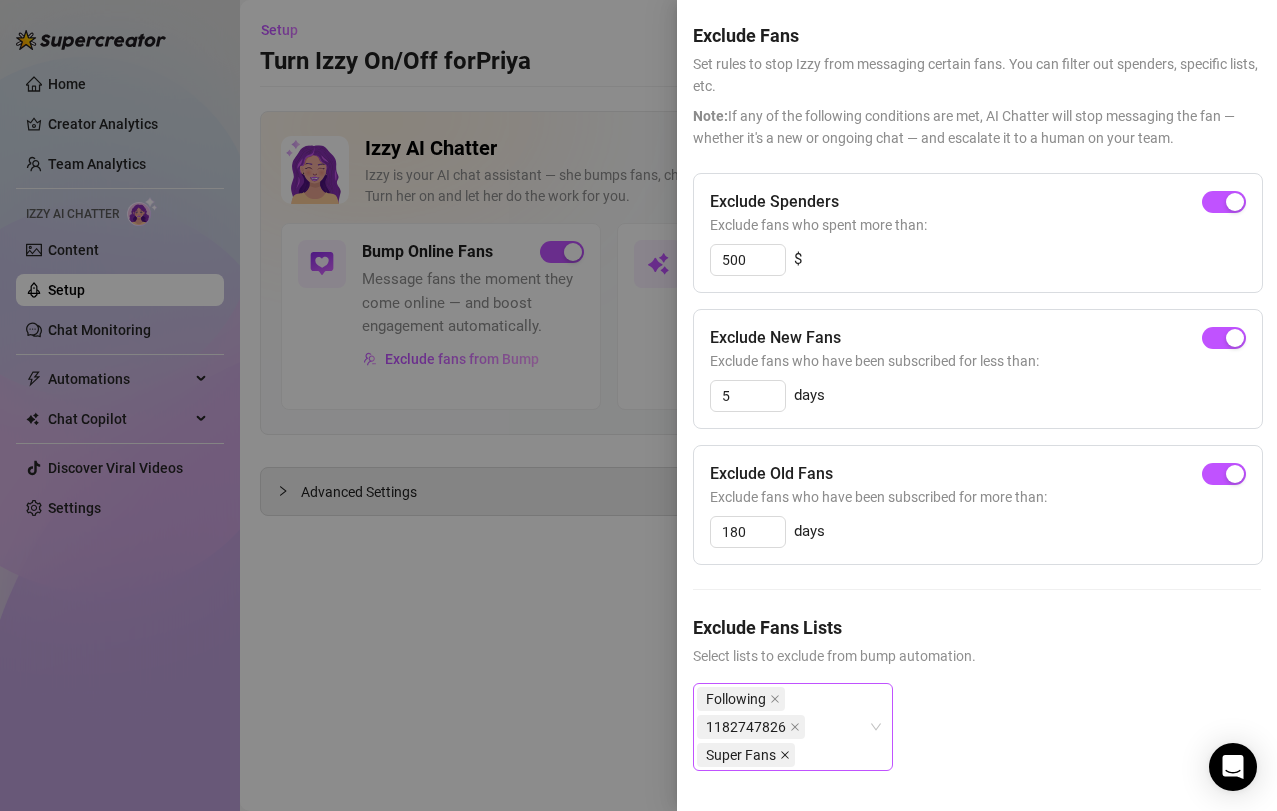 click 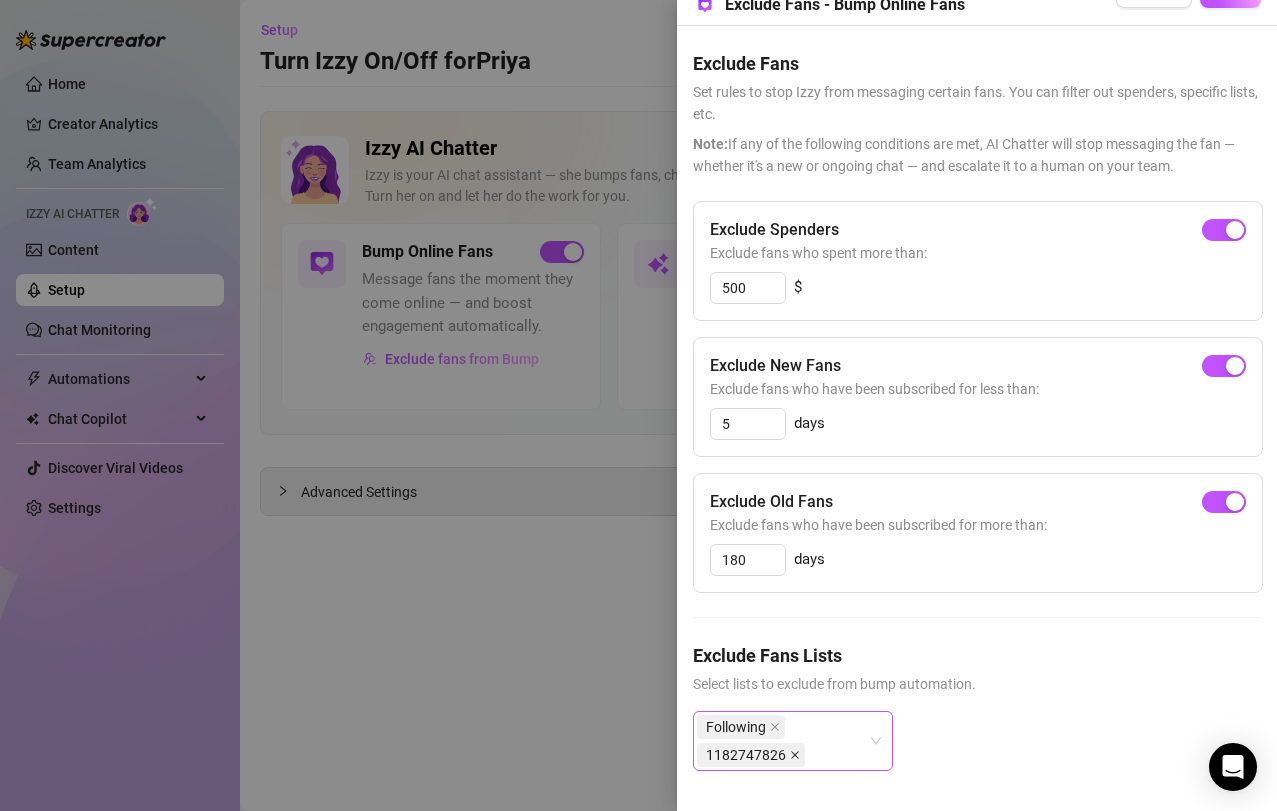 click 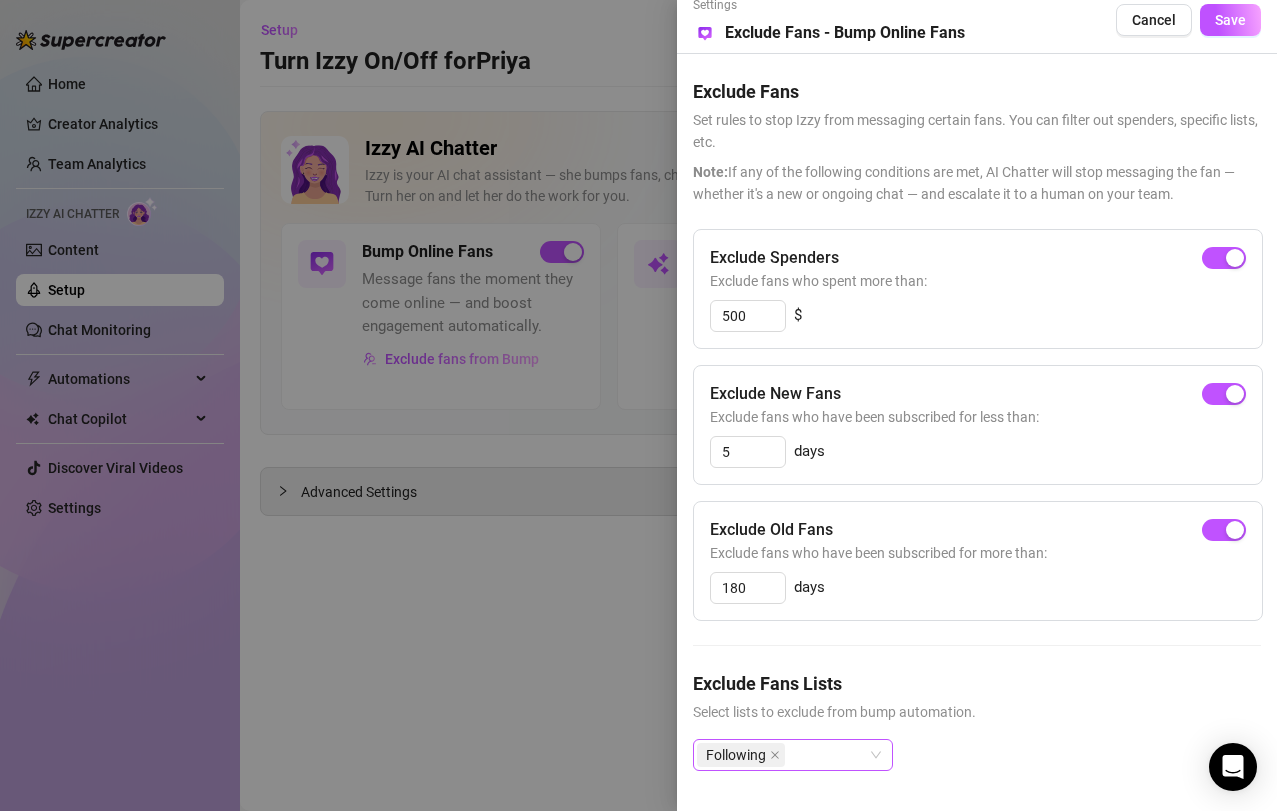 scroll, scrollTop: 12, scrollLeft: 0, axis: vertical 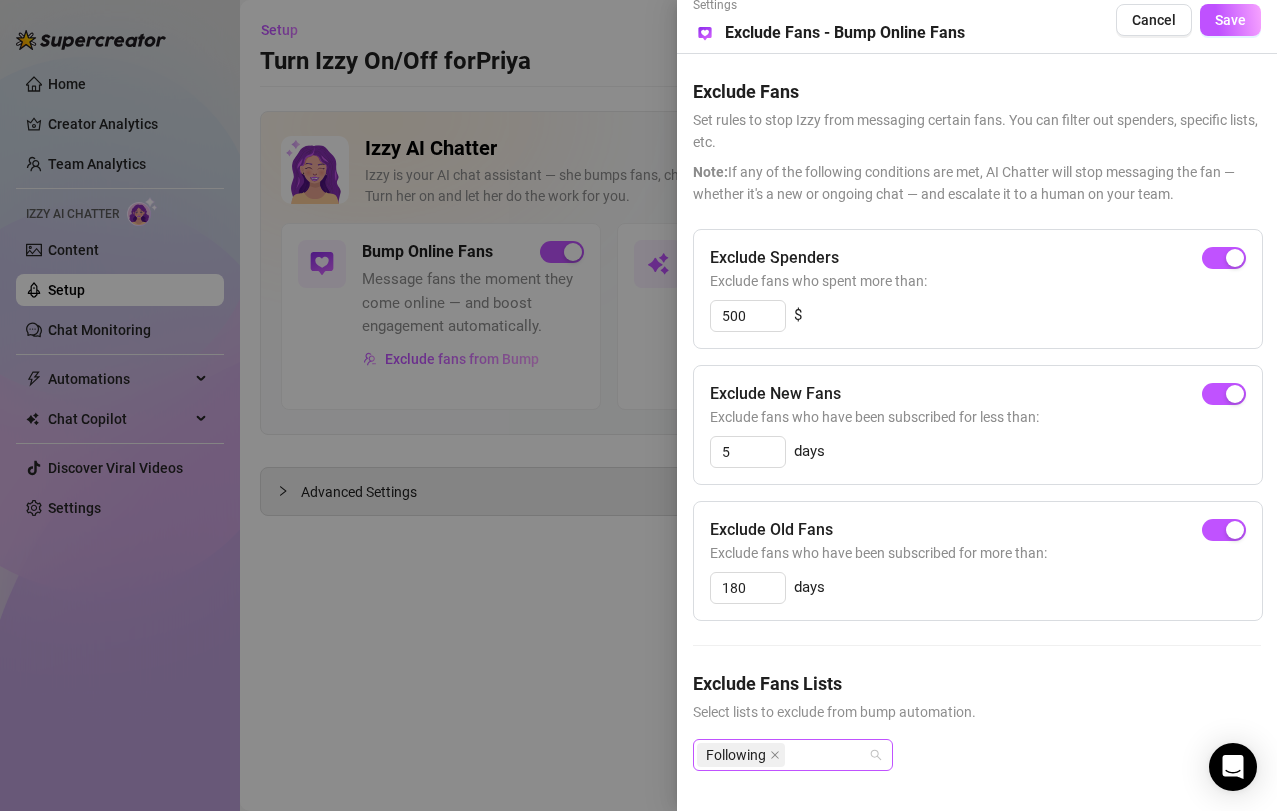 click on "Following" at bounding box center [782, 755] 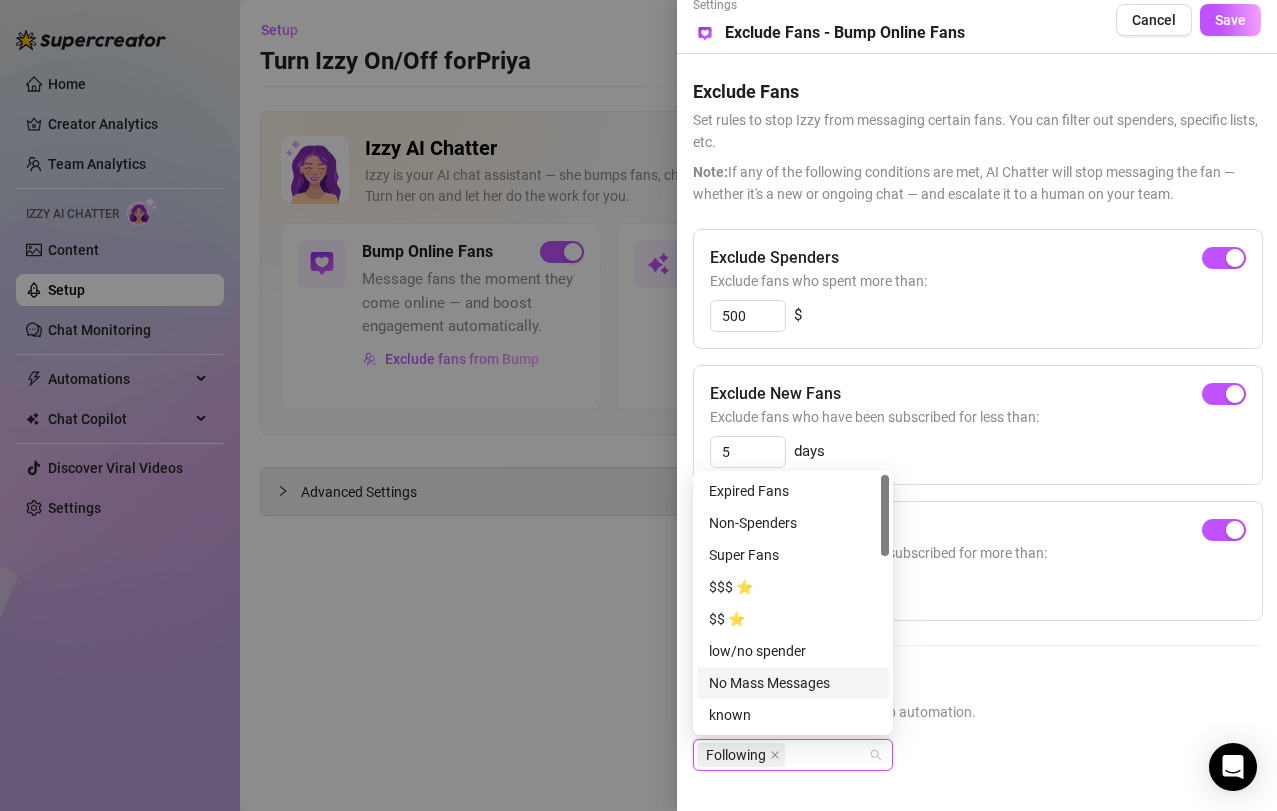 click on "No Mass Messages" at bounding box center (793, 683) 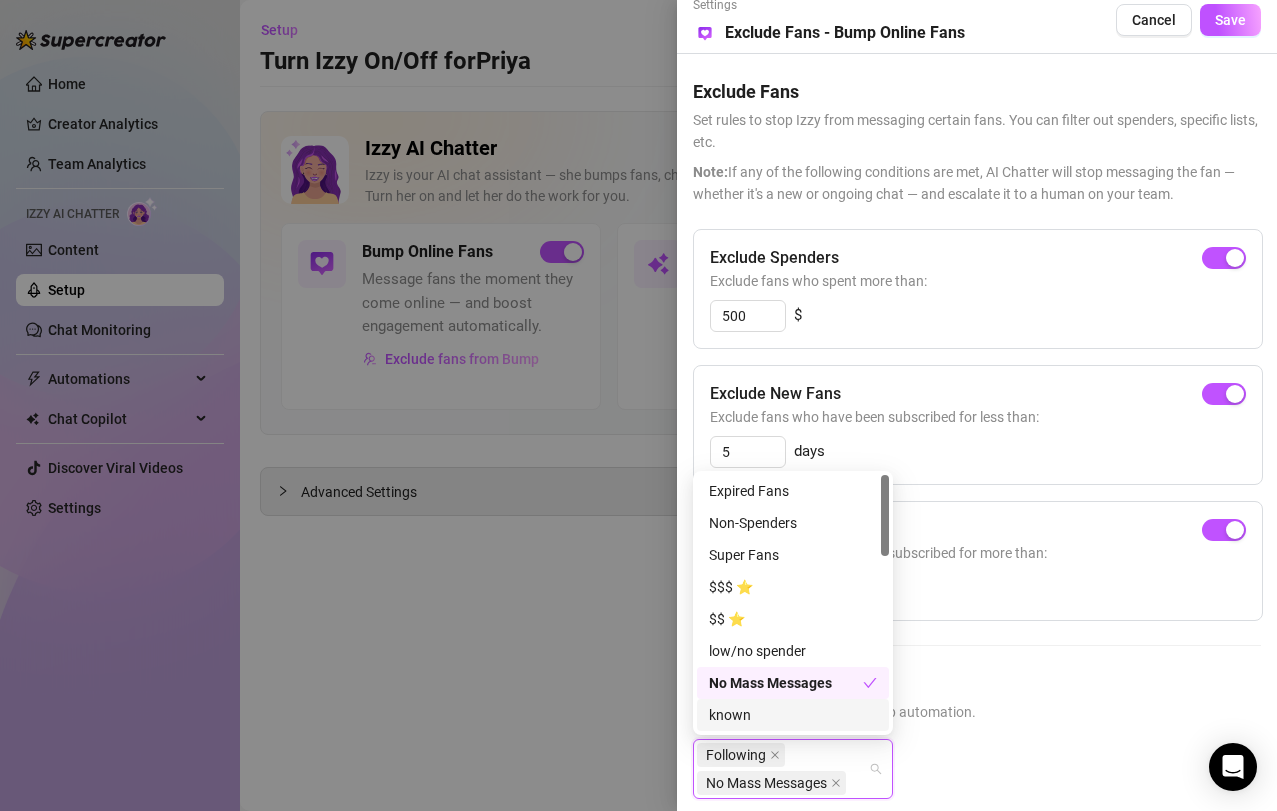 click on "Exclude Fans Lists Select lists to exclude from bump automation. Following No Mass Messages" at bounding box center (977, 750) 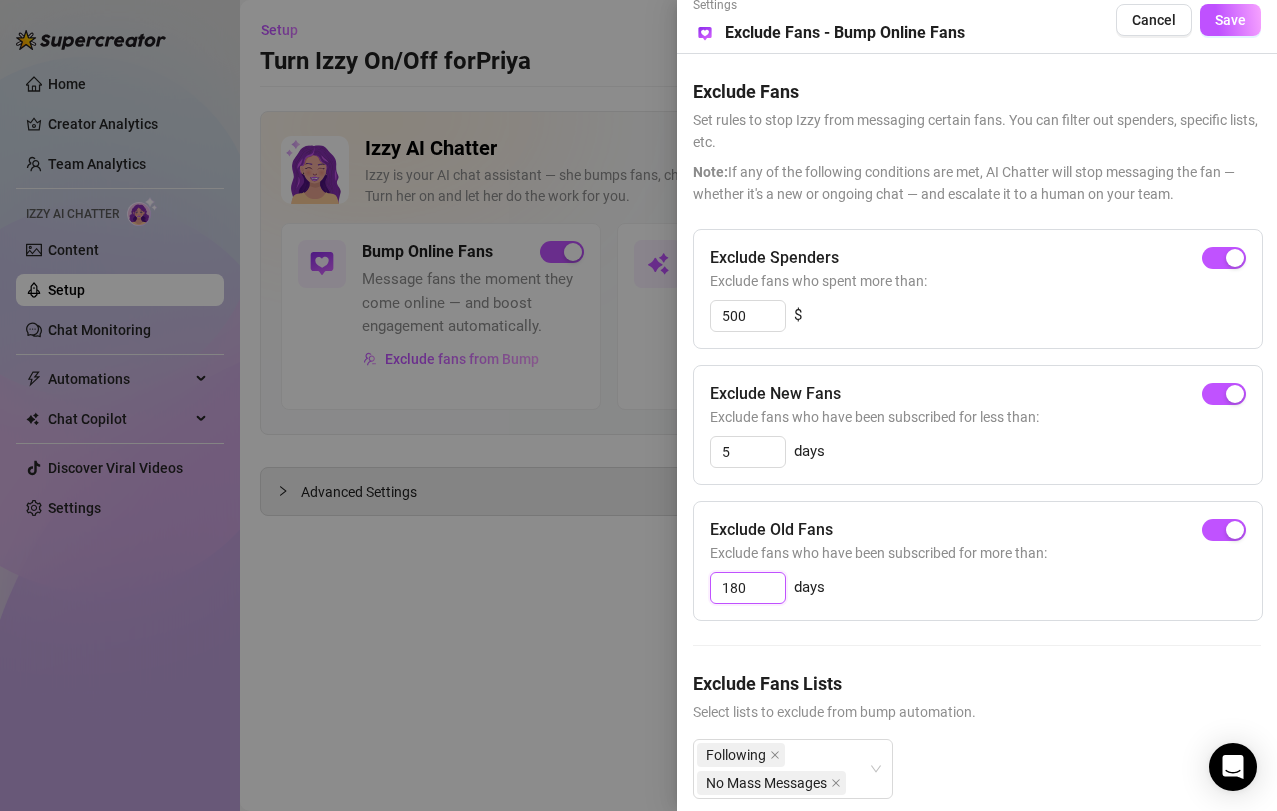 drag, startPoint x: 756, startPoint y: 595, endPoint x: 644, endPoint y: 578, distance: 113.28283 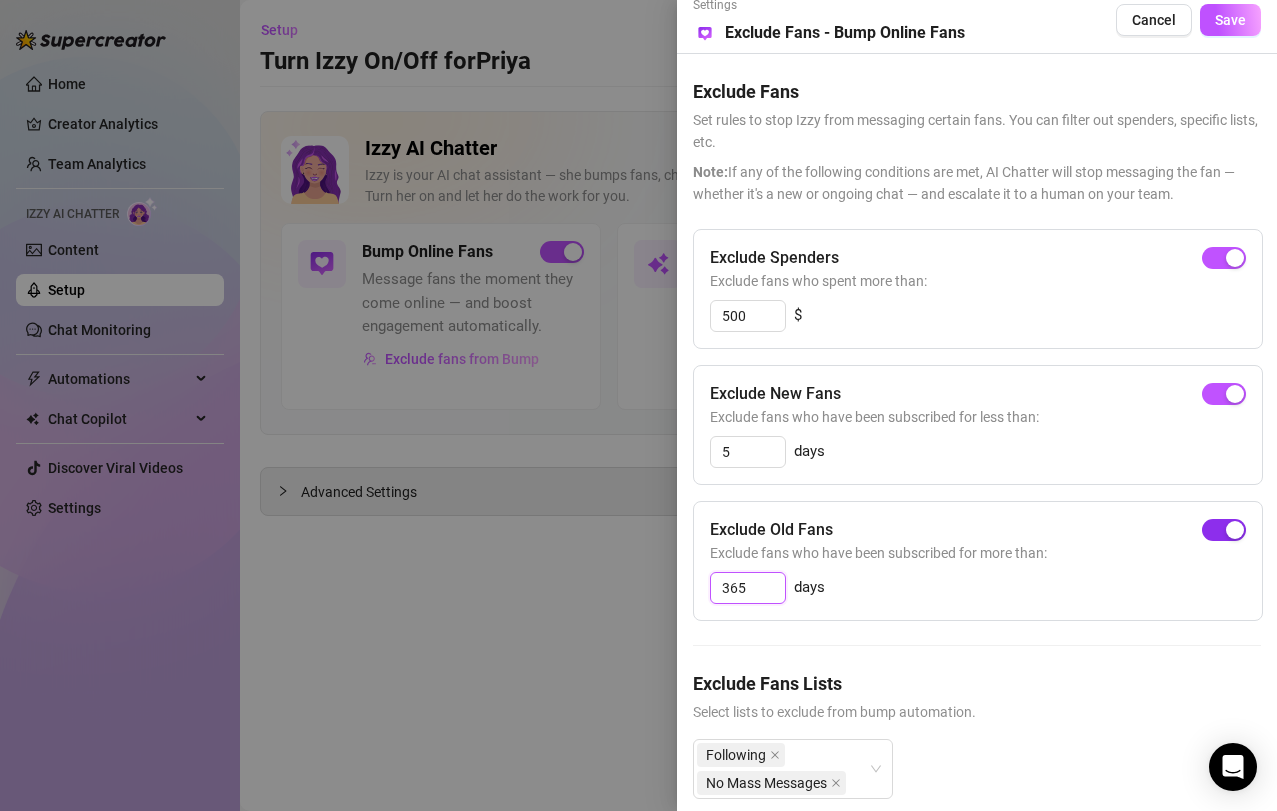 type on "365" 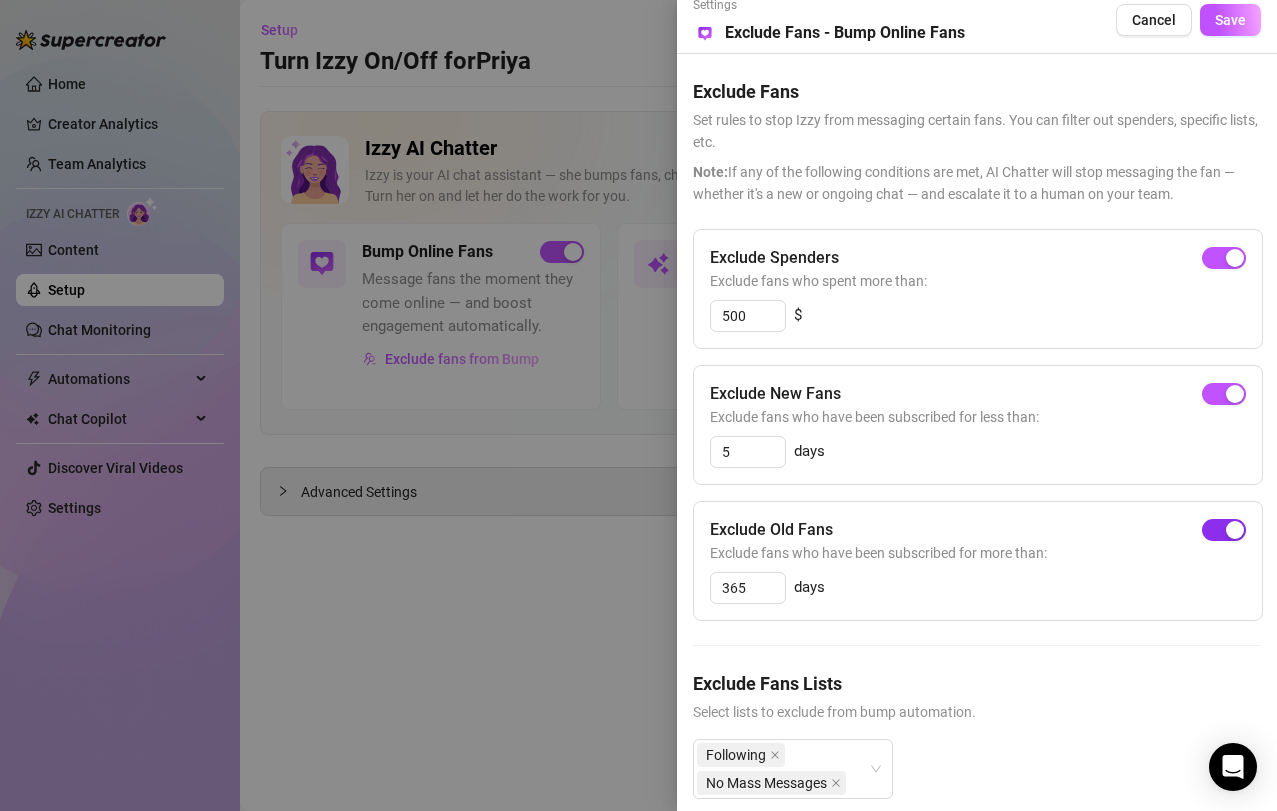 click at bounding box center (1235, 530) 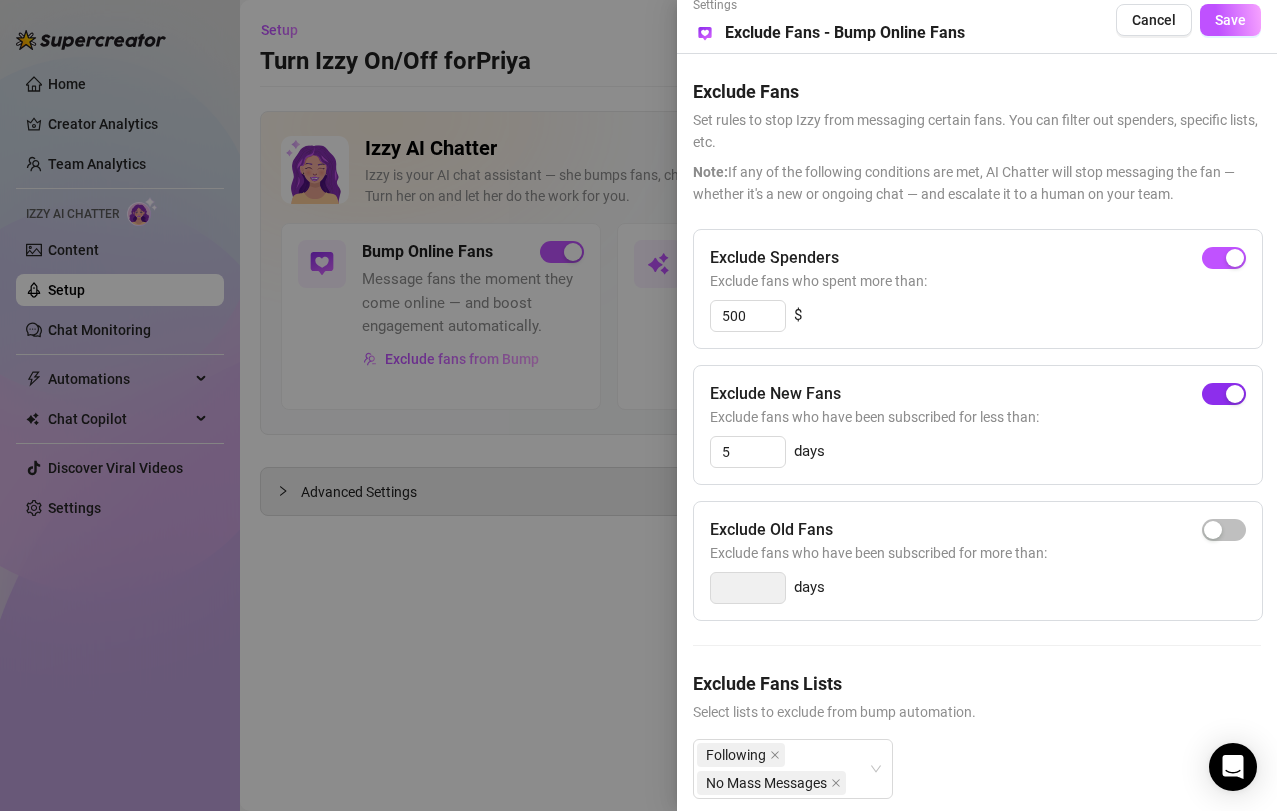 click at bounding box center [1235, 394] 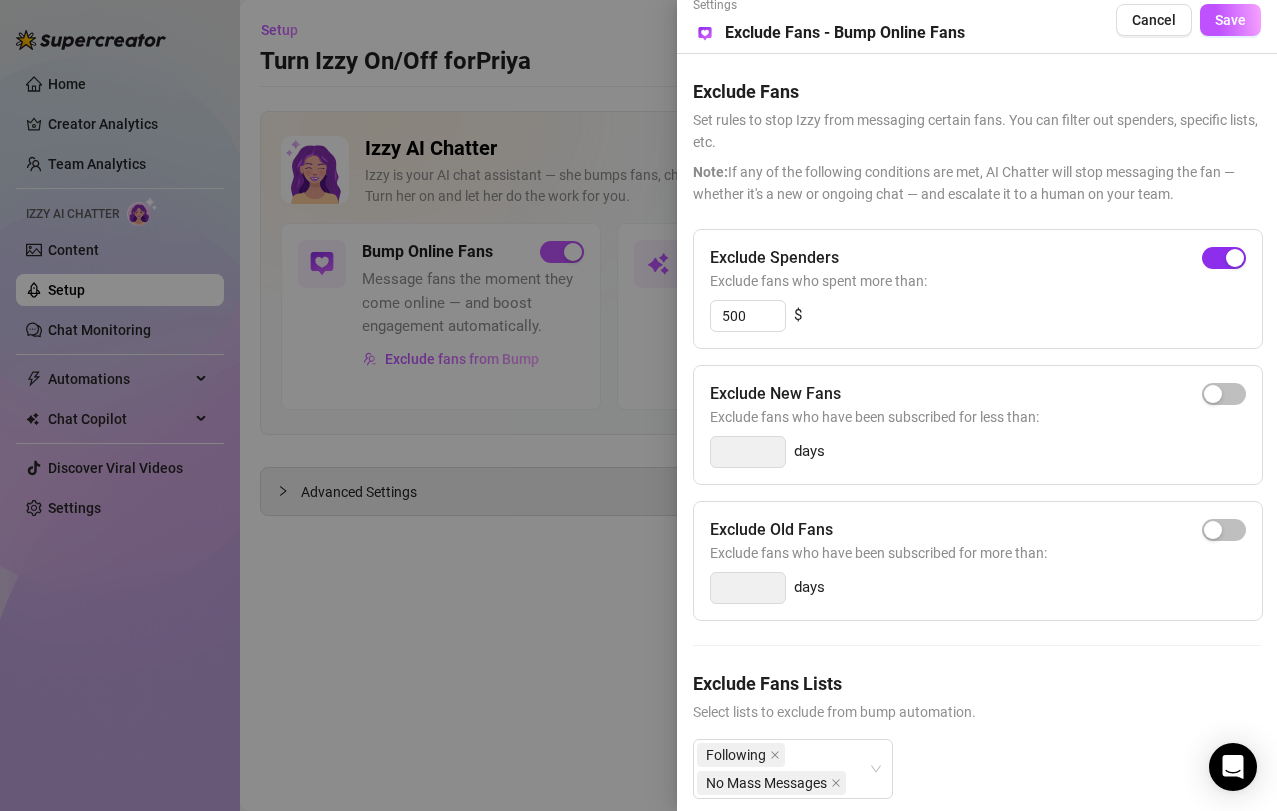 click at bounding box center [1235, 258] 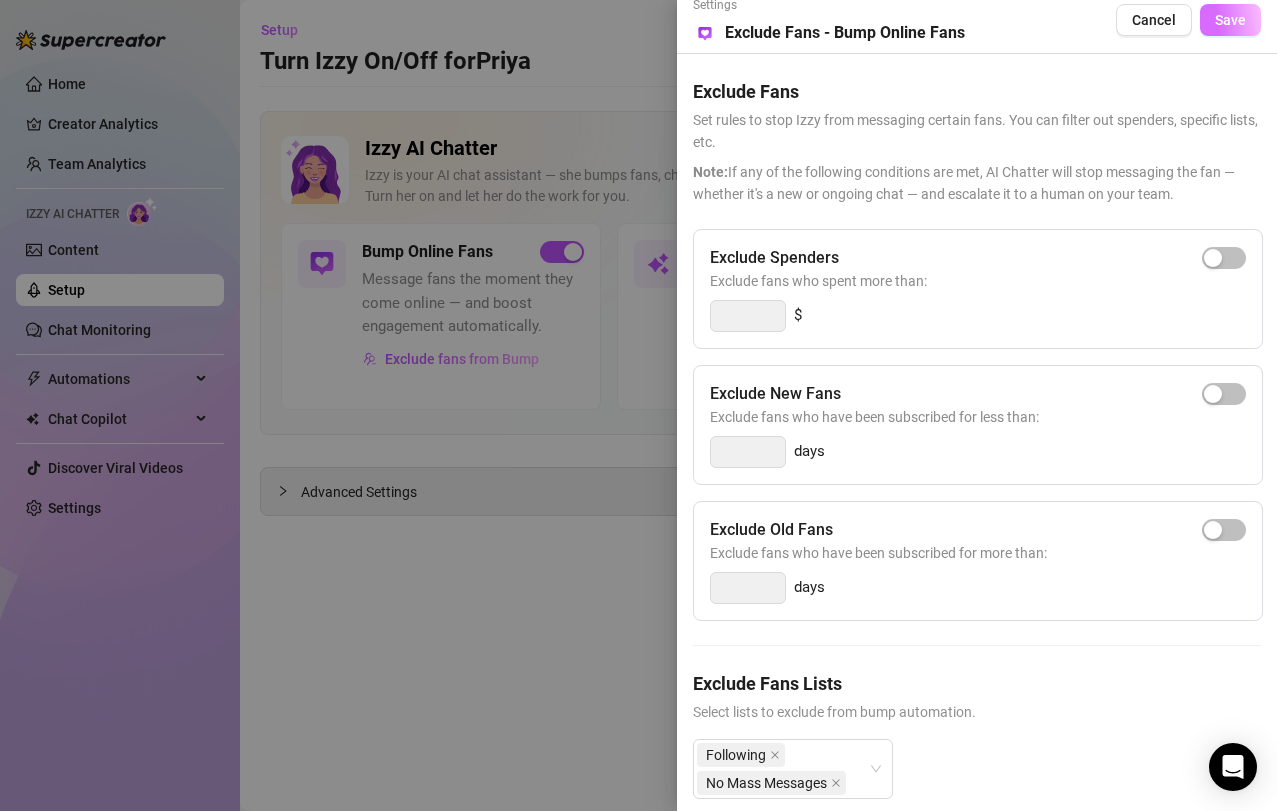 click on "Save" at bounding box center (1230, 20) 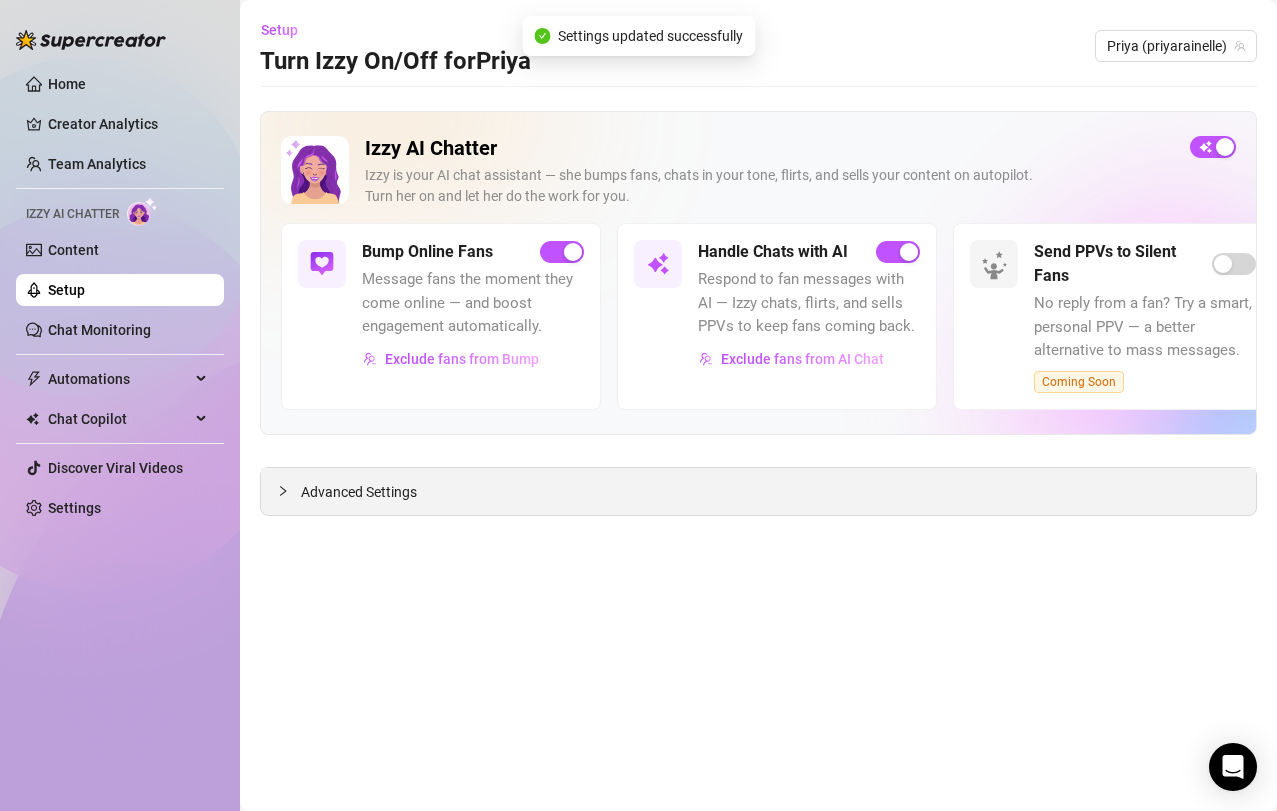 click on "Advanced Settings" at bounding box center (758, 491) 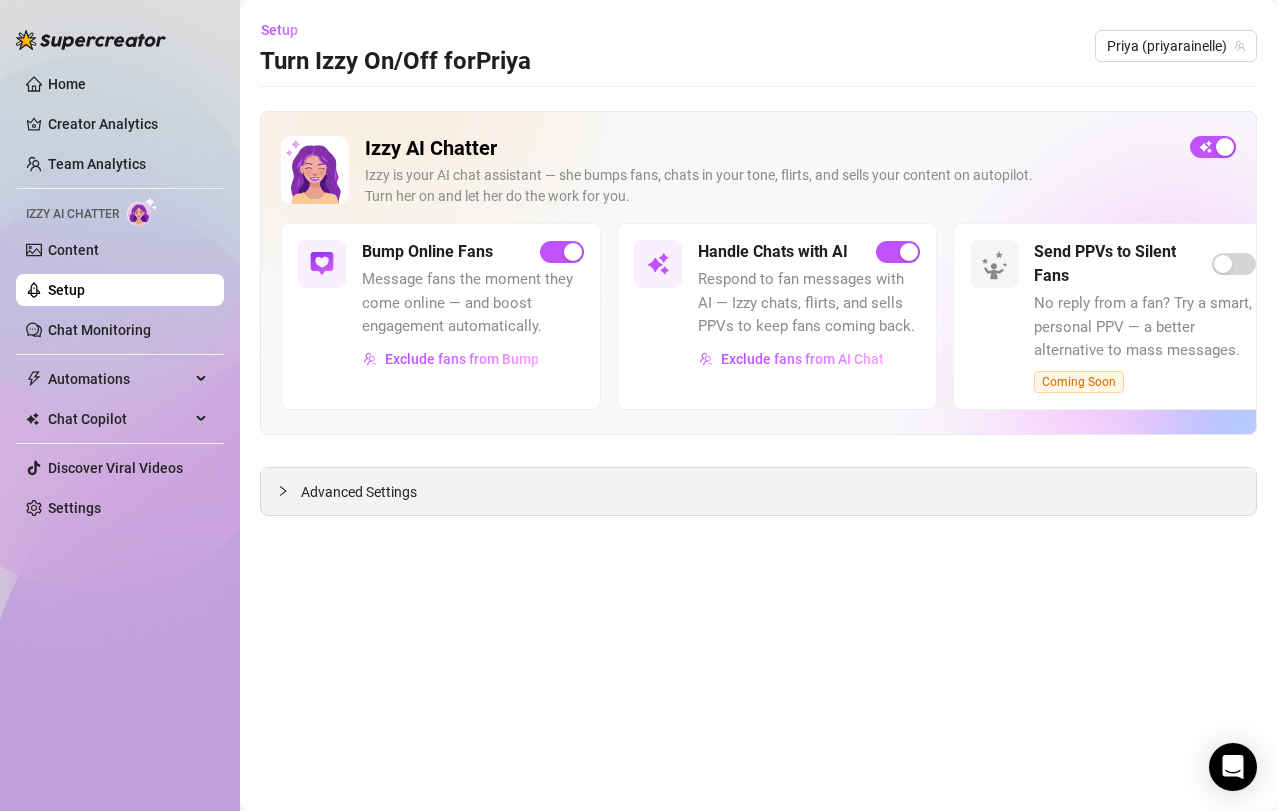 click on "Advanced Settings" at bounding box center [359, 492] 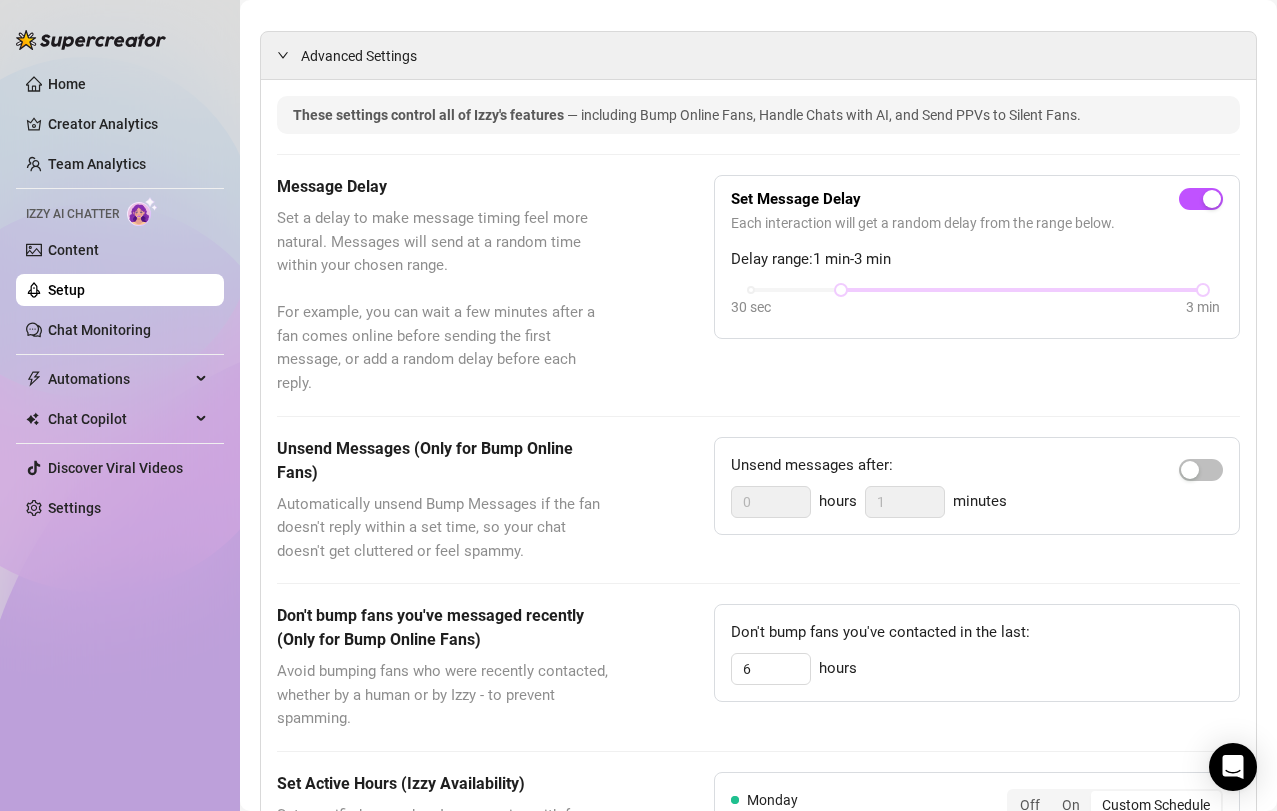 scroll, scrollTop: 465, scrollLeft: 0, axis: vertical 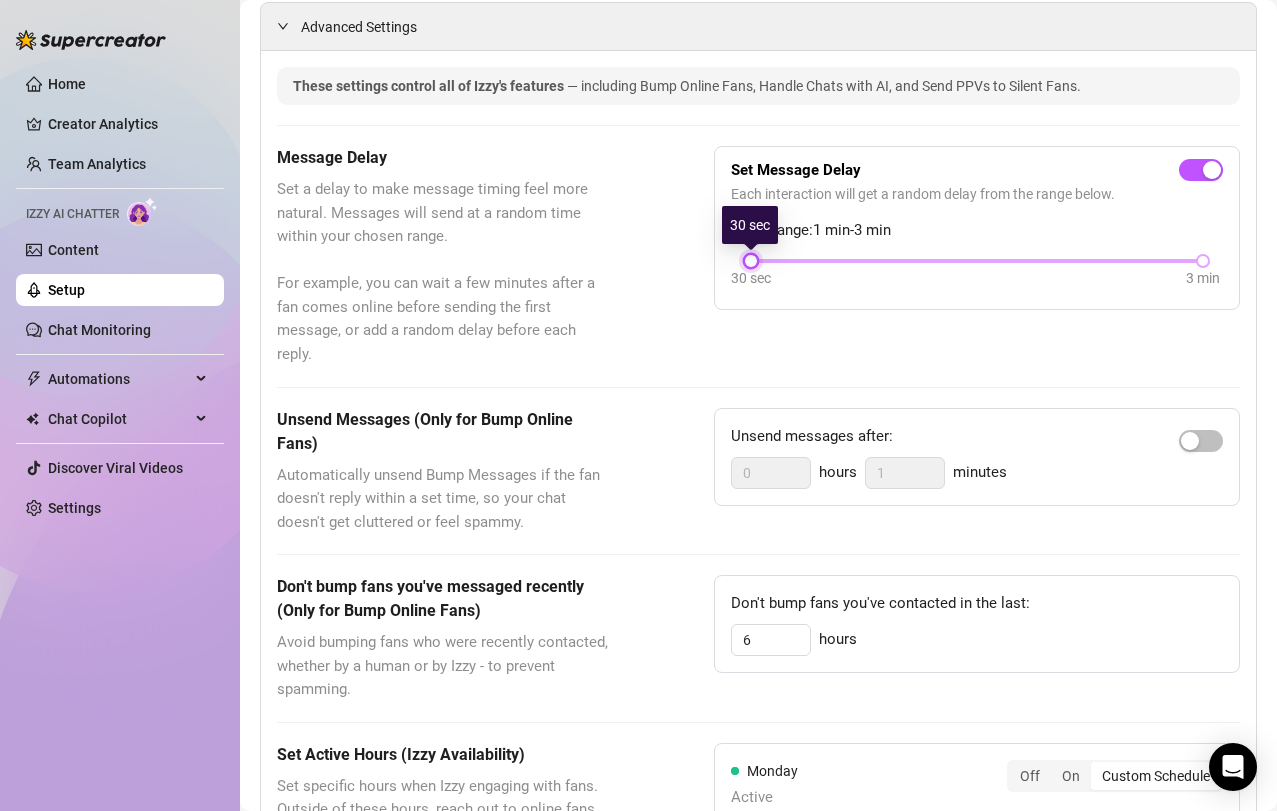 drag, startPoint x: 841, startPoint y: 260, endPoint x: 790, endPoint y: 264, distance: 51.156624 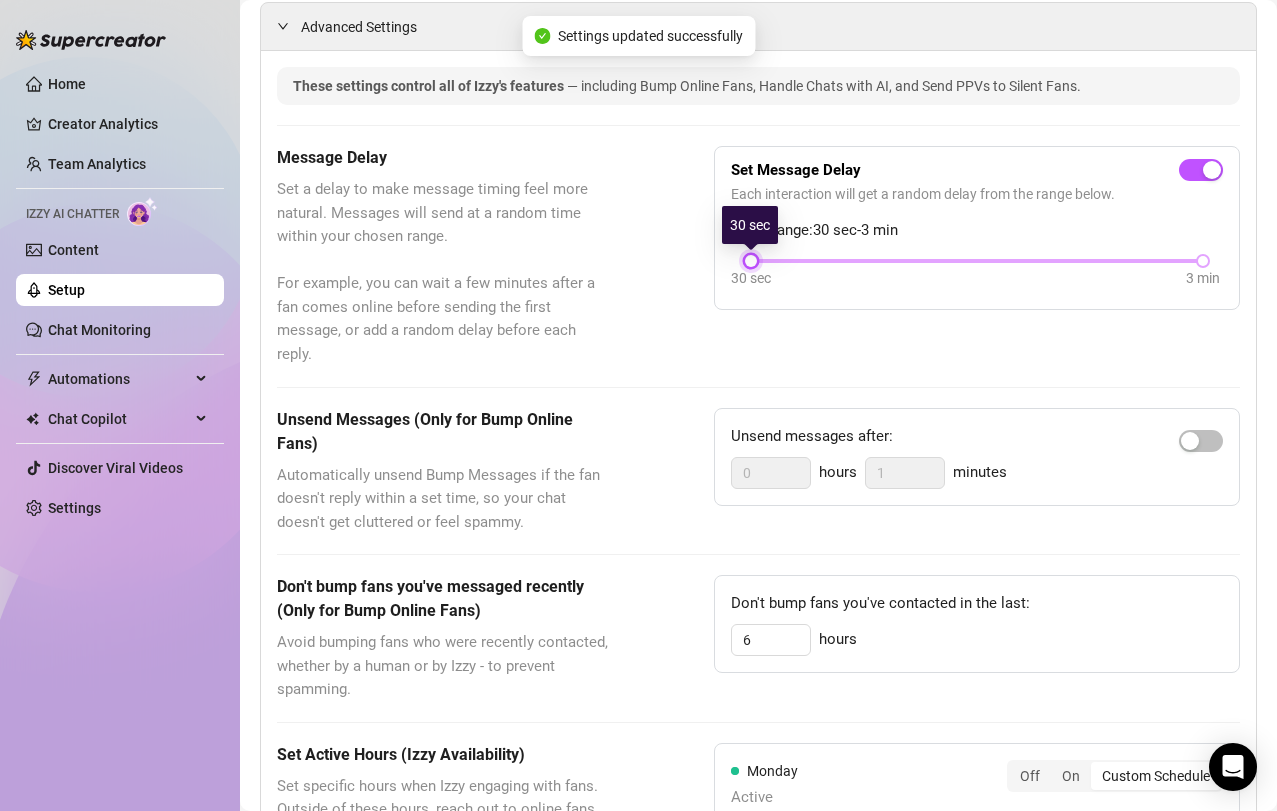 drag, startPoint x: 751, startPoint y: 261, endPoint x: 789, endPoint y: 258, distance: 38.118237 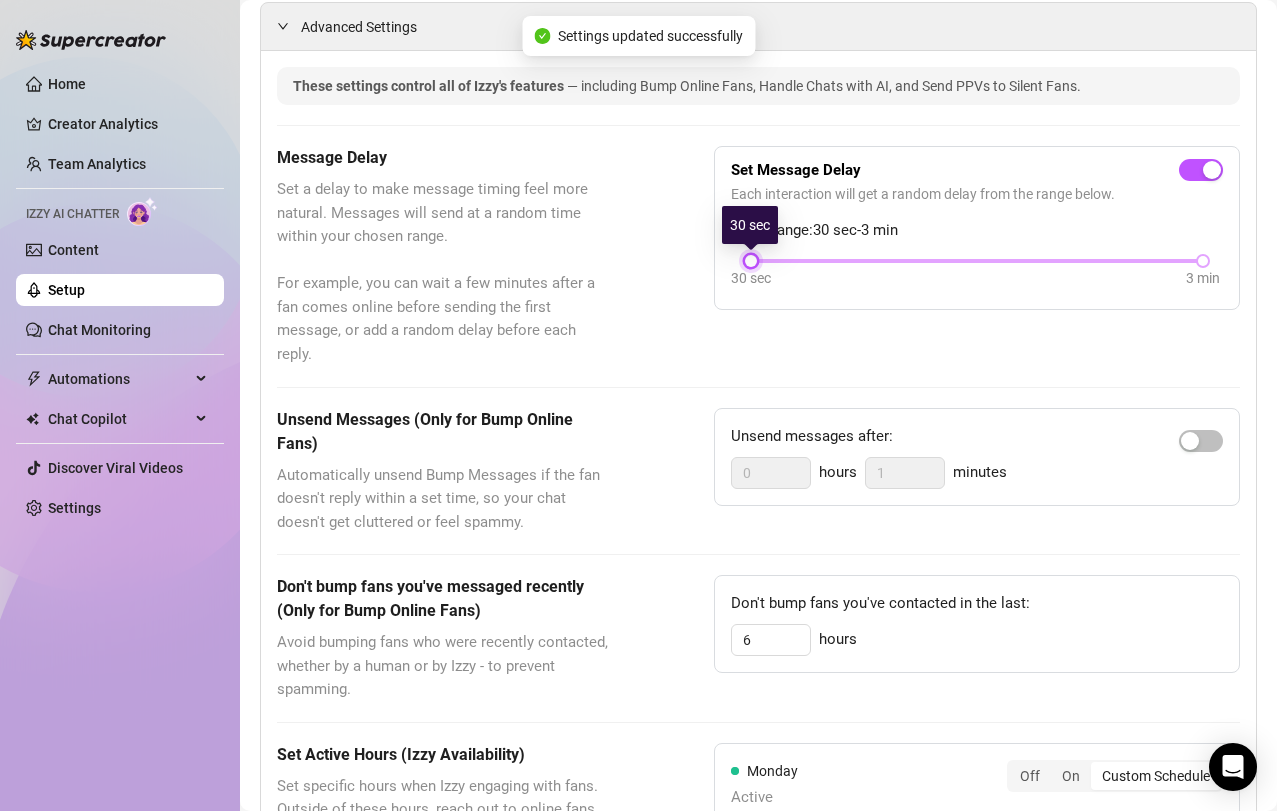 click on "30 sec 3 min" at bounding box center (977, 259) 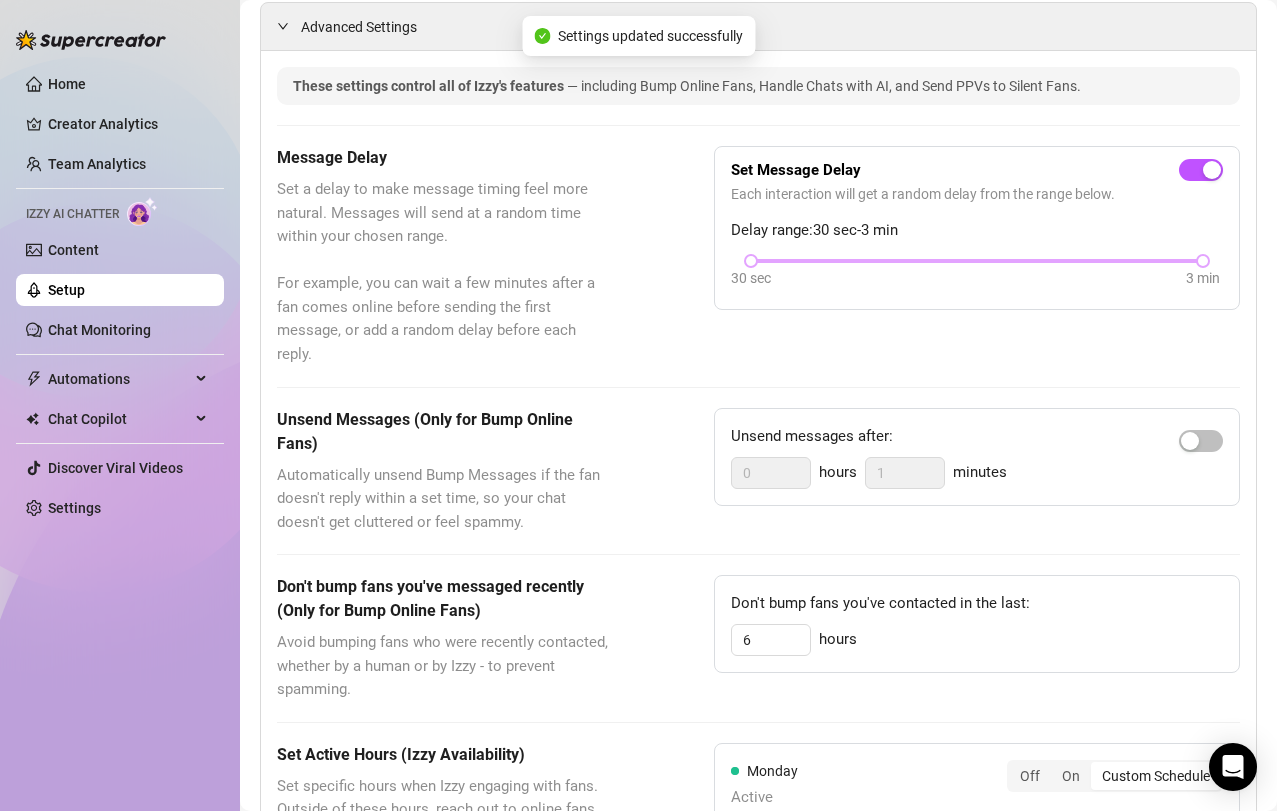 click at bounding box center [977, 261] 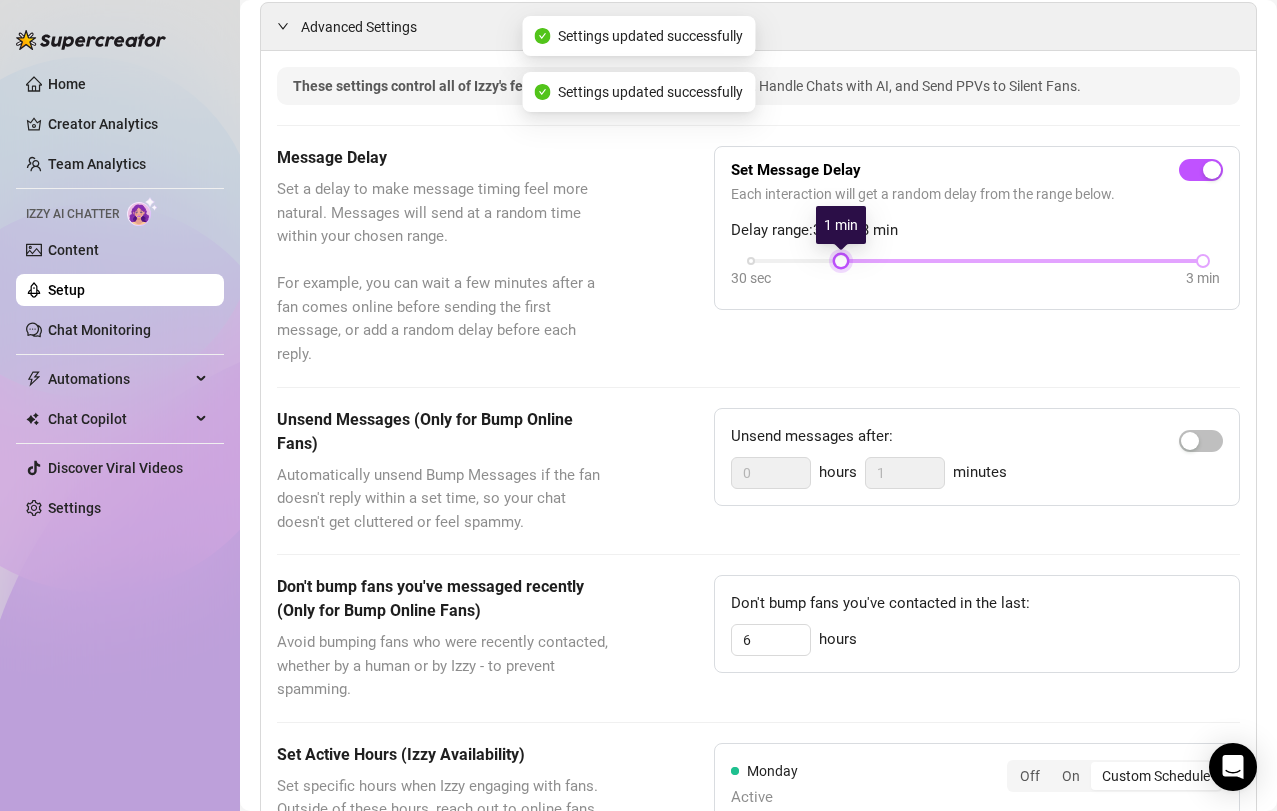 drag, startPoint x: 752, startPoint y: 261, endPoint x: 804, endPoint y: 261, distance: 52 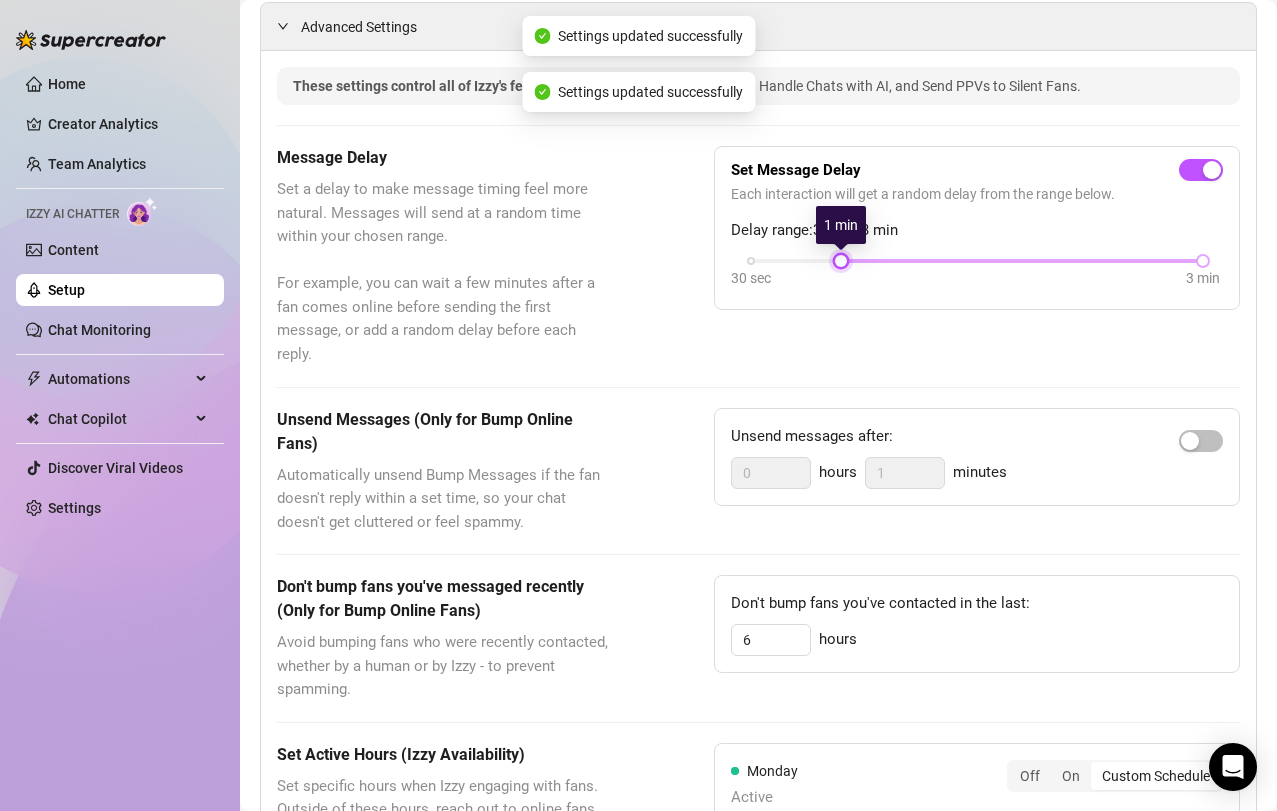 click on "30 sec 3 min" at bounding box center (977, 259) 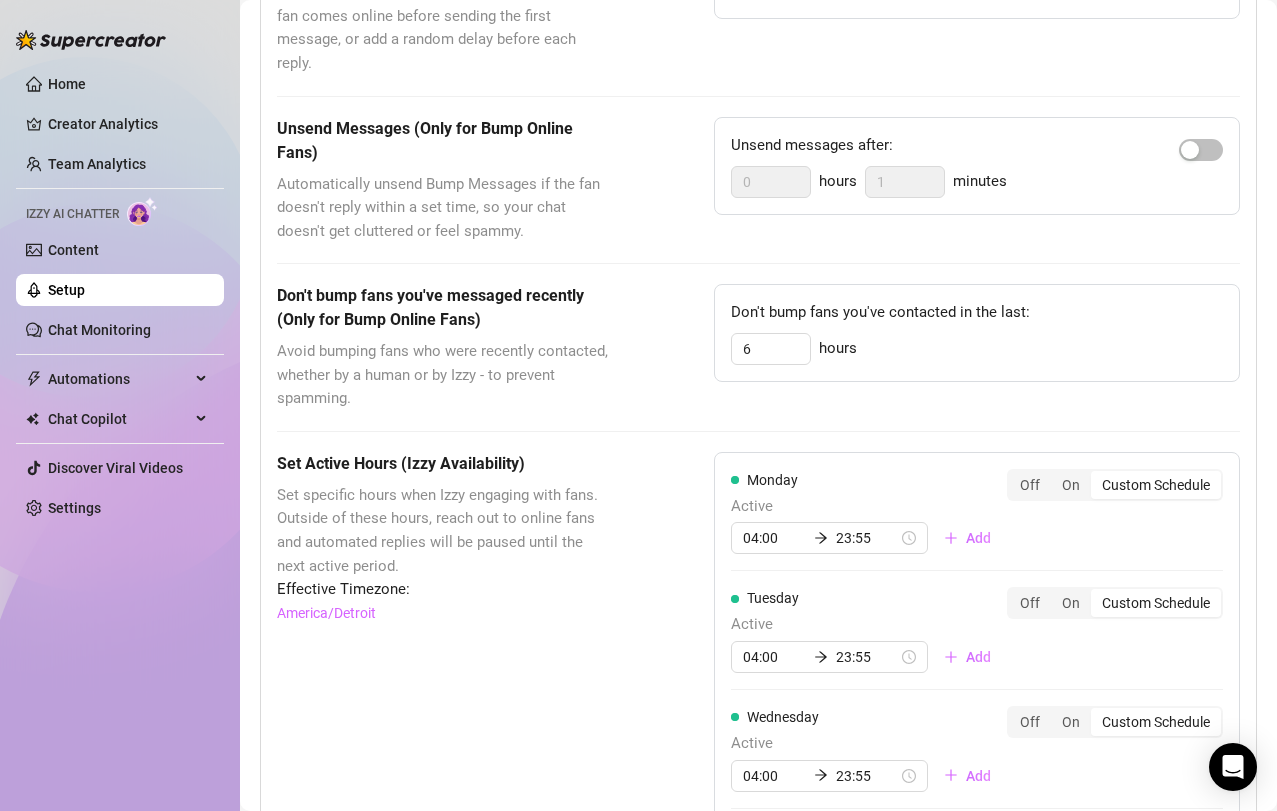 scroll, scrollTop: 764, scrollLeft: 0, axis: vertical 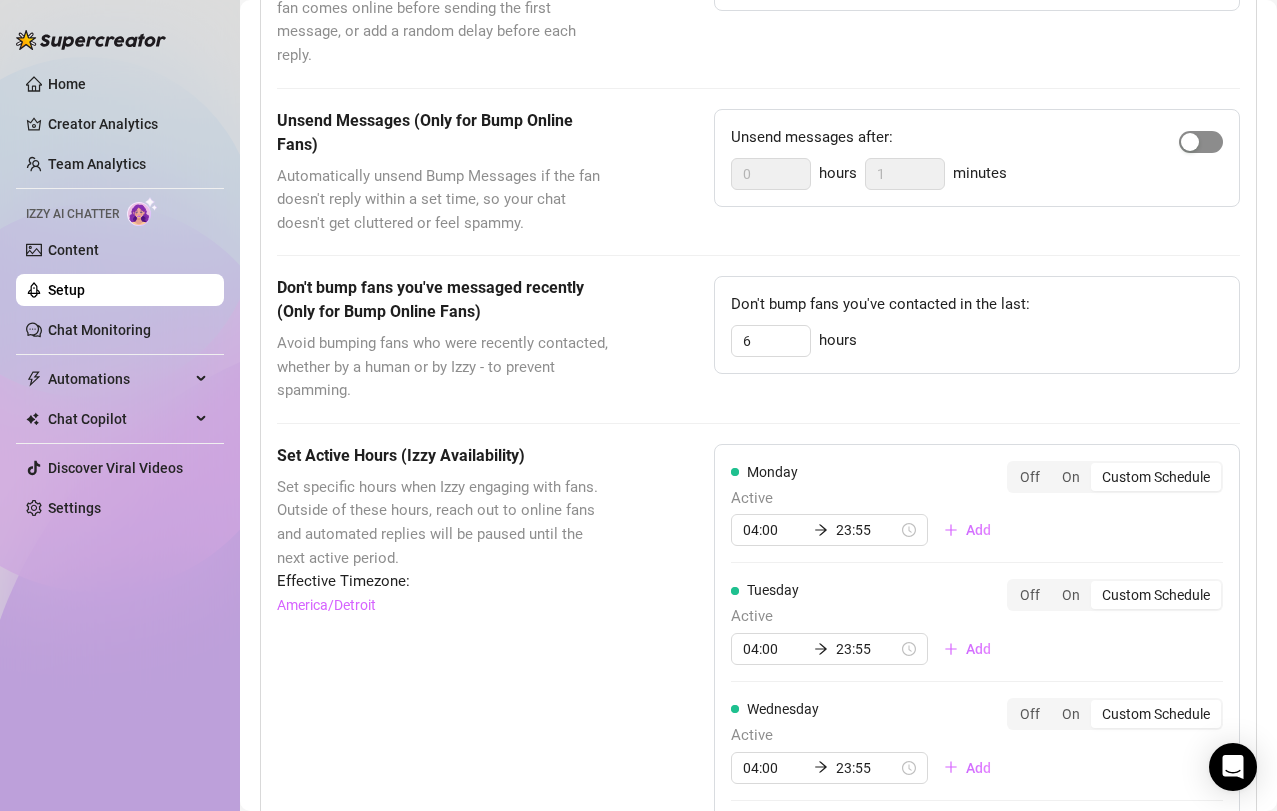 click at bounding box center [1201, 142] 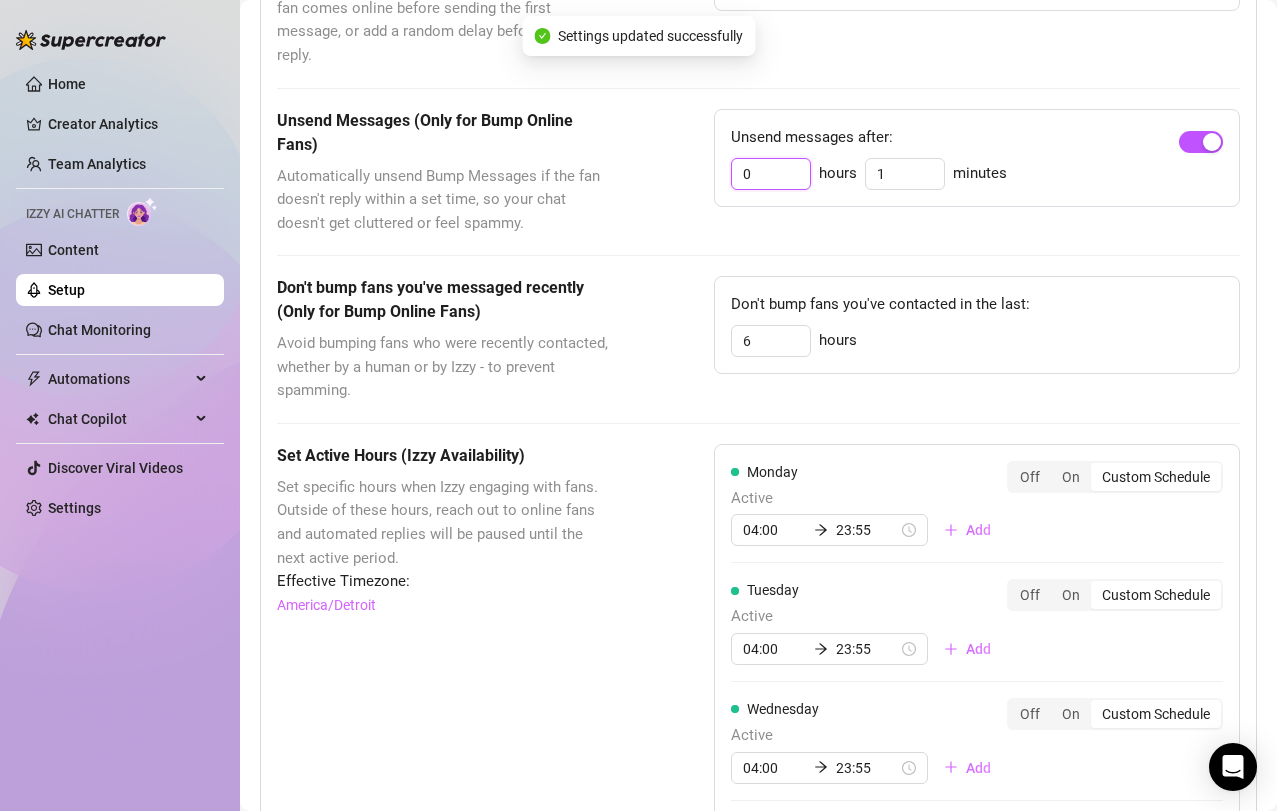 drag, startPoint x: 792, startPoint y: 173, endPoint x: 694, endPoint y: 173, distance: 98 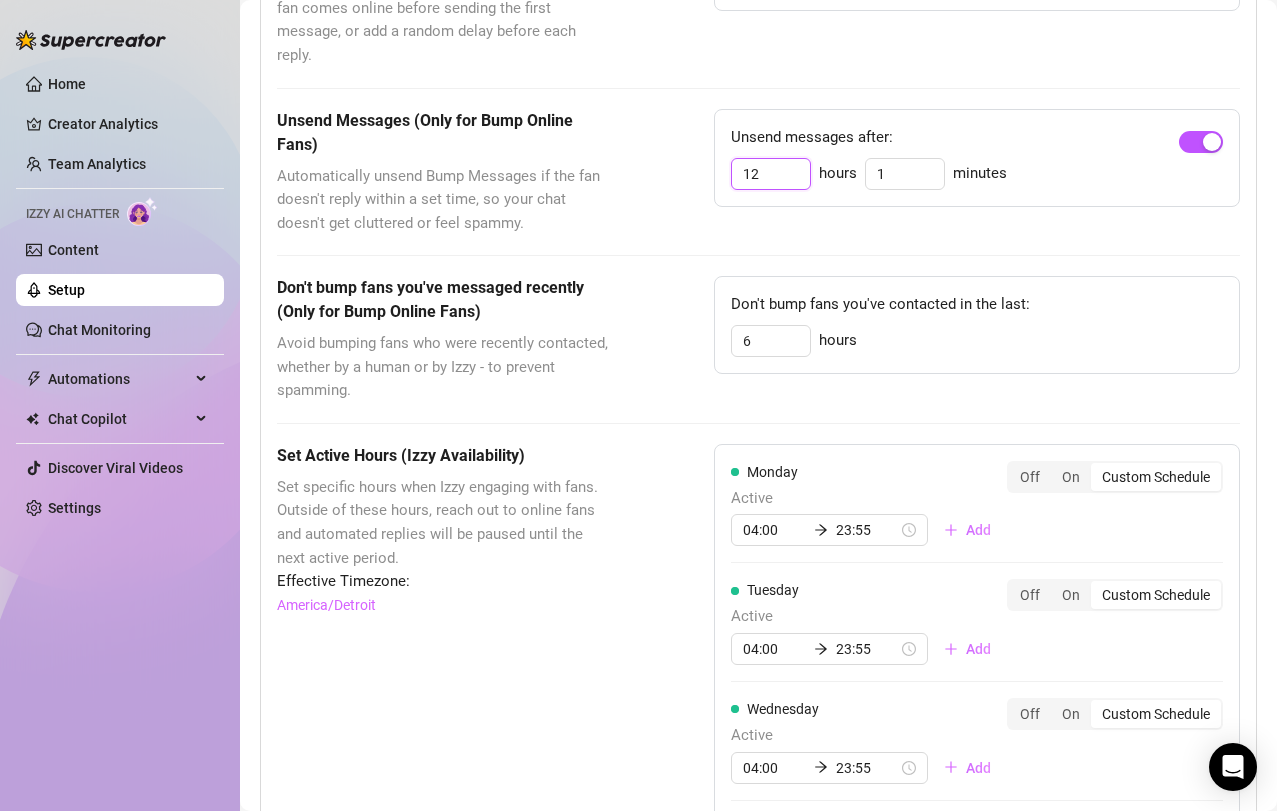 type on "12" 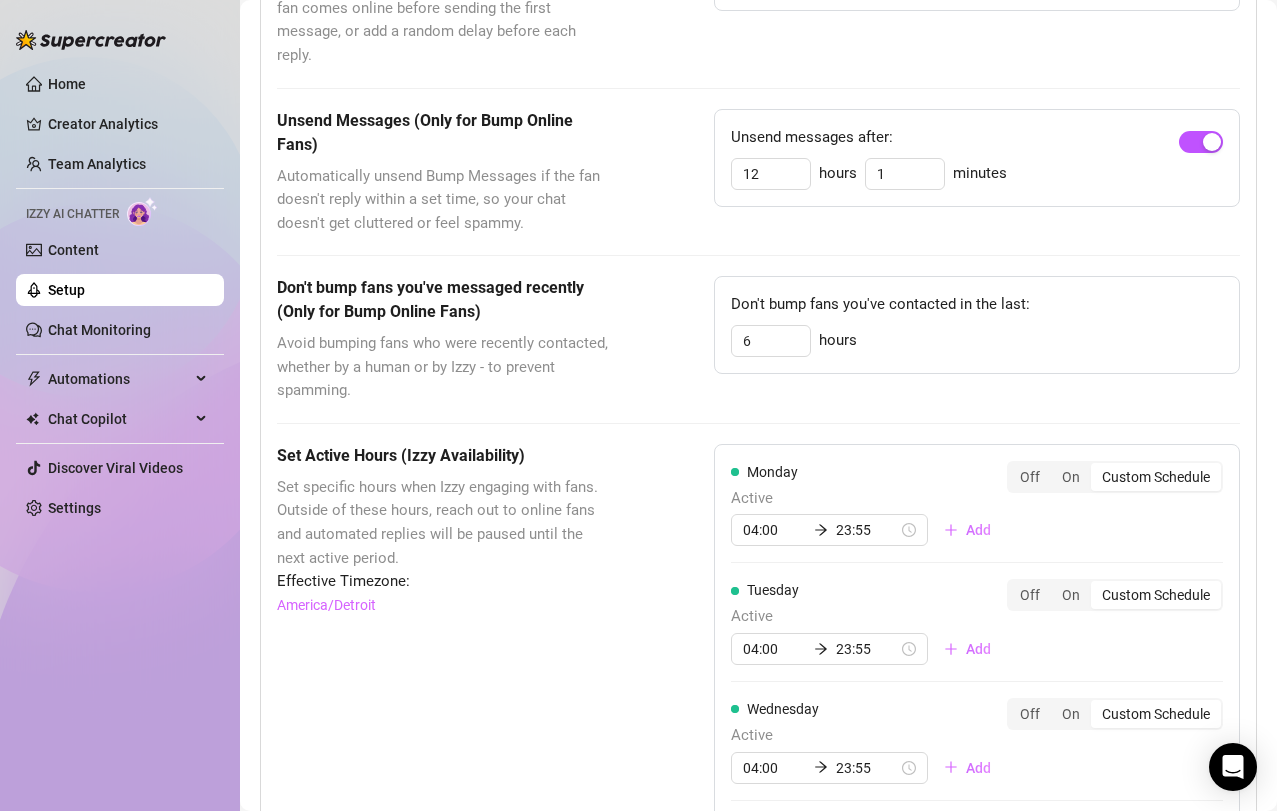 click on "These settings control all of Izzy's features   — including Bump Online Fans, Handle Chats with AI, and Send PPVs to Silent Fans. Message Delay Set a delay to make message timing feel more natural. Messages will send at a random time within your chosen range. For example, you can wait a few minutes after a fan comes online before sending the first message, or add a random delay before each reply. Set Message Delay Each interaction will get a random delay from the range below. Delay range:  [NUMBER] min  -  [NUMBER] min [NUMBER] sec [NUMBER] min Unsend Messages (Only for Bump Online Fans) Automatically unsend Bump Messages if the fan doesn't reply within a set time, so your chat doesn't get cluttered or feel spammy. Unsend messages after: [NUMBER] hours [NUMBER] minutes Don't bump fans you've messaged recently (Only for Bump Online Fans) Avoid bumping fans who were recently contacted, whether by a human or by Izzy - to prevent spamming. Don't bump fans you've contacted in the last: [NUMBER] hours Set Active Hours (Izzy Availability) Effective Timezone:" at bounding box center [758, 600] 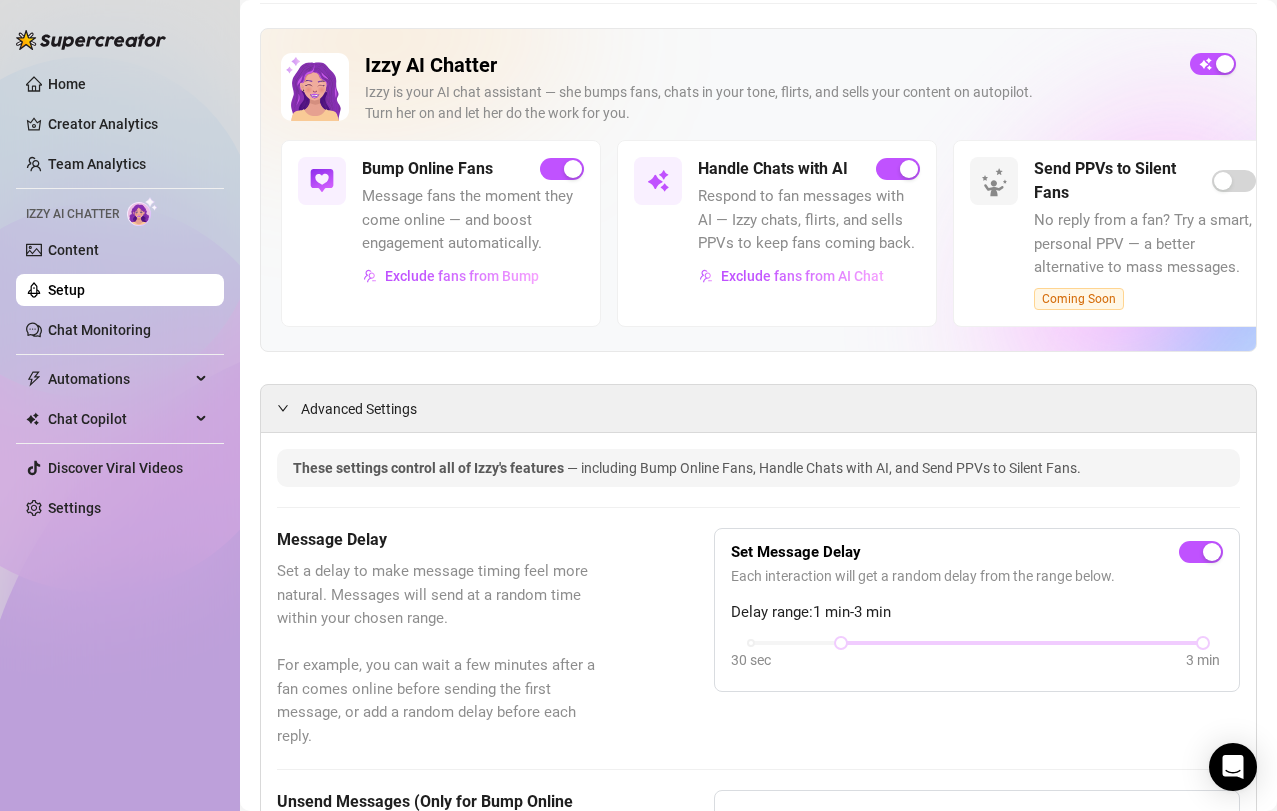 scroll, scrollTop: 0, scrollLeft: 0, axis: both 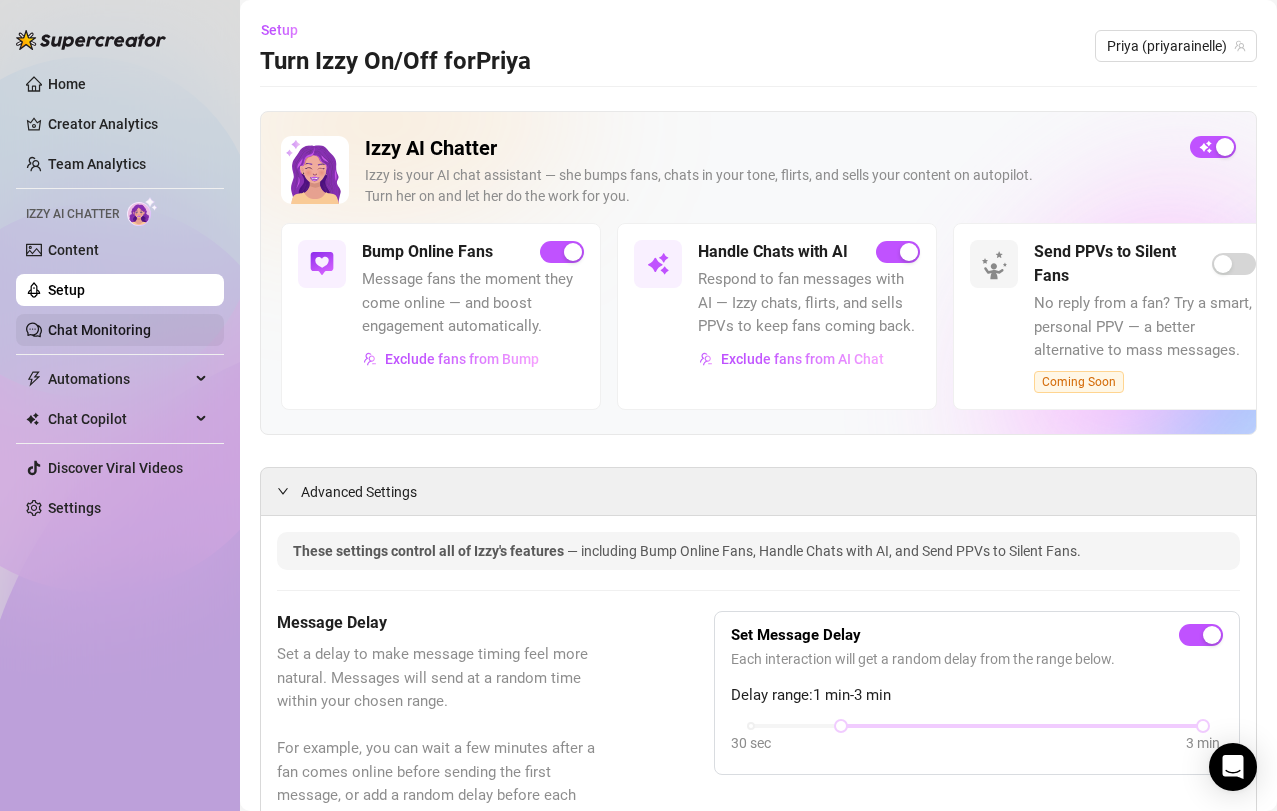 click on "Chat Monitoring" at bounding box center (99, 330) 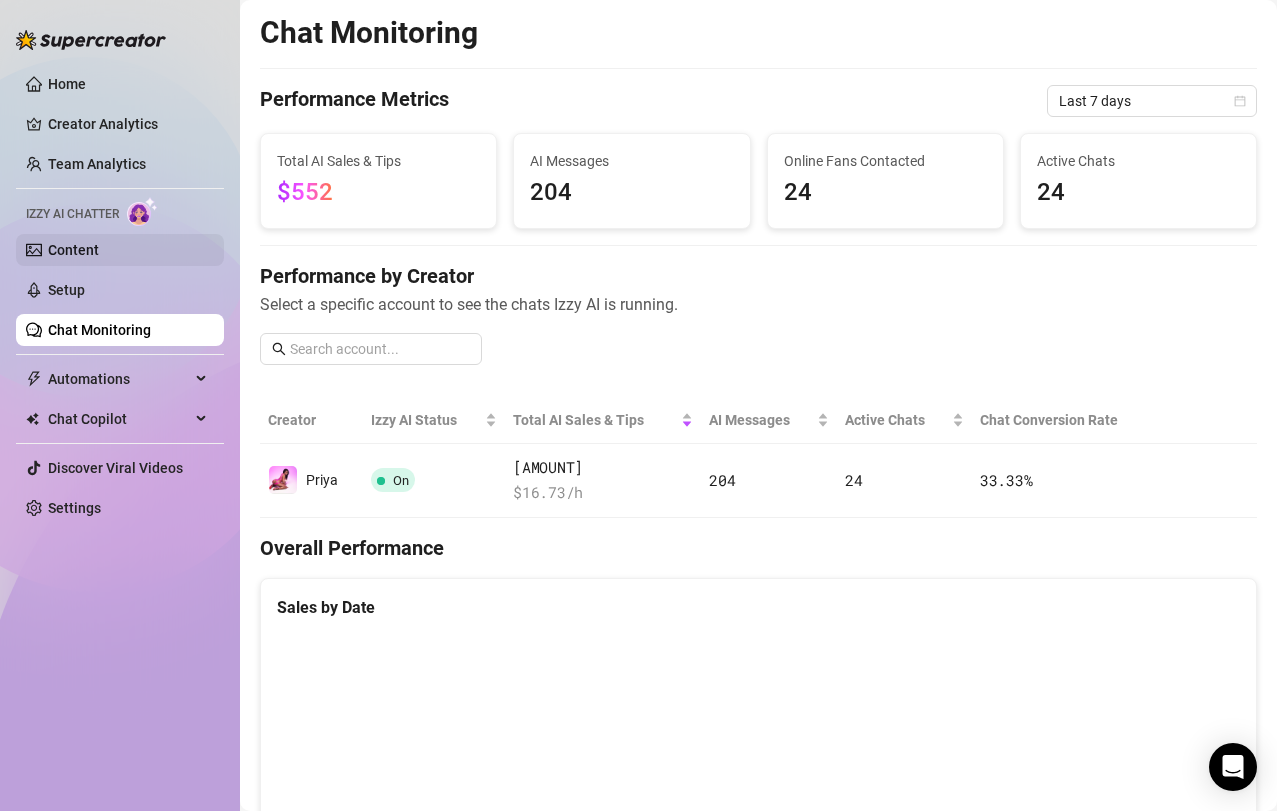 click on "Content" at bounding box center [73, 250] 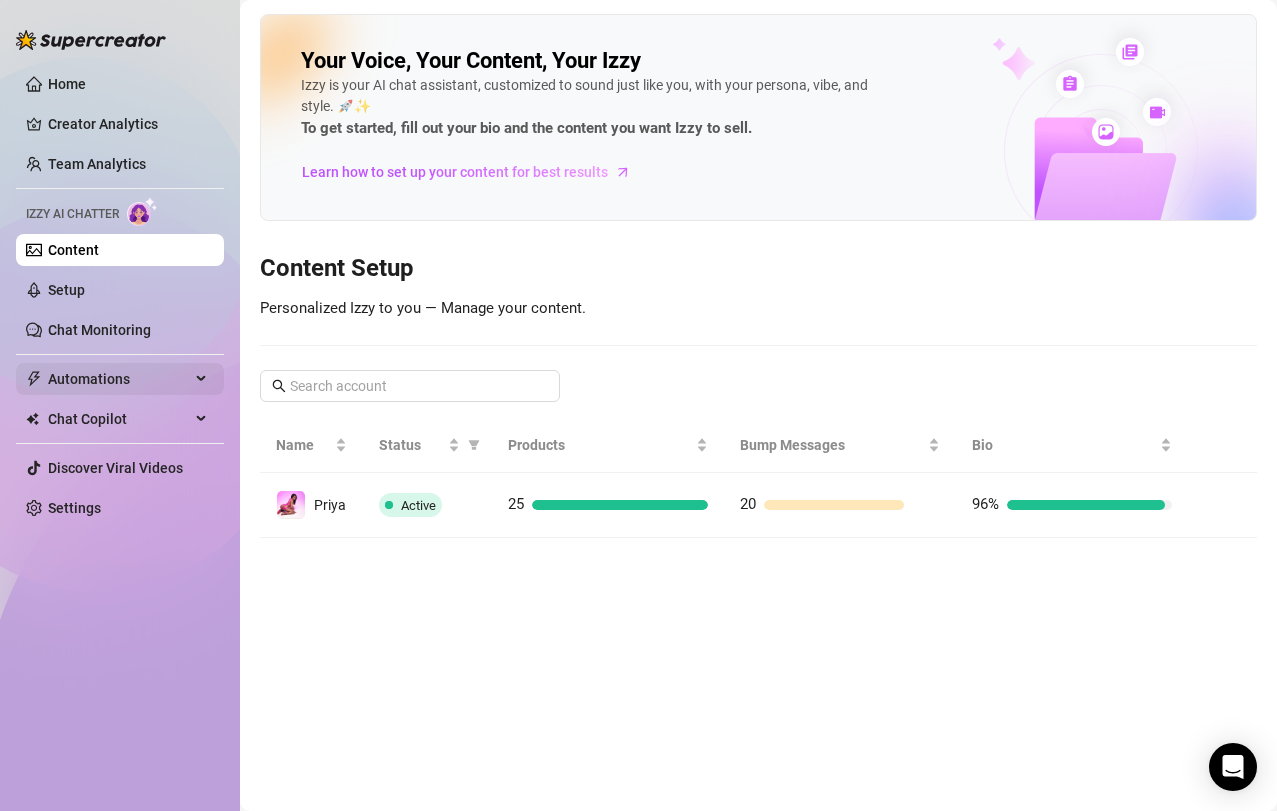 click on "Automations" at bounding box center [119, 379] 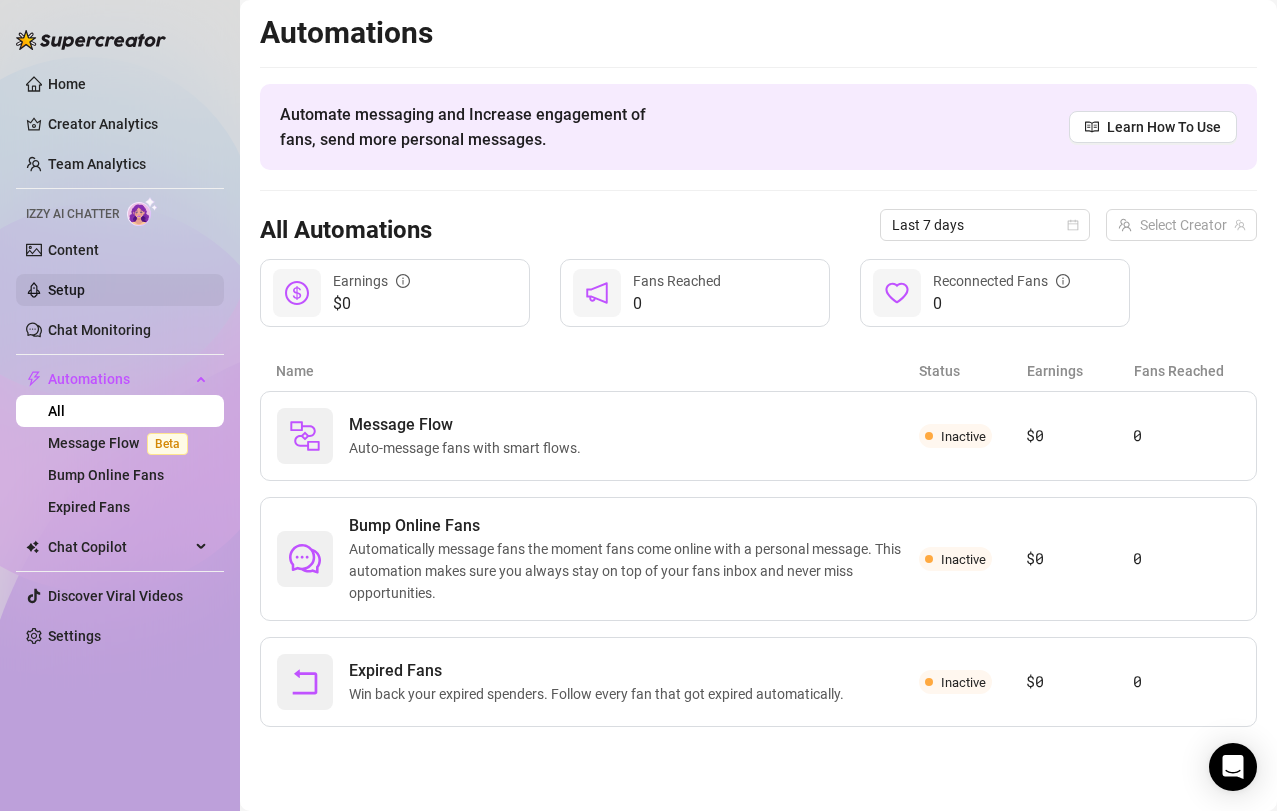 click on "Setup" at bounding box center [66, 290] 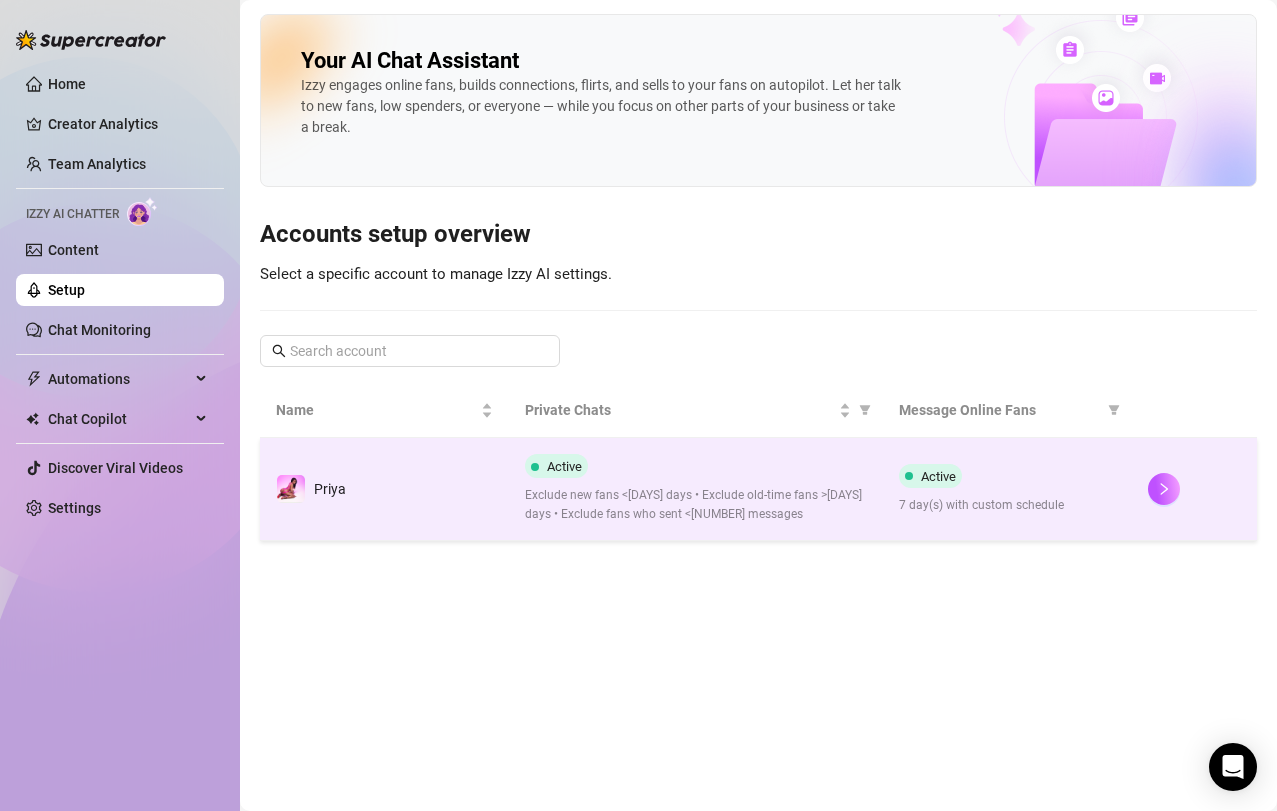 click on "Exclude new fans <[DAYS] days • Exclude old-time fans >[DAYS] days • Exclude fans who sent <[NUMBER] messages" at bounding box center (696, 505) 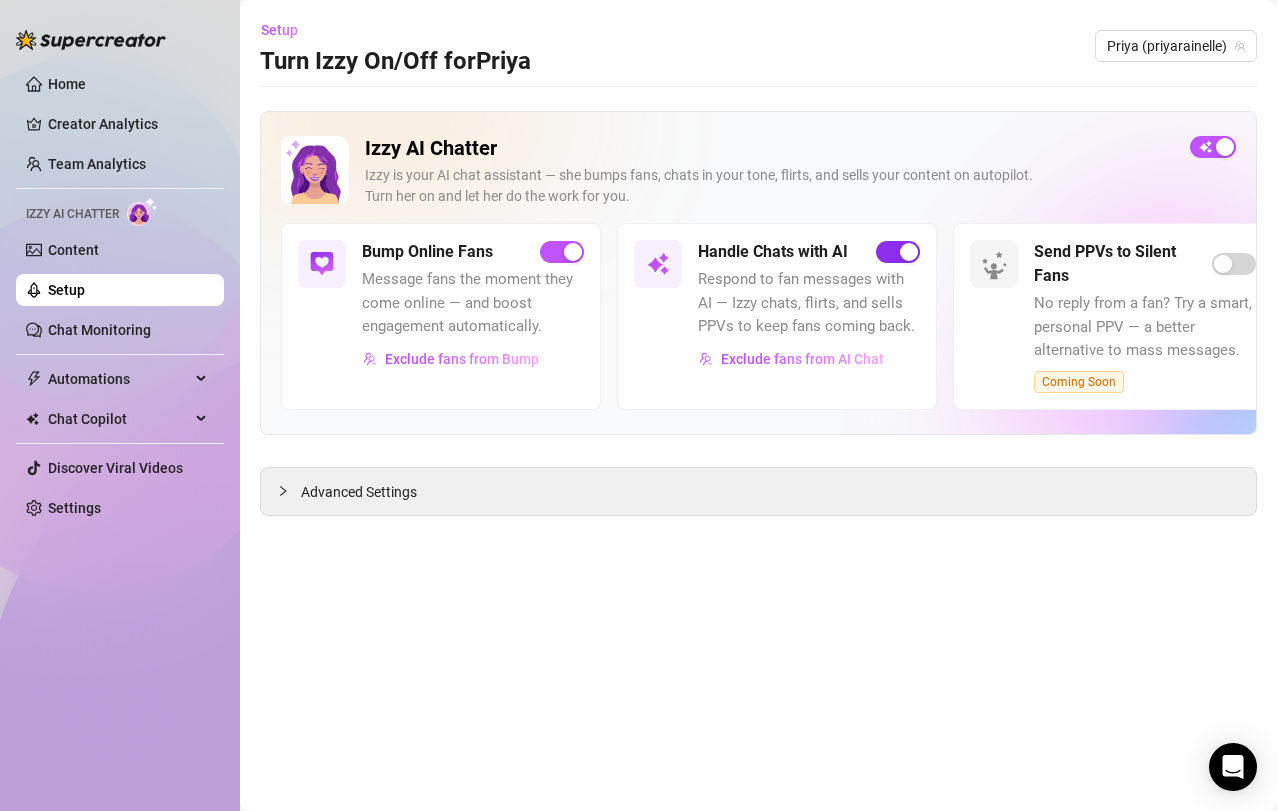 click at bounding box center [909, 252] 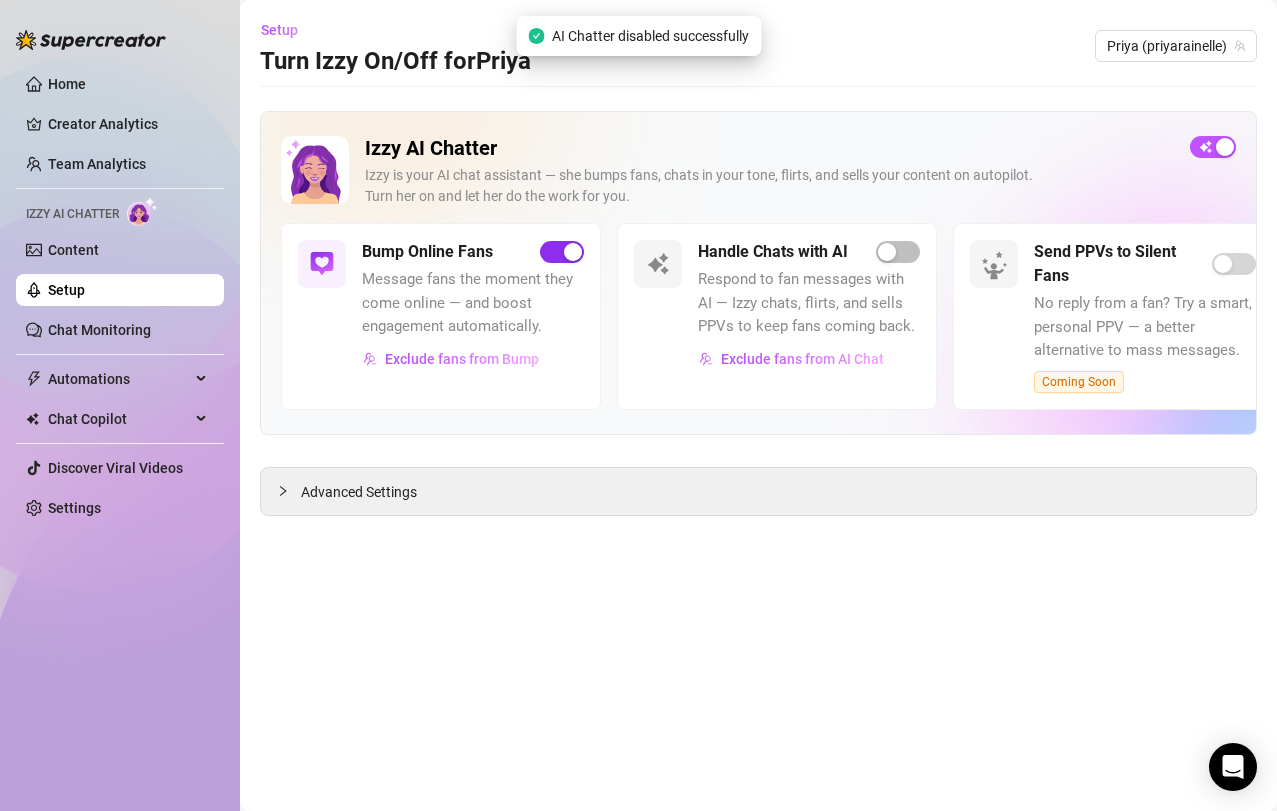 click at bounding box center [562, 252] 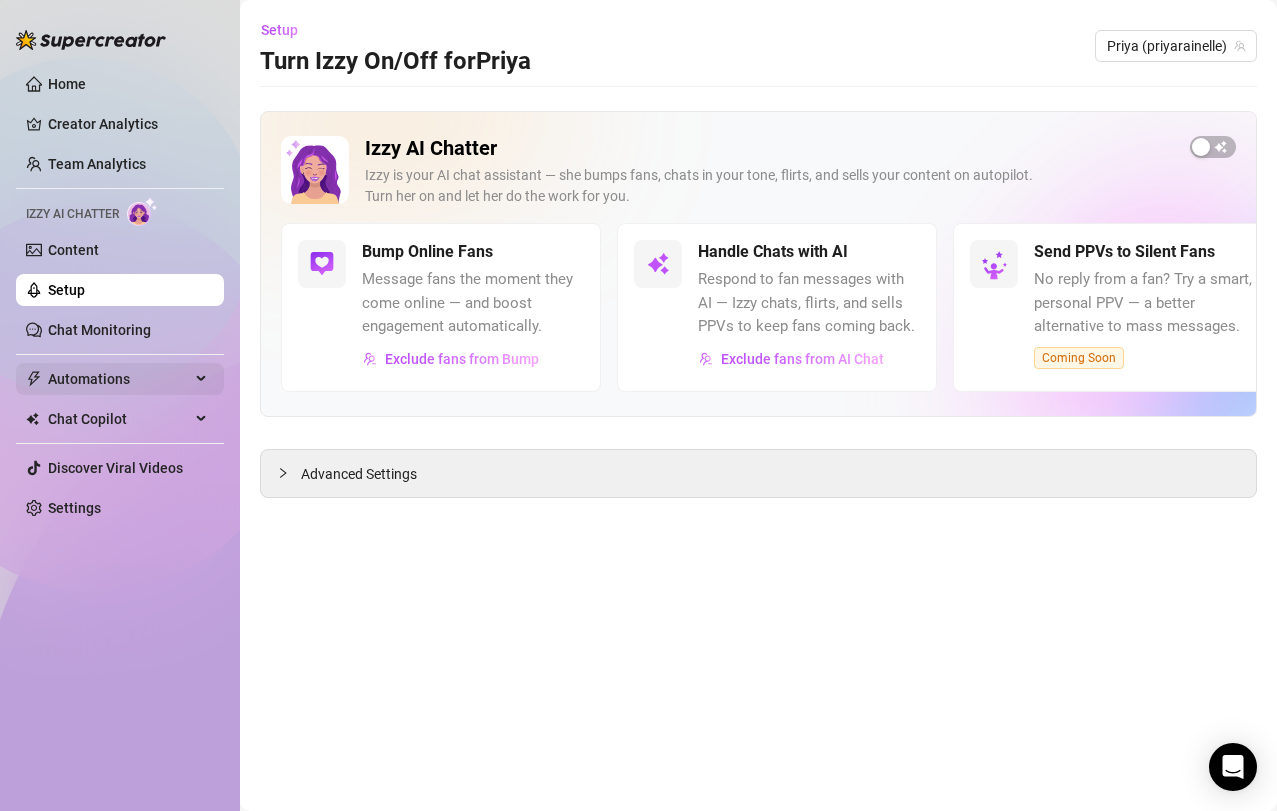 click on "Automations" at bounding box center (119, 379) 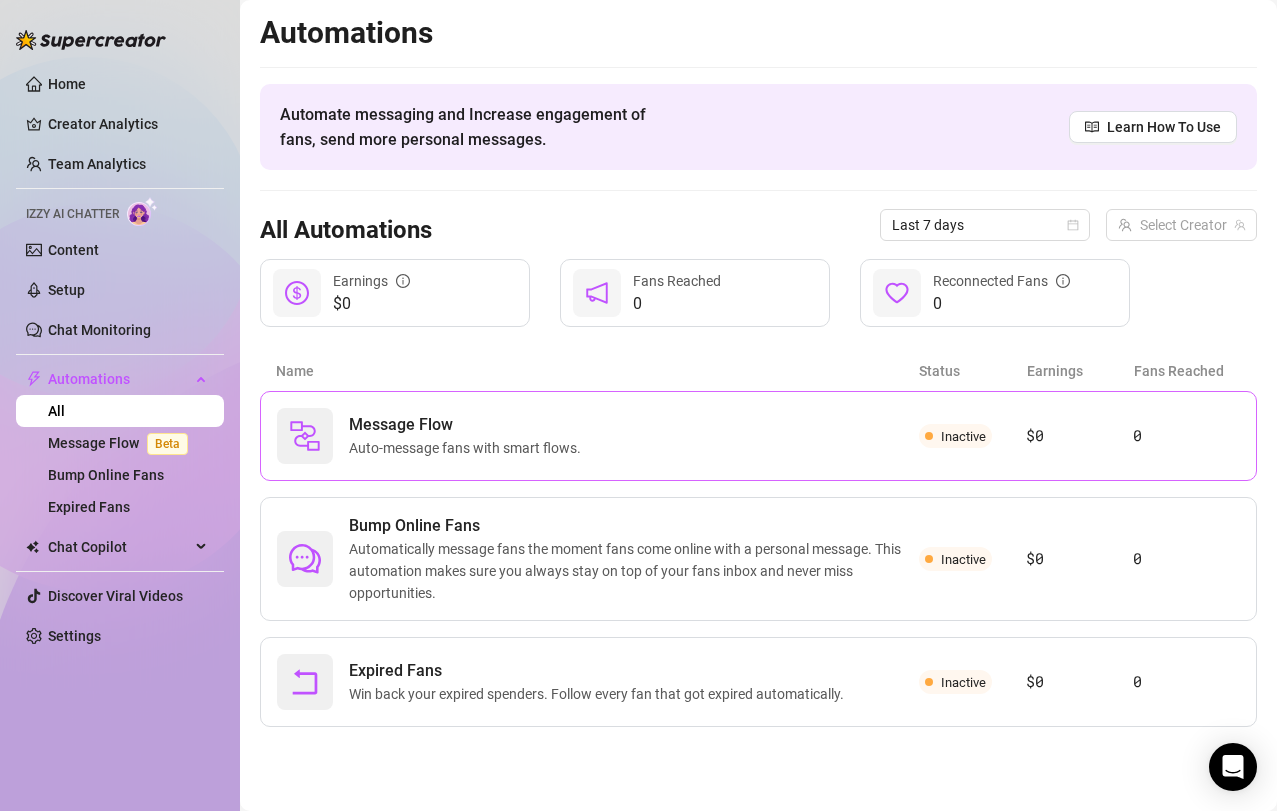 click on "Message Flow" at bounding box center (469, 425) 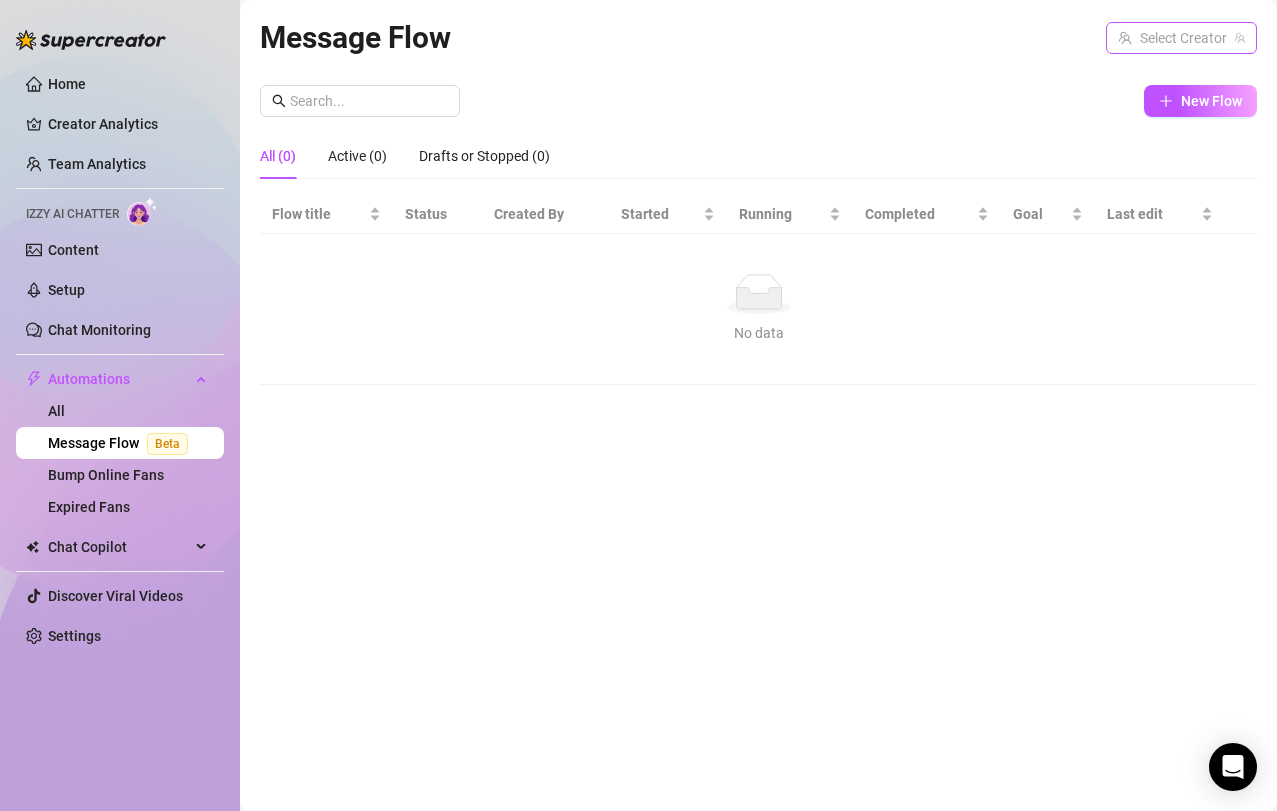 click at bounding box center (1172, 38) 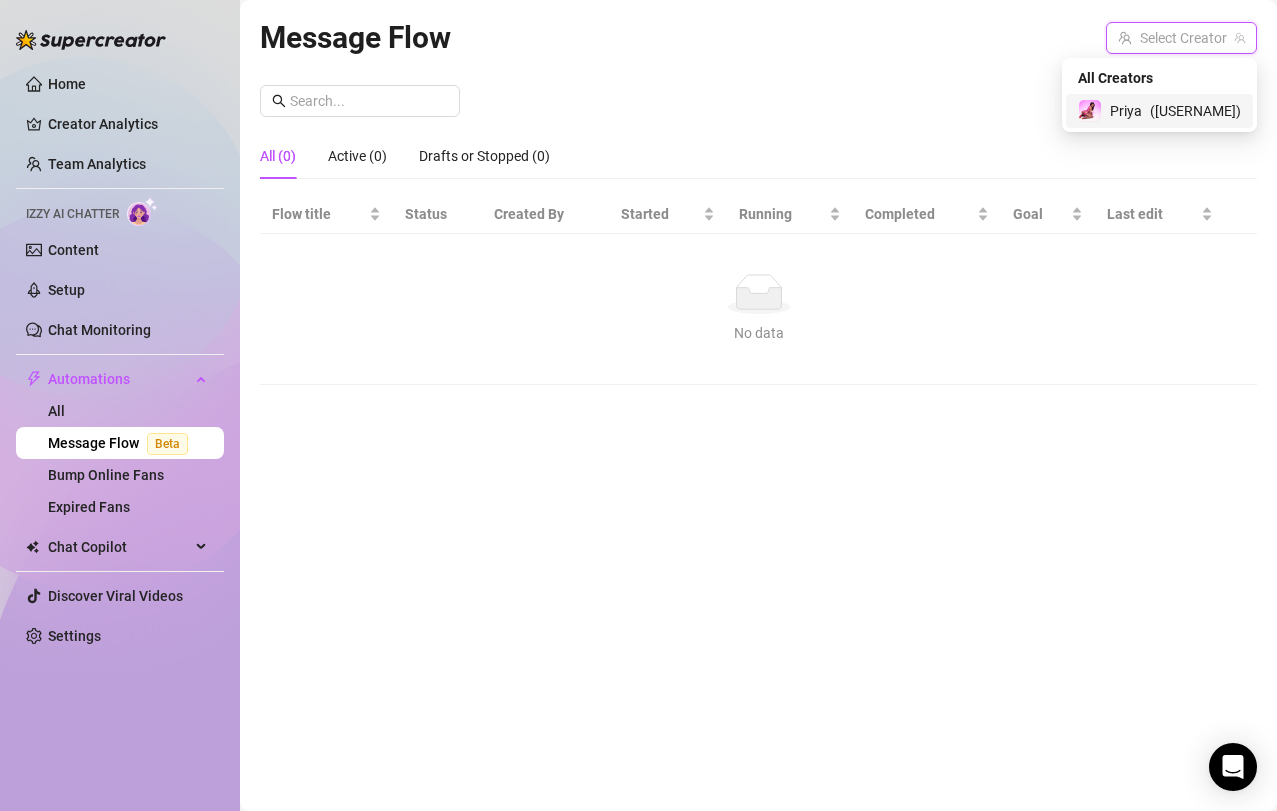 click on "Priya" at bounding box center [1126, 111] 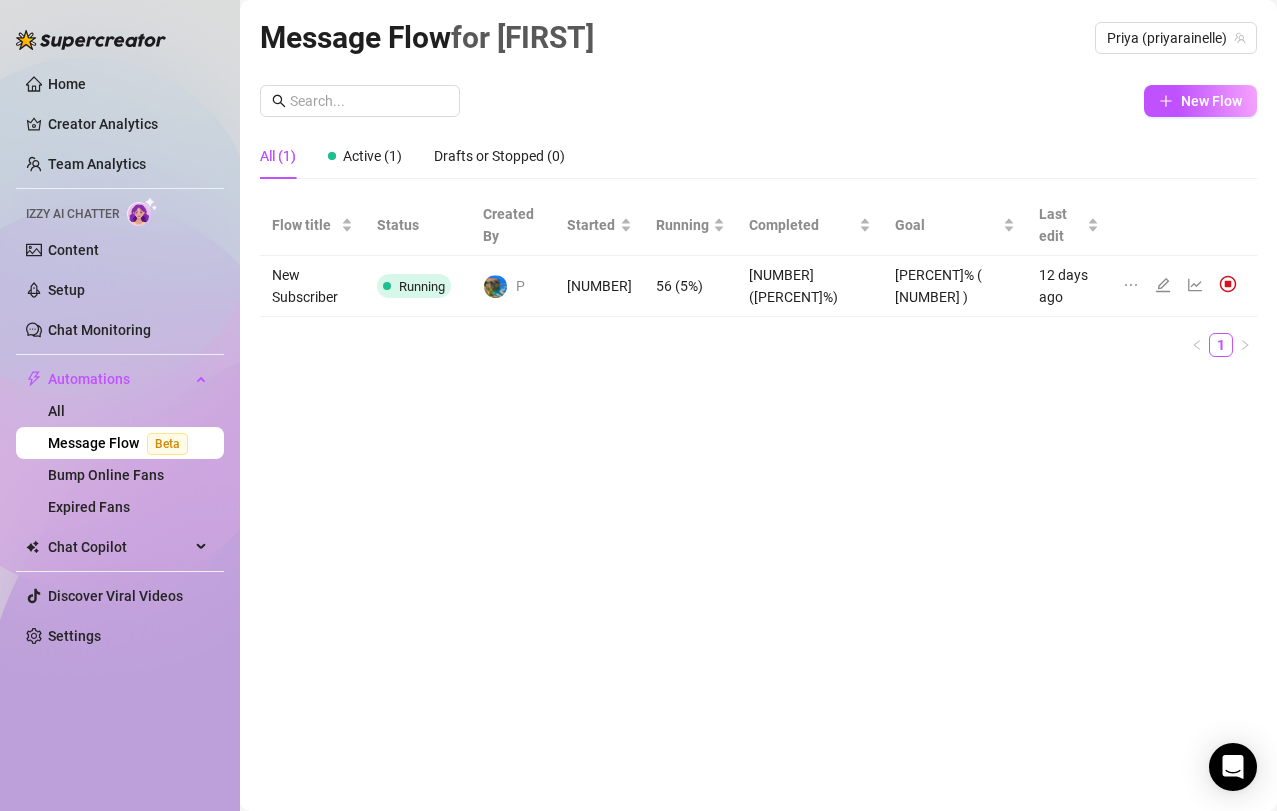 click 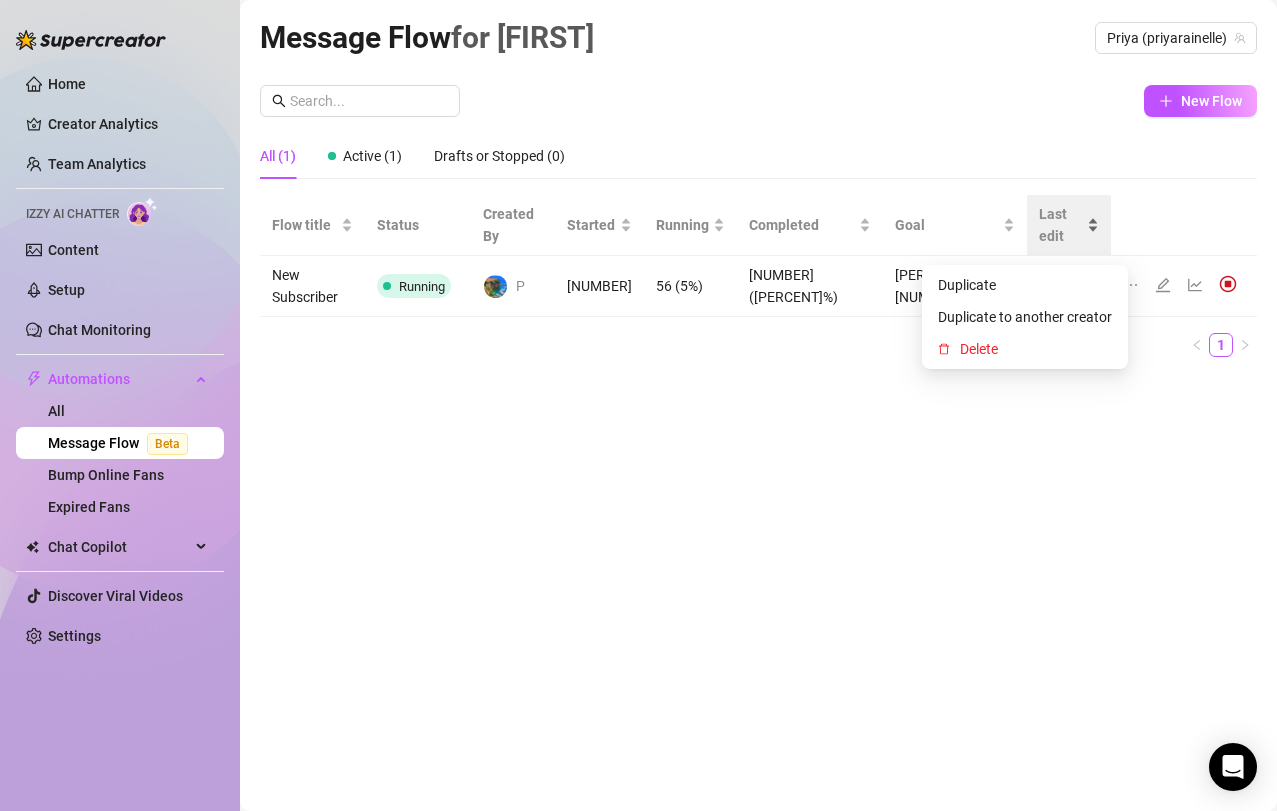 click on "Last edit" at bounding box center [1069, 225] 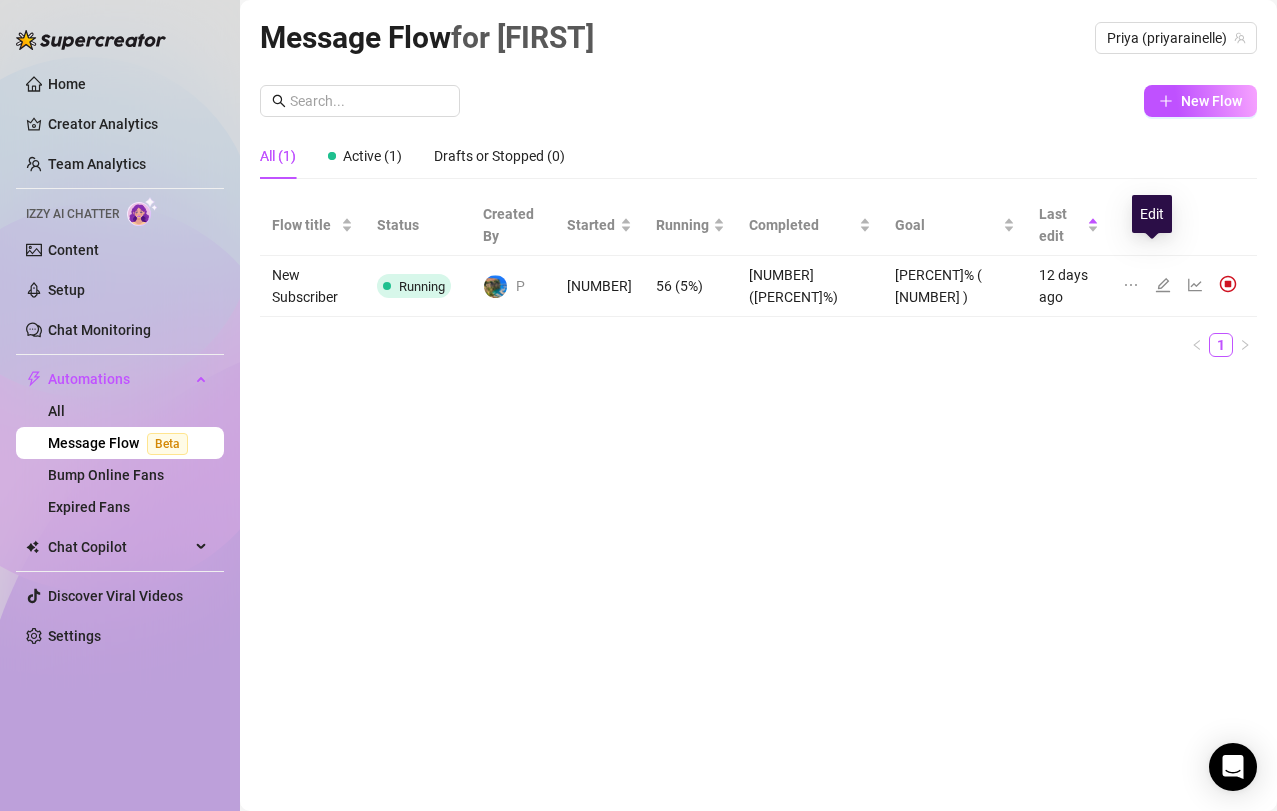 click 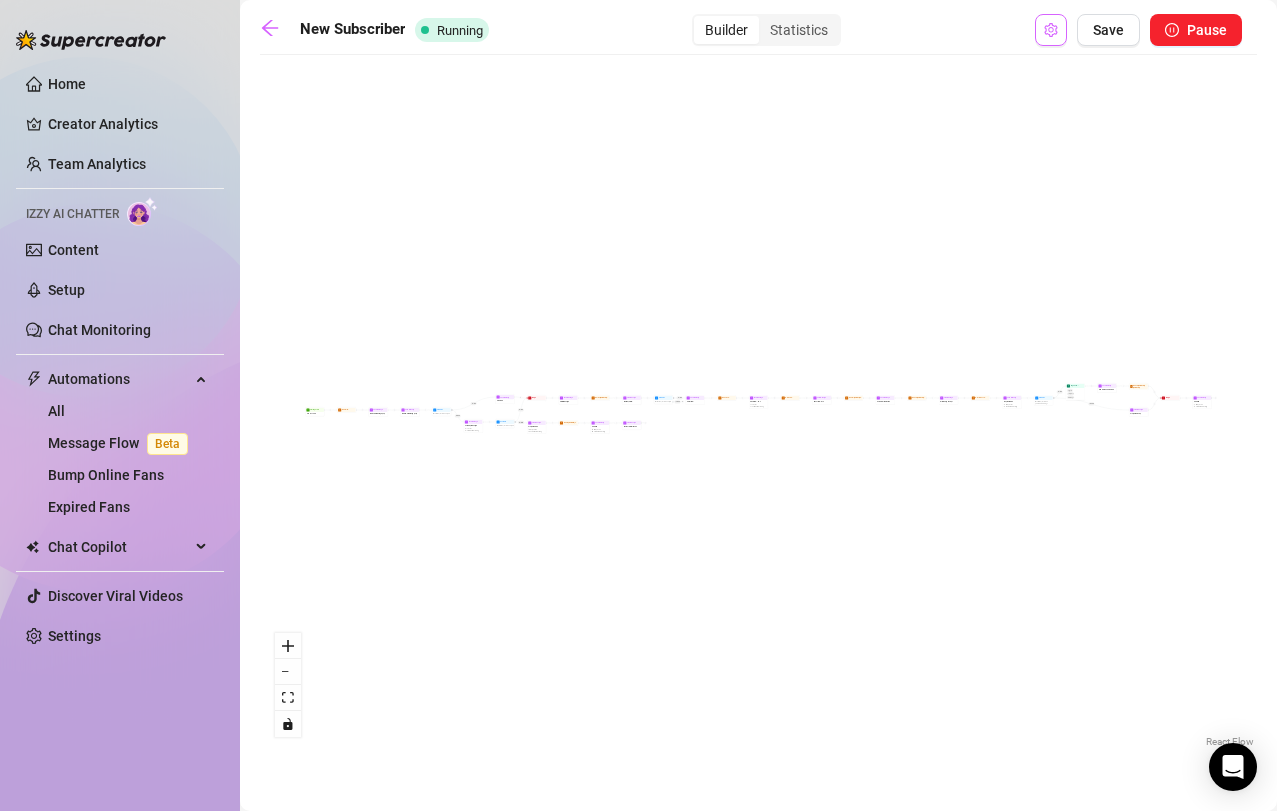 click at bounding box center [1051, 30] 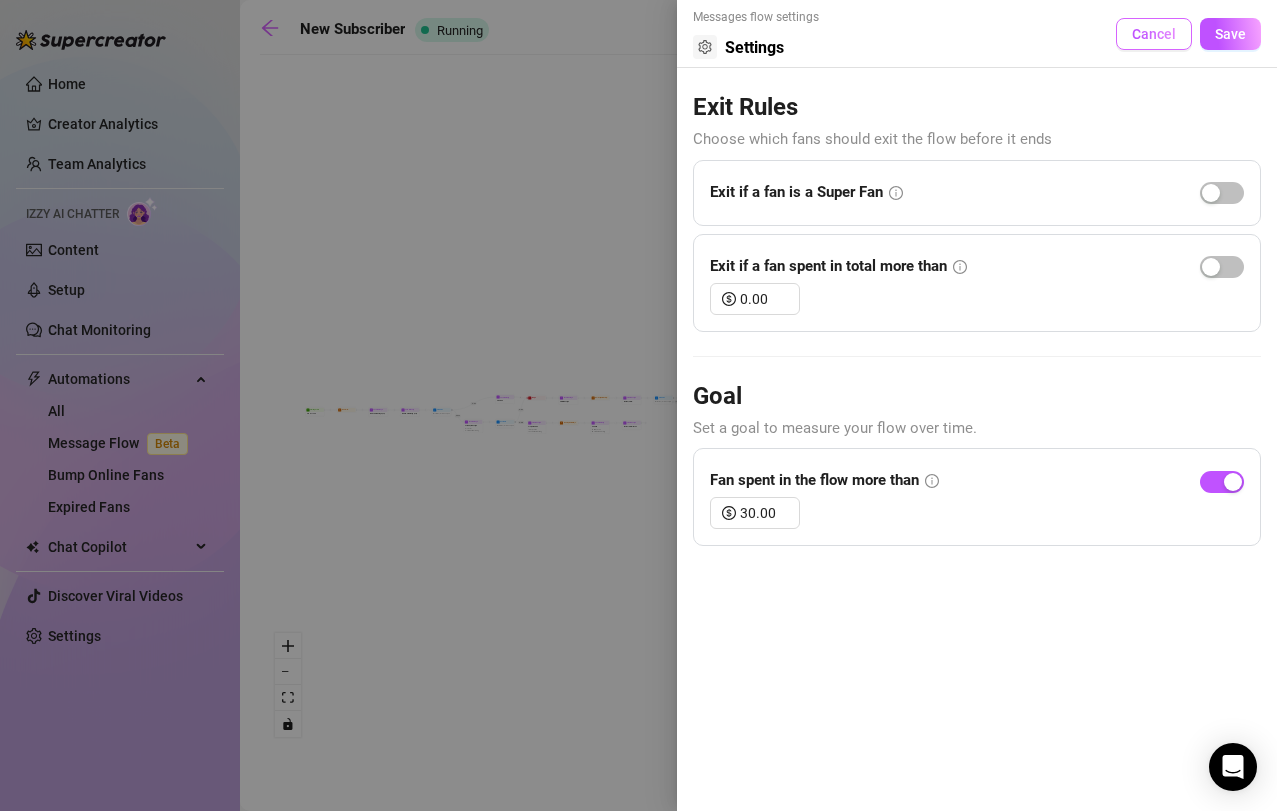 click on "Cancel" at bounding box center (1154, 34) 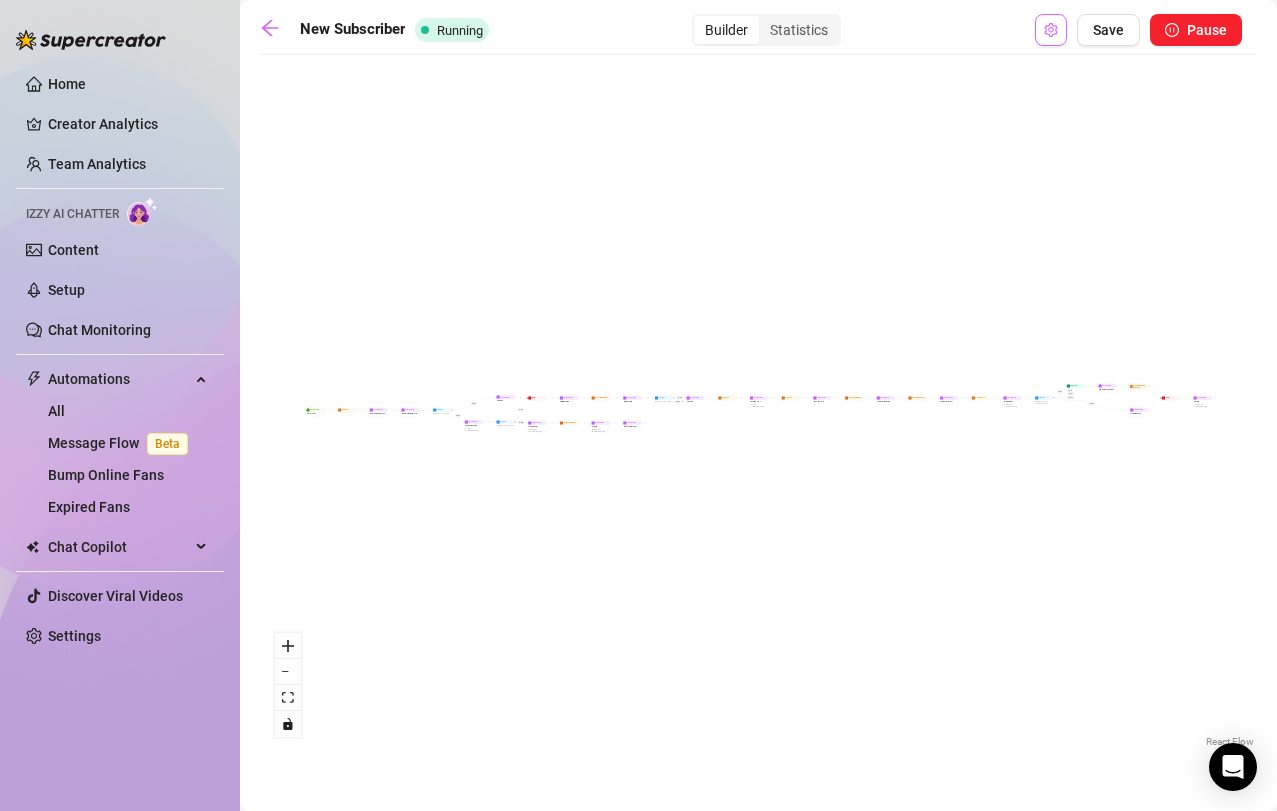 click at bounding box center [1051, 30] 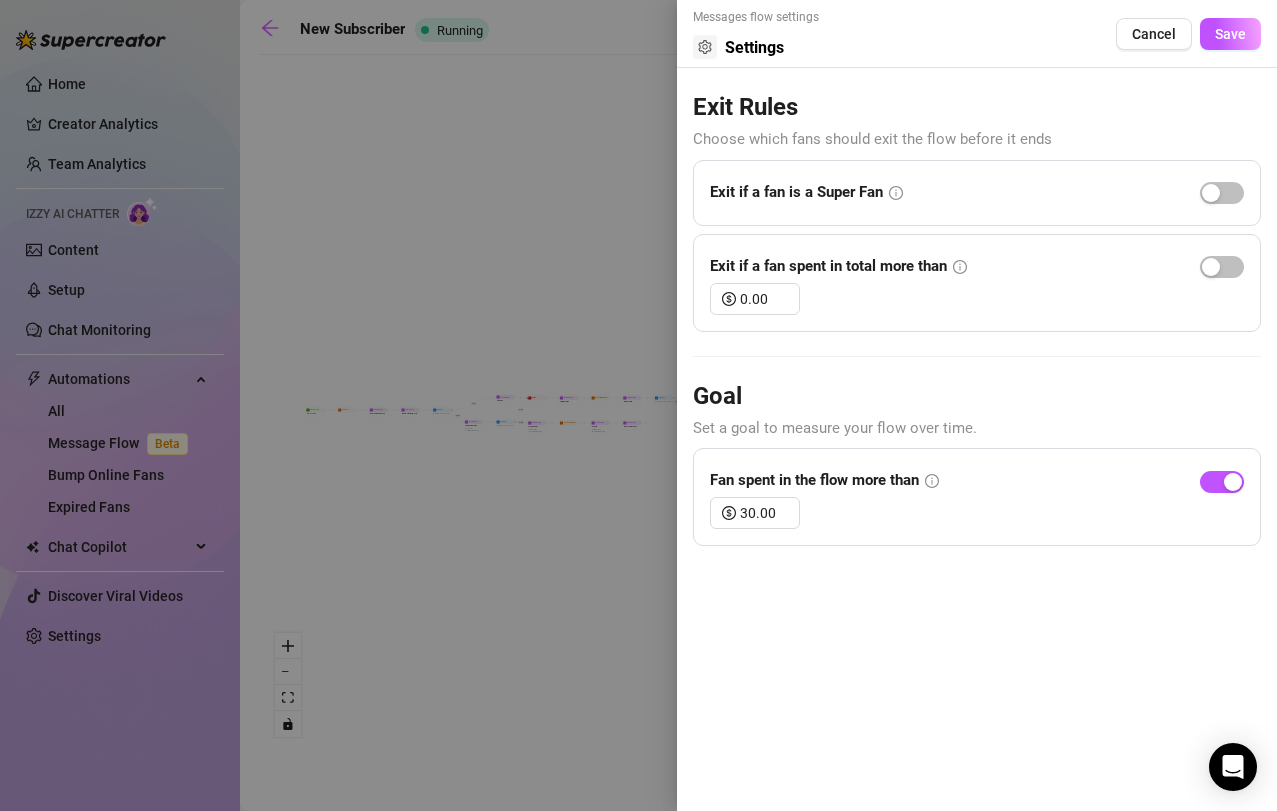 click at bounding box center (638, 405) 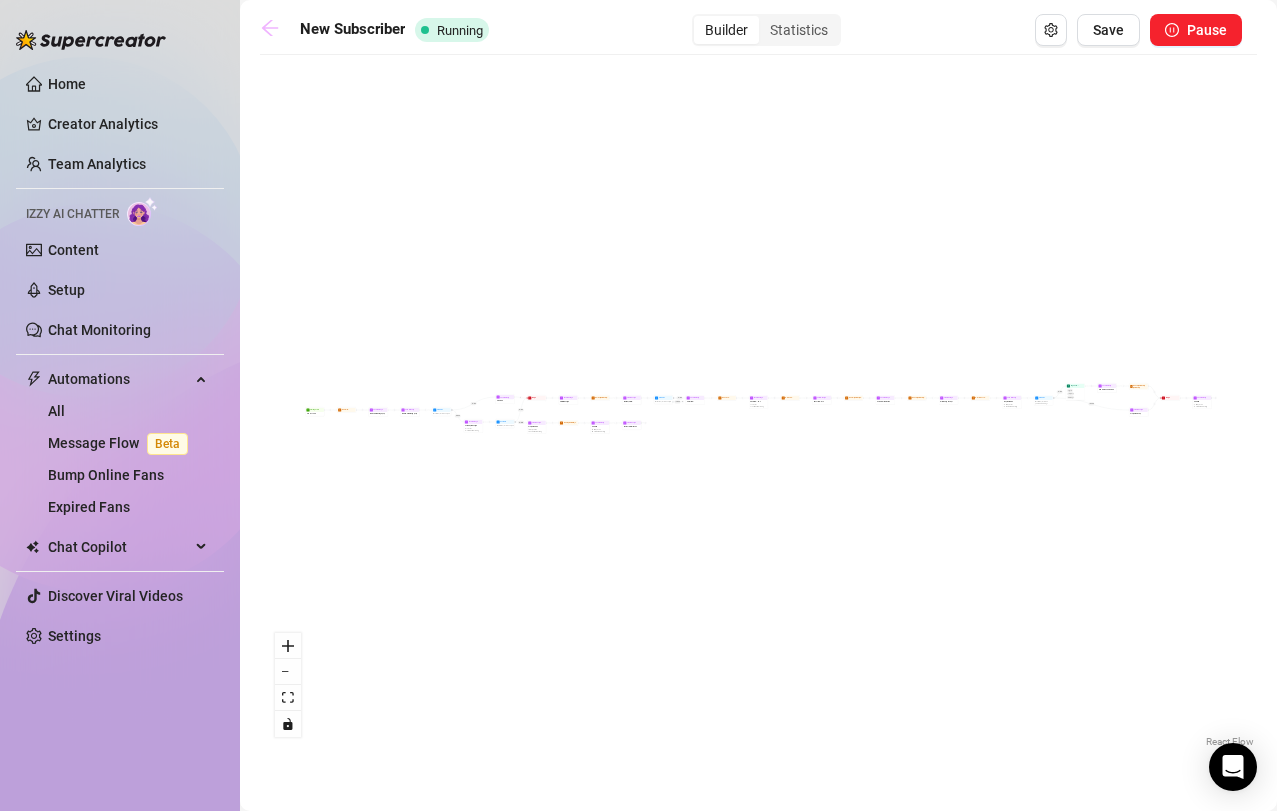 click at bounding box center [275, 30] 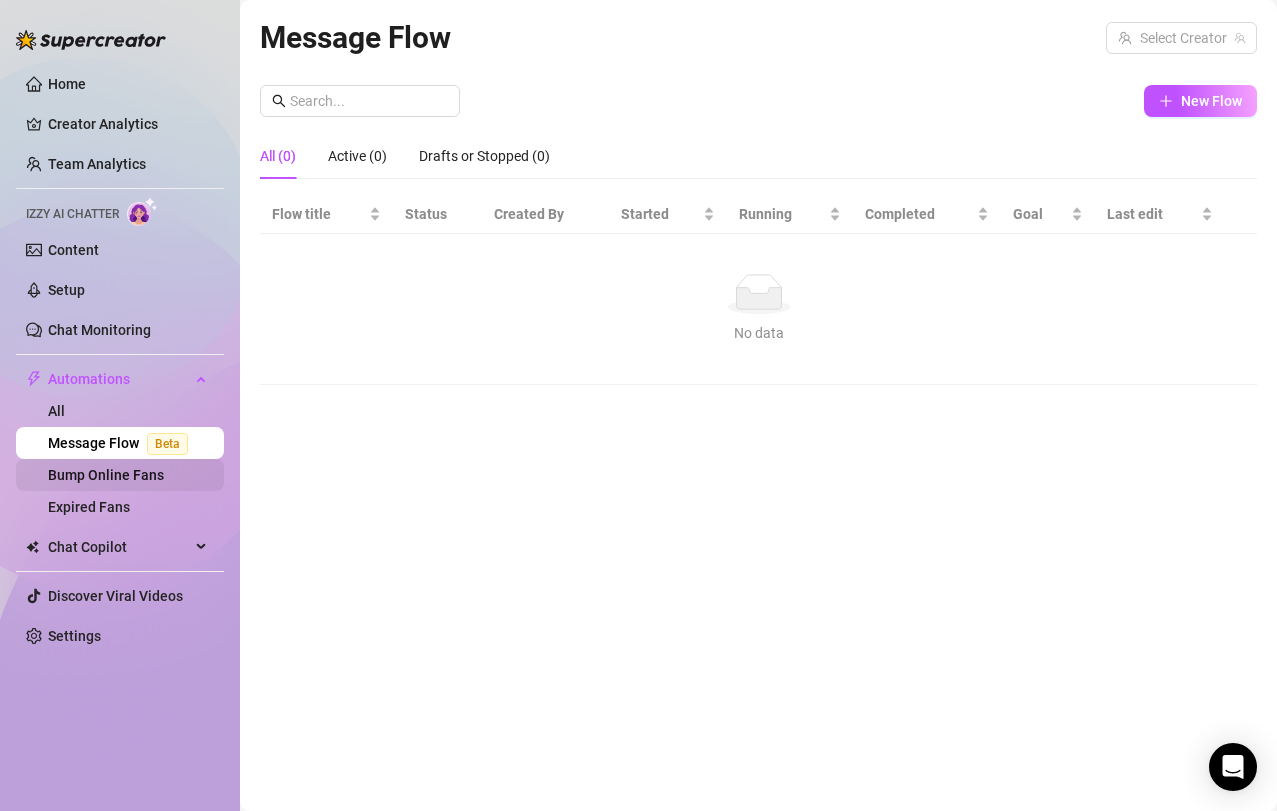 click on "Bump Online Fans" at bounding box center [106, 475] 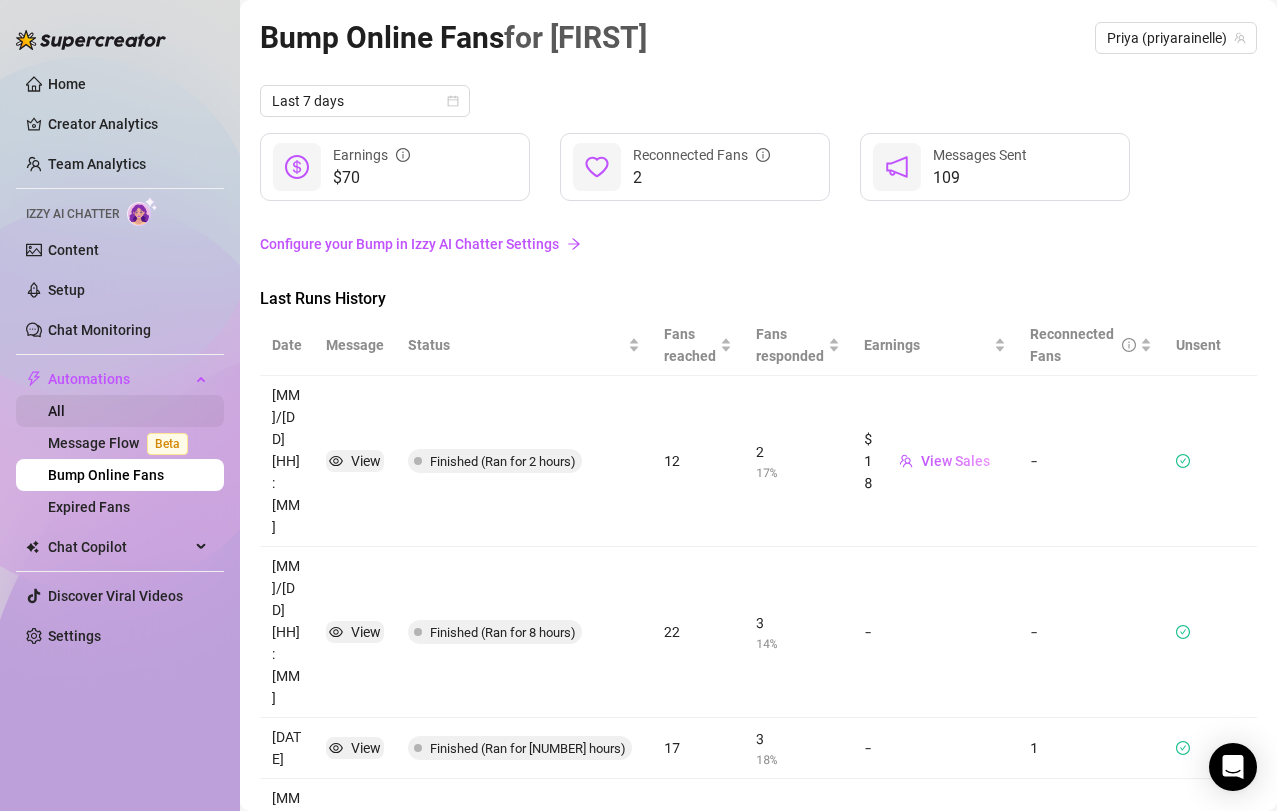 click on "All" at bounding box center (56, 411) 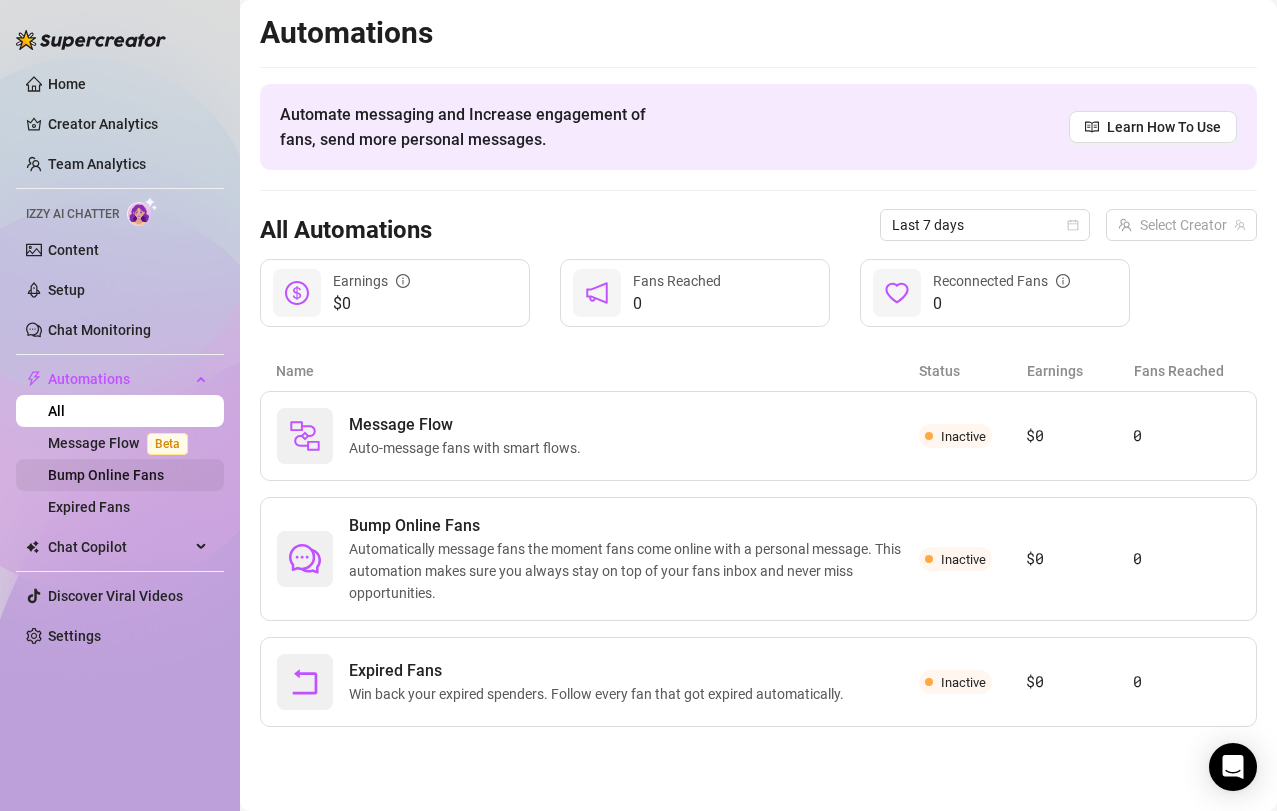 click on "Bump Online Fans" at bounding box center (106, 475) 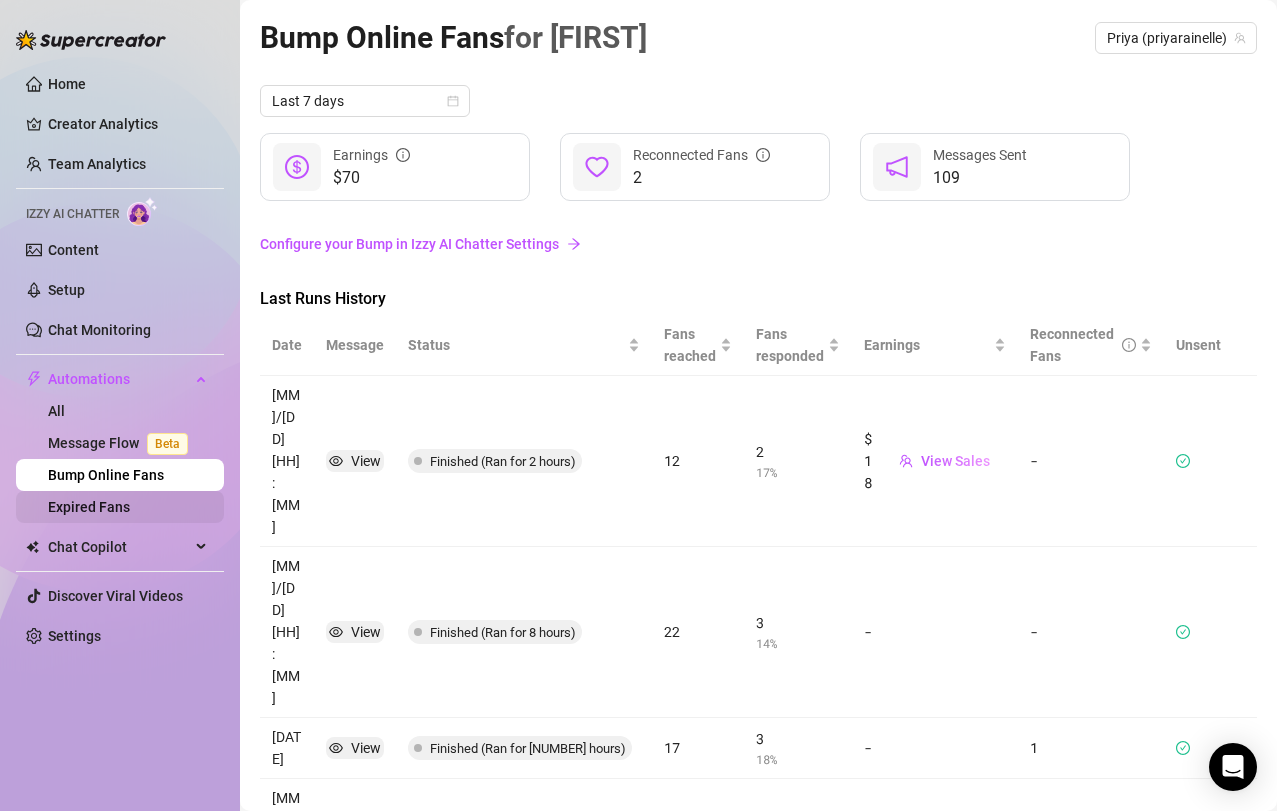 click on "Expired Fans" at bounding box center (89, 507) 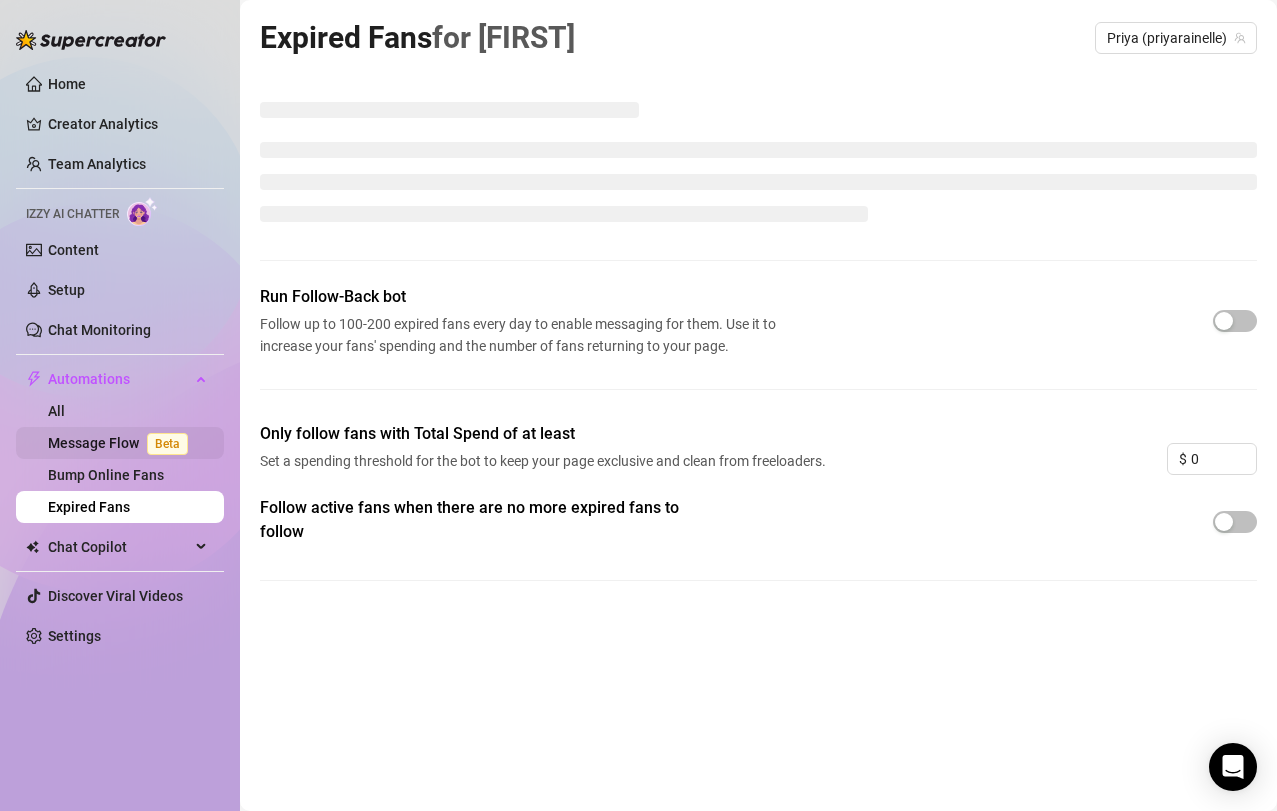 click on "Message Flow Beta" at bounding box center (122, 443) 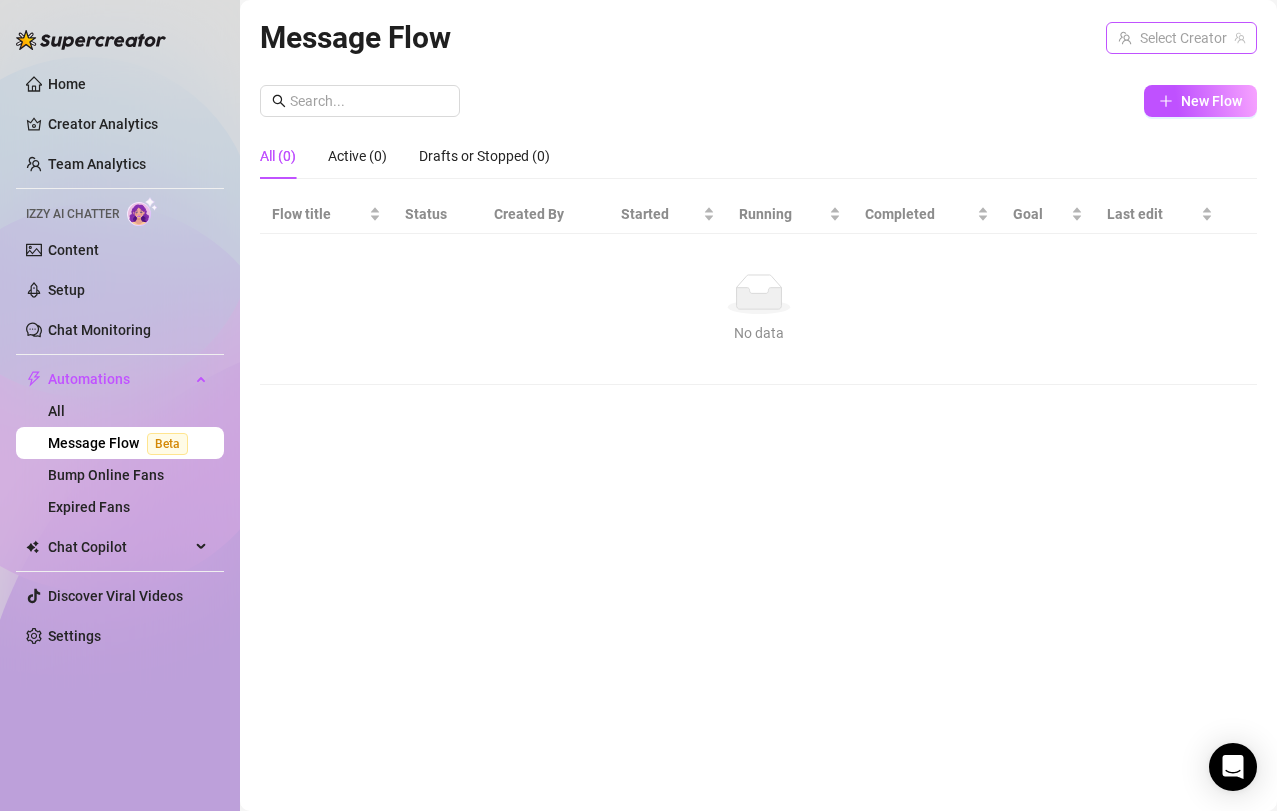 click at bounding box center [1172, 38] 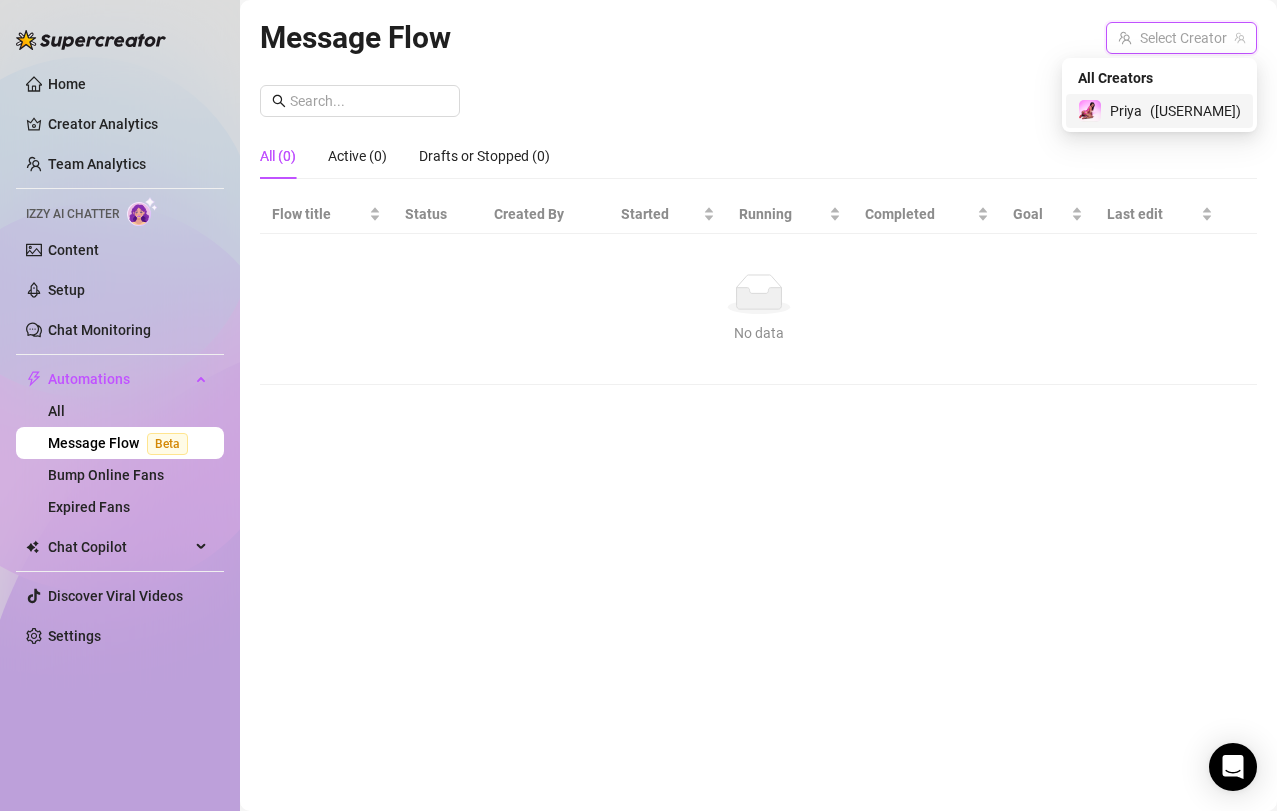 click on "Priya" at bounding box center [1126, 111] 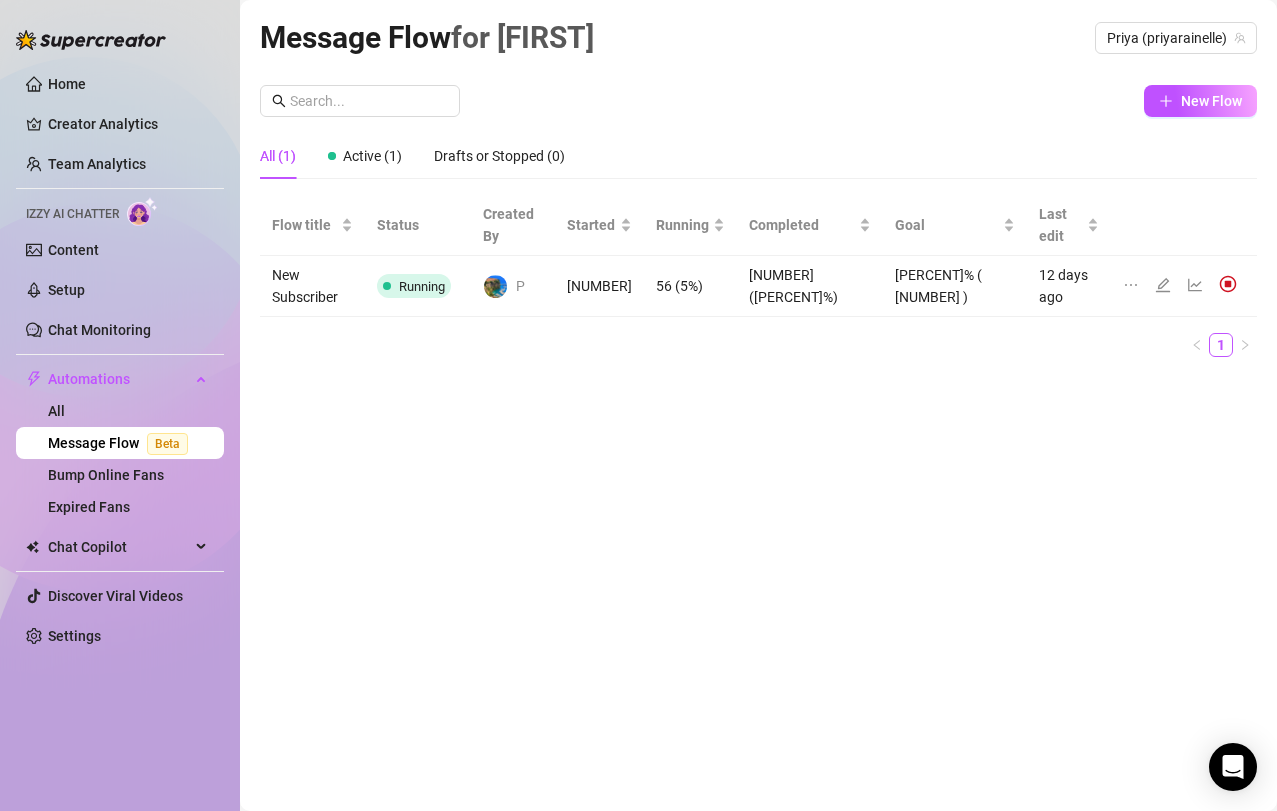 click 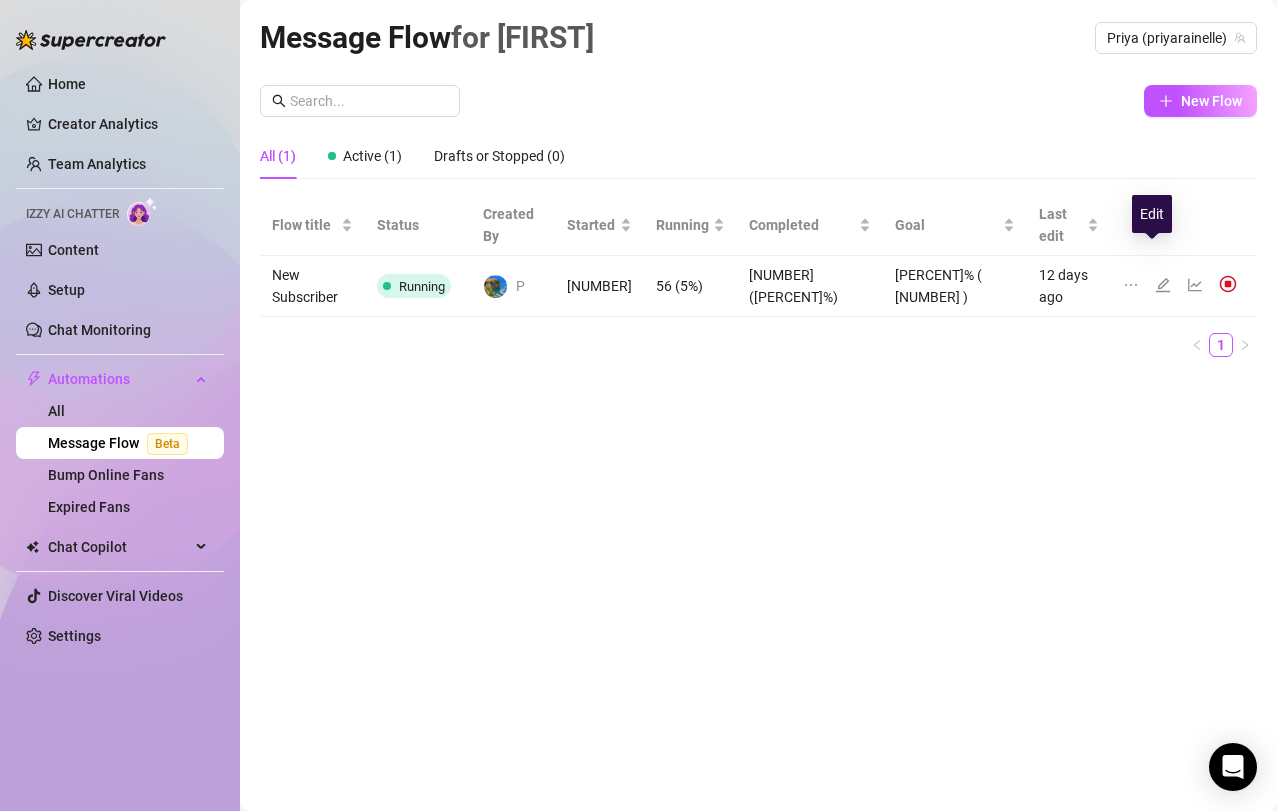 click 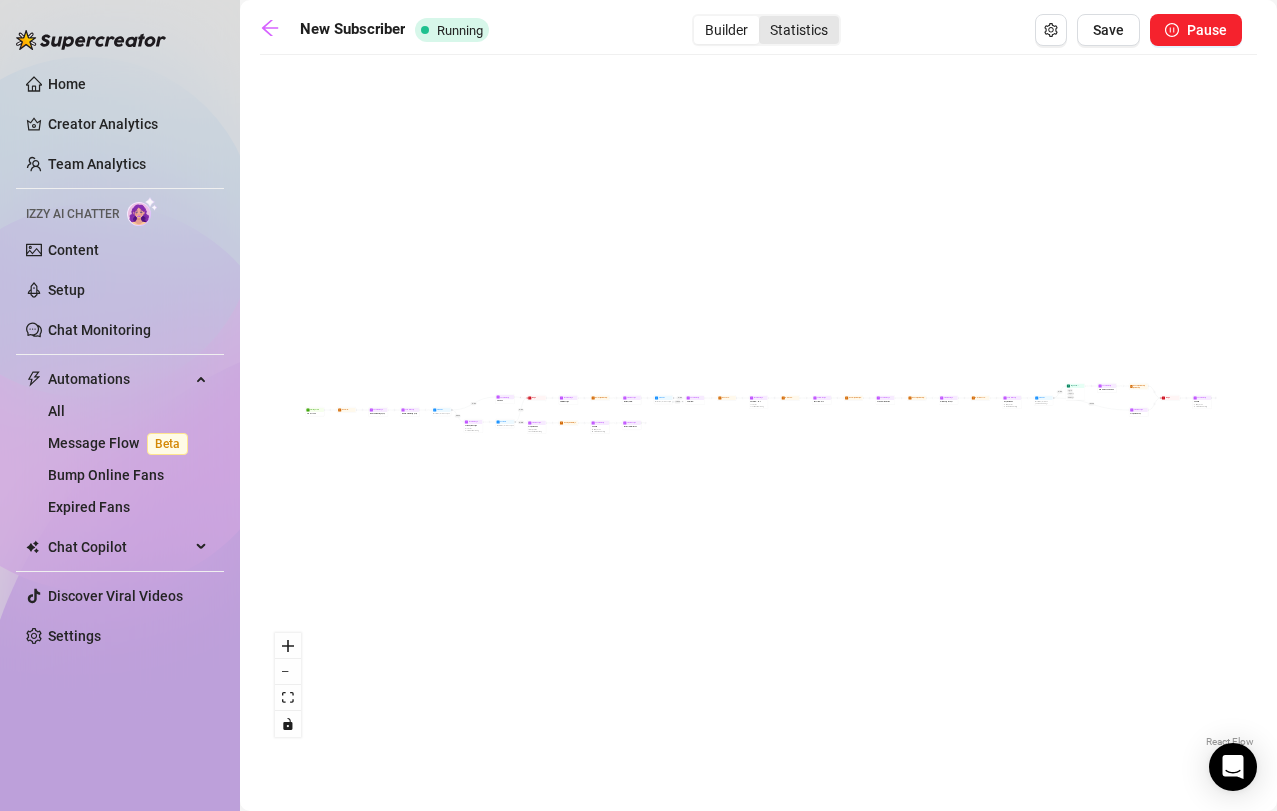 click on "Statistics" at bounding box center (799, 30) 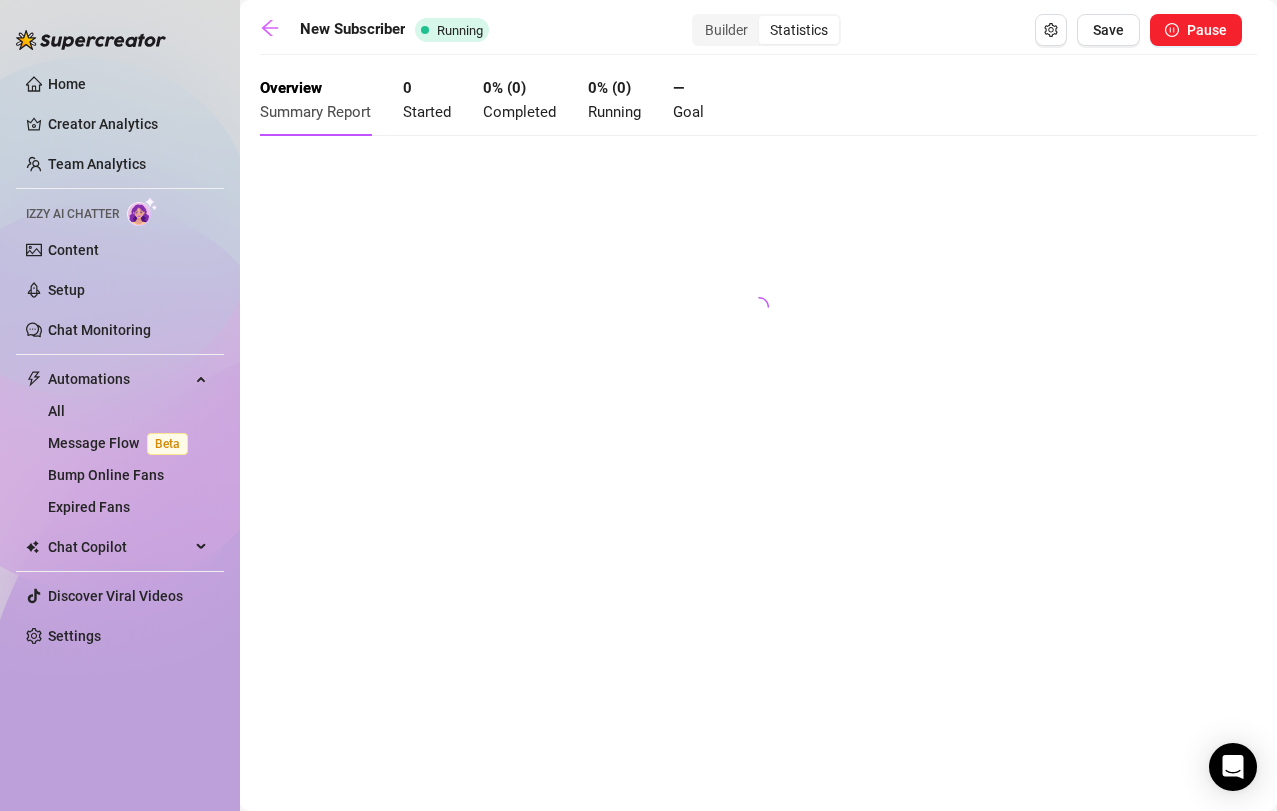 click on "Goal" at bounding box center [688, 112] 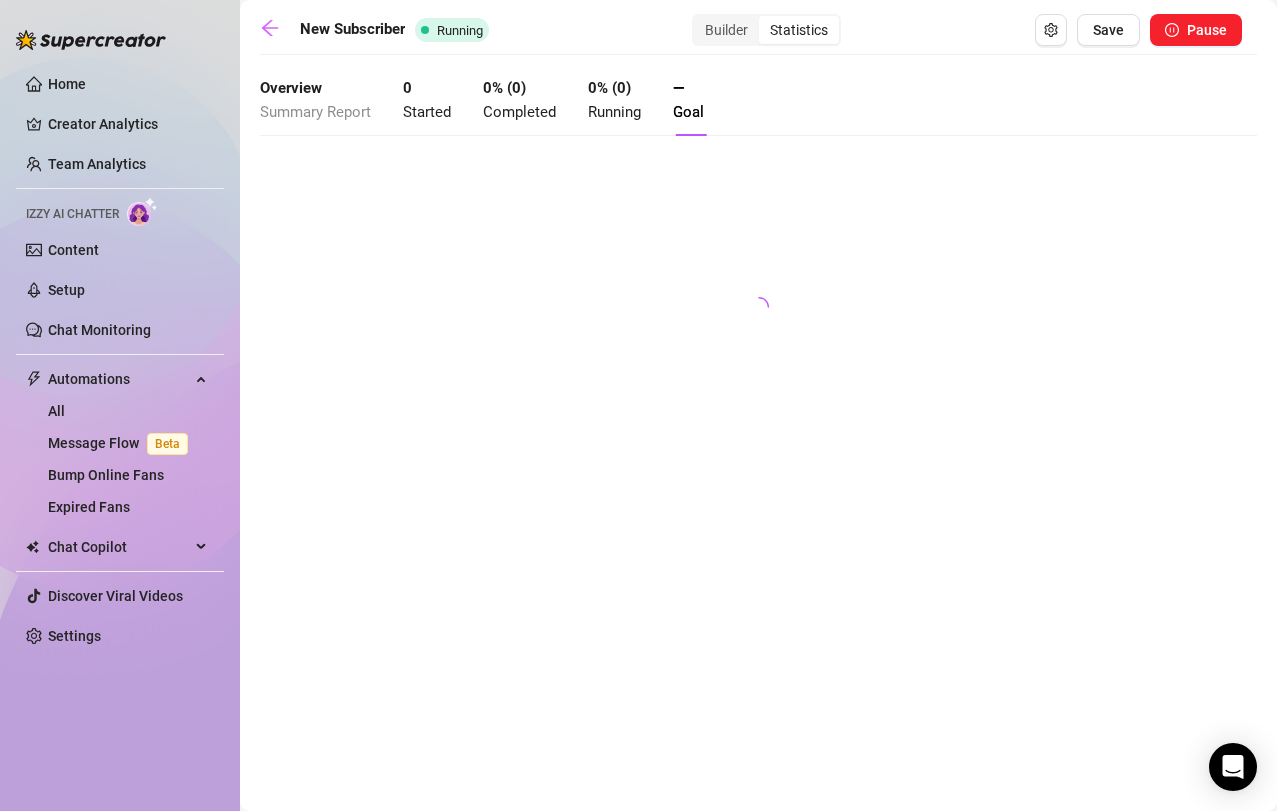 click on "Summary Report" at bounding box center [315, 112] 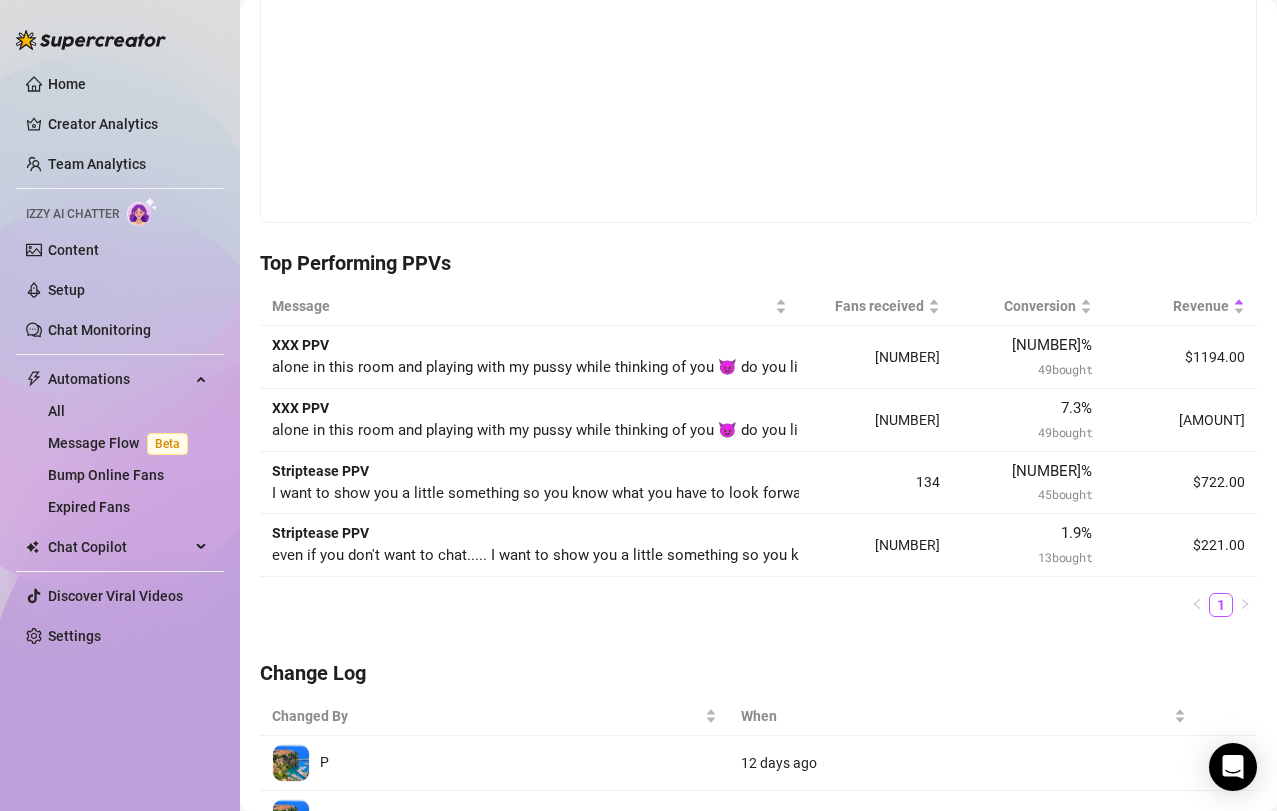 scroll, scrollTop: 0, scrollLeft: 0, axis: both 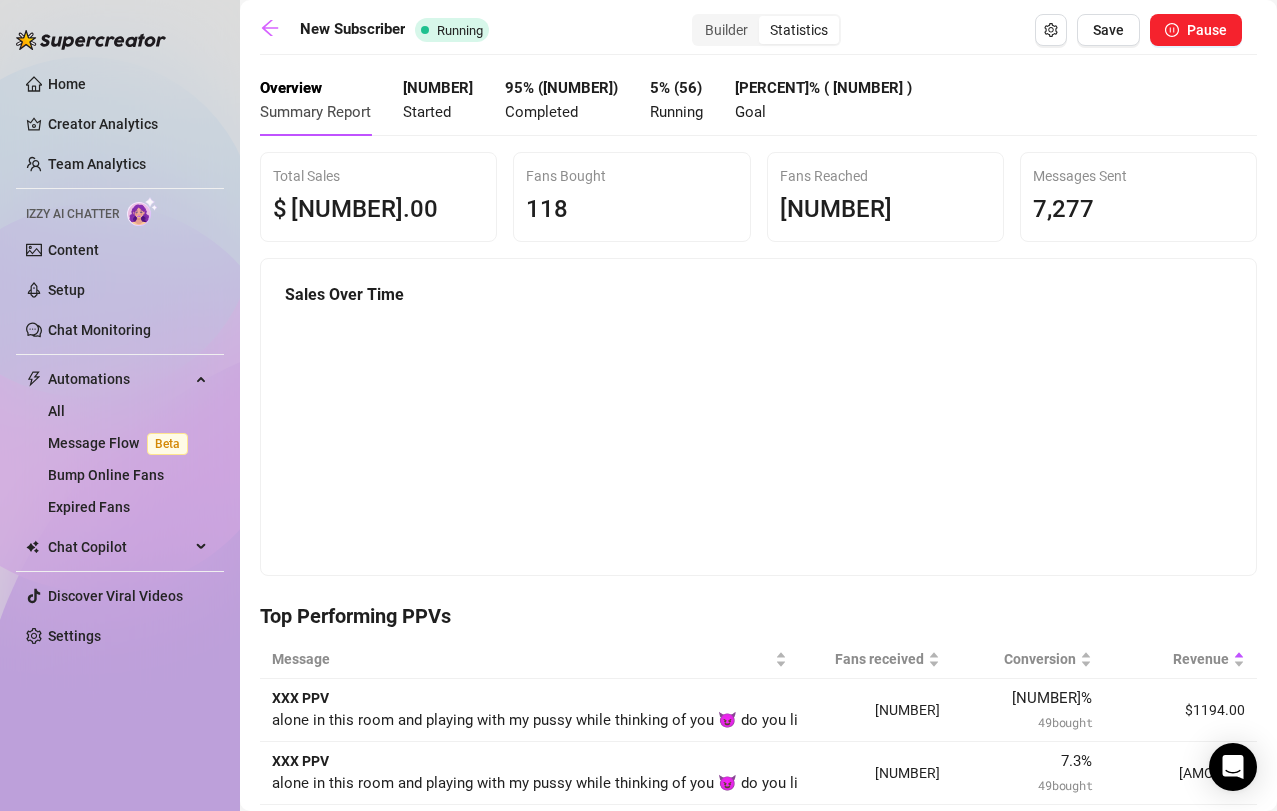 click on "[PERCENT]% ( [NUMBER] ) Running" at bounding box center [676, 100] 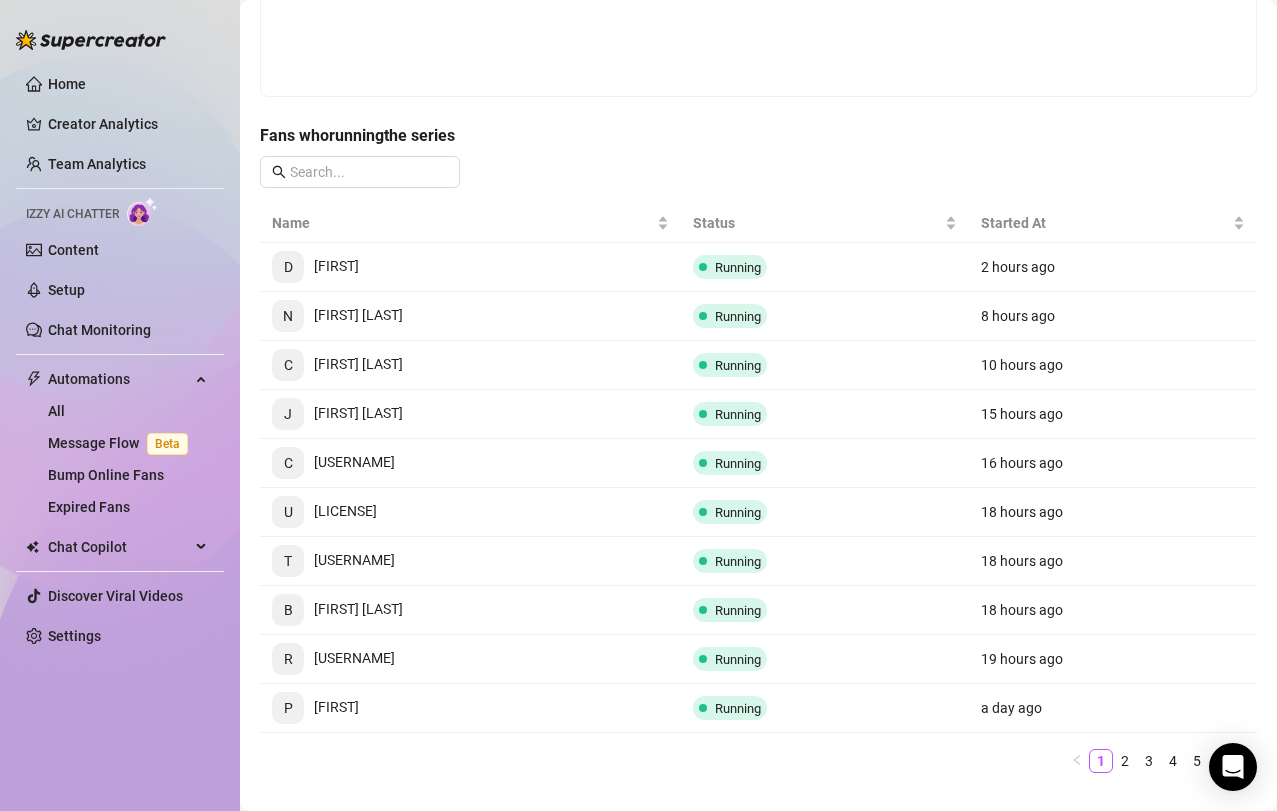 scroll, scrollTop: 411, scrollLeft: 0, axis: vertical 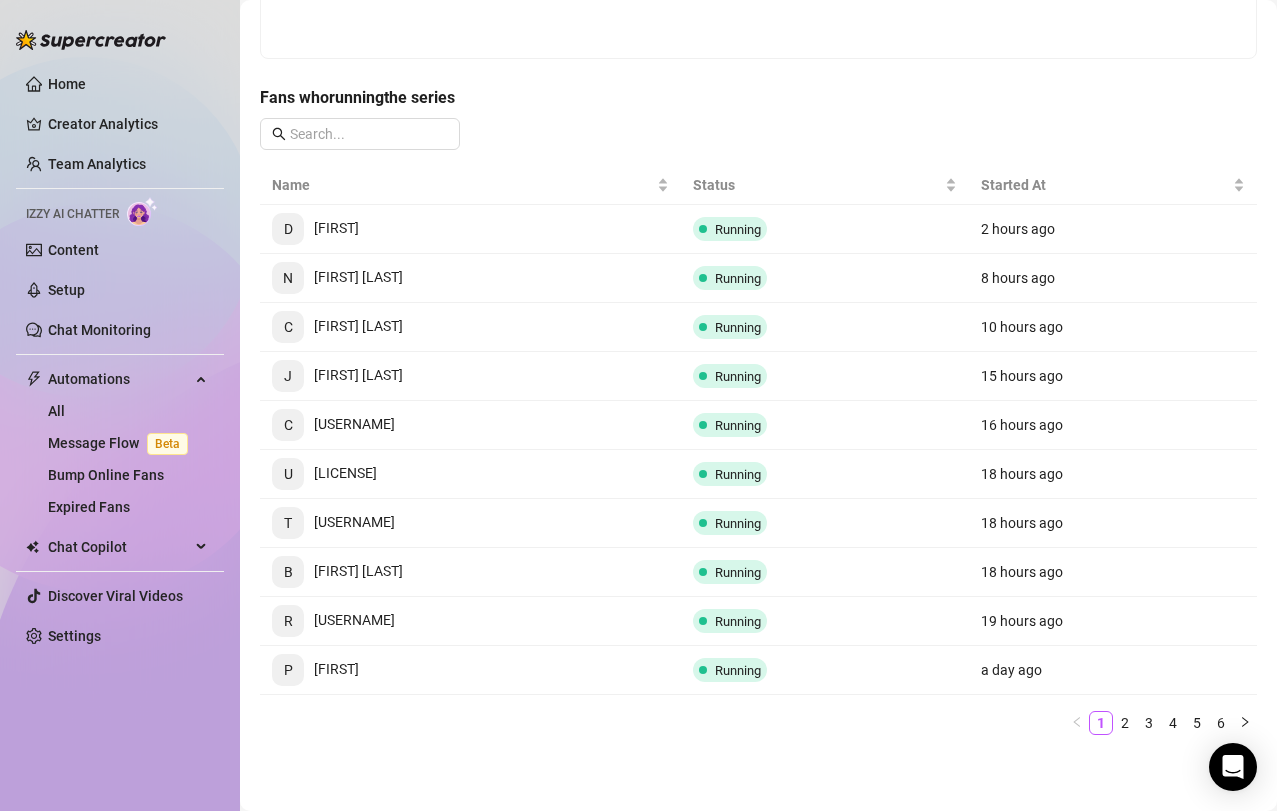 click on "T[USERNAME]" at bounding box center [333, 522] 